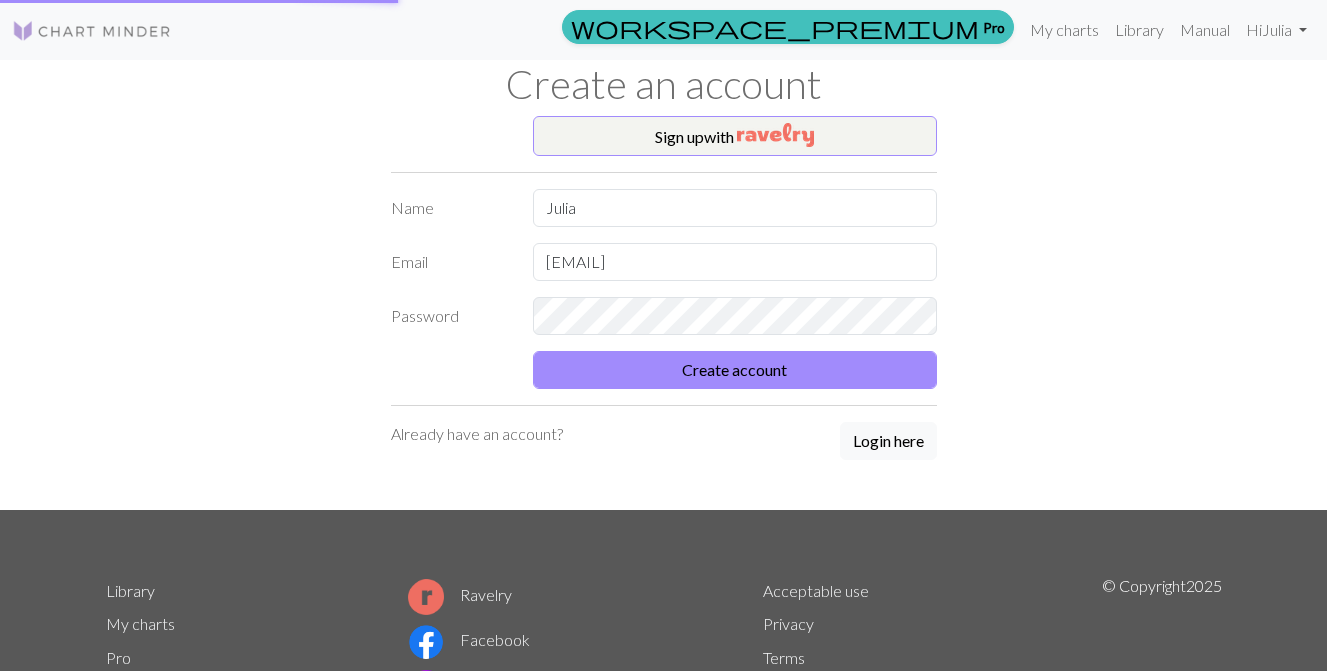 scroll, scrollTop: 0, scrollLeft: 0, axis: both 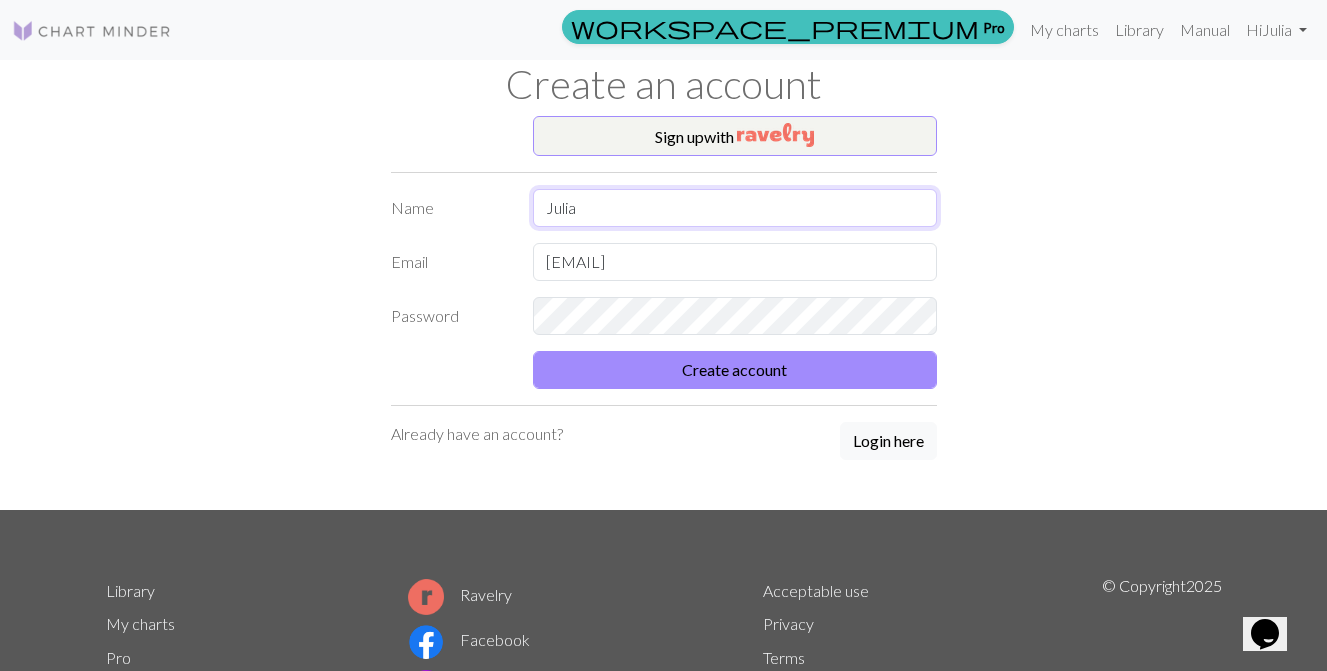click on "Julia" at bounding box center [735, 208] 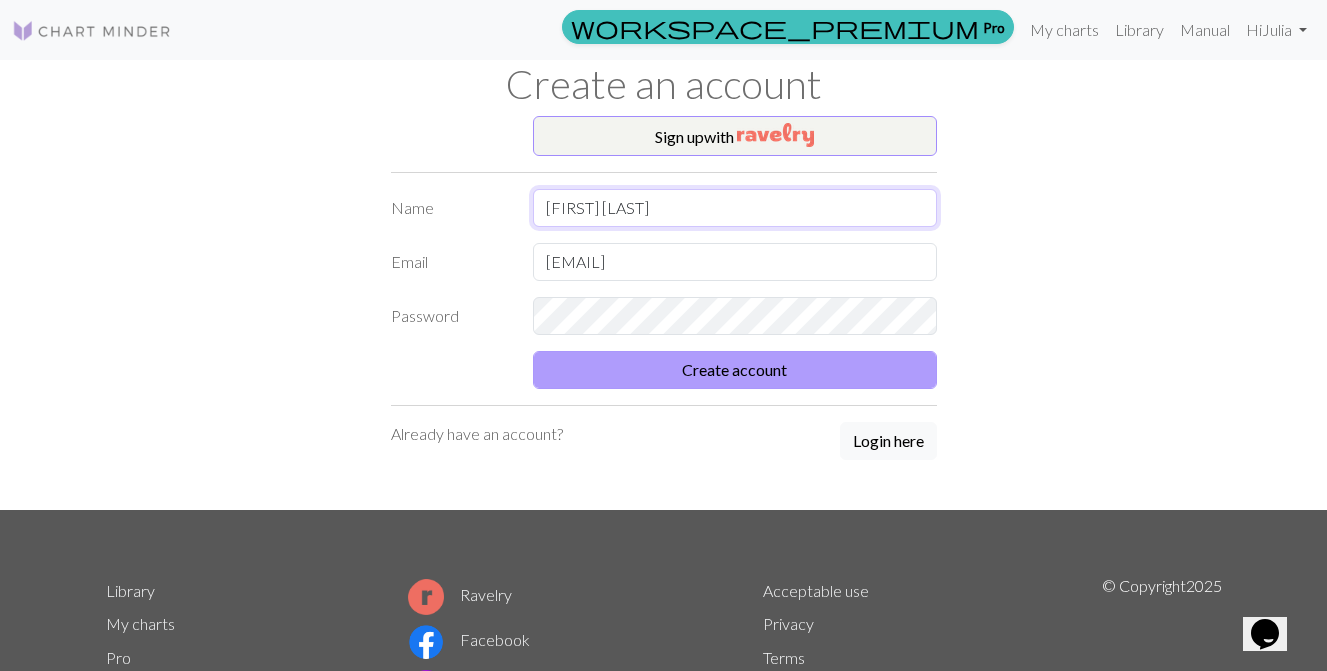 type on "[FIRST] [LAST]" 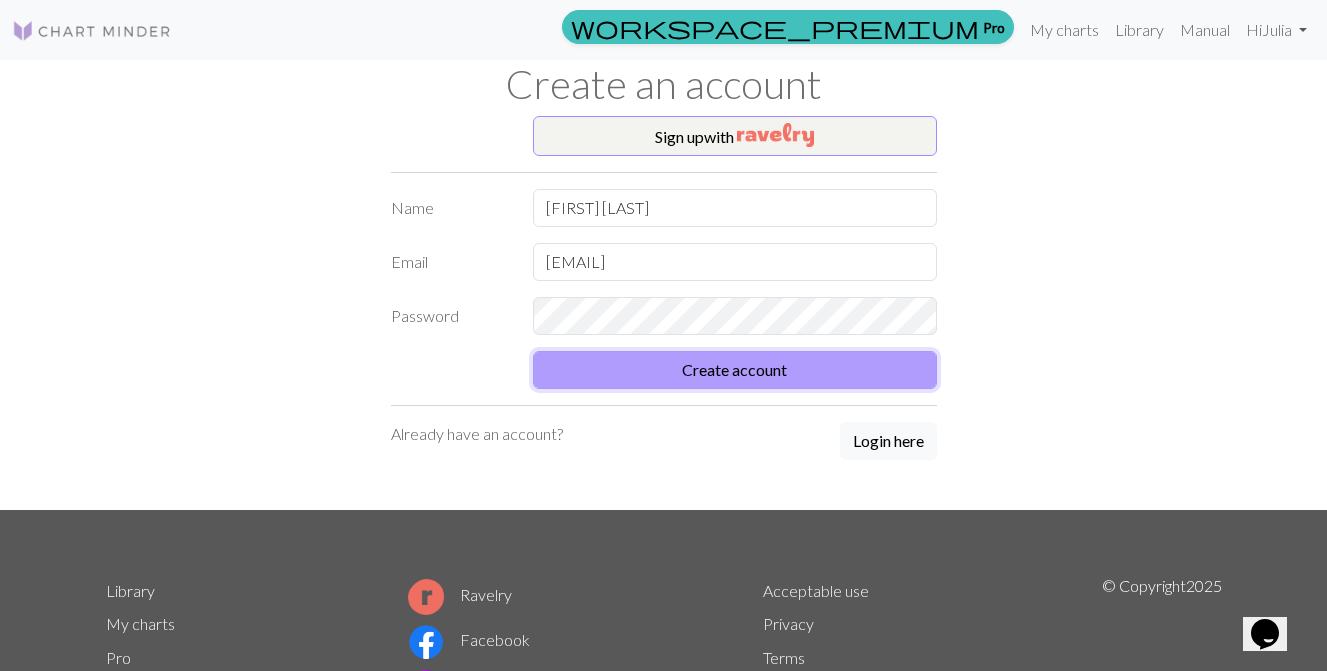 click on "Create account" at bounding box center (735, 370) 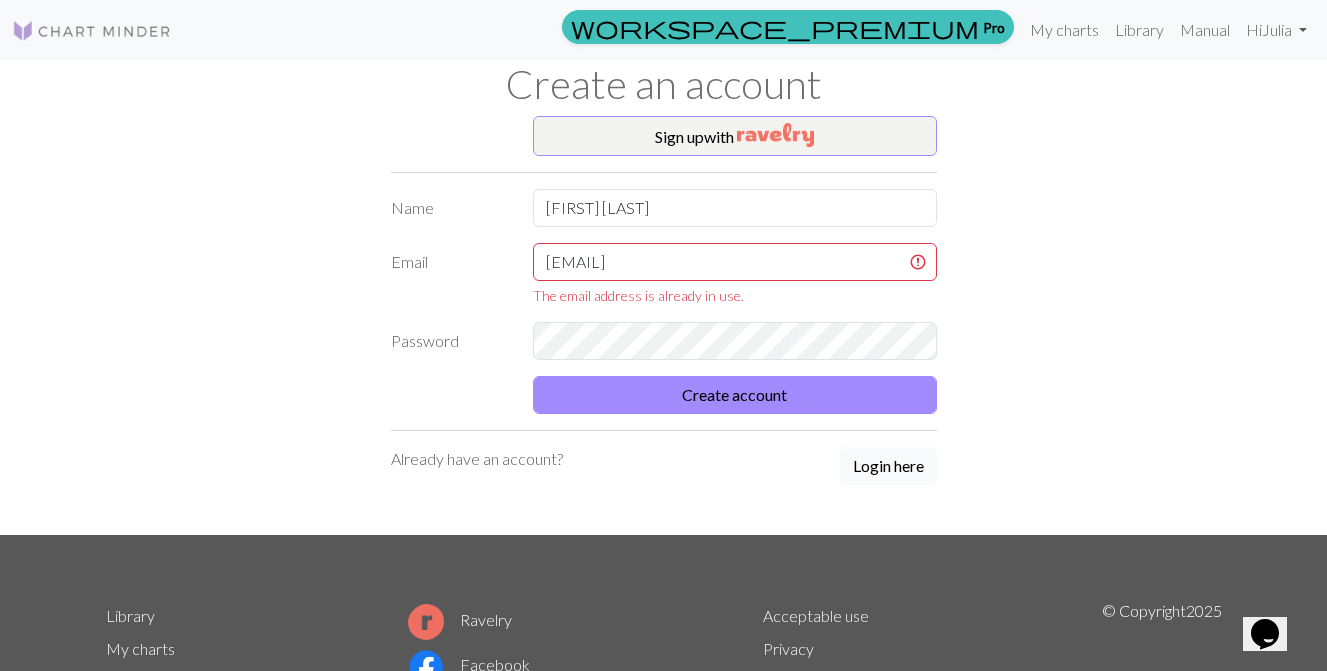 click on "Login here" at bounding box center [888, 466] 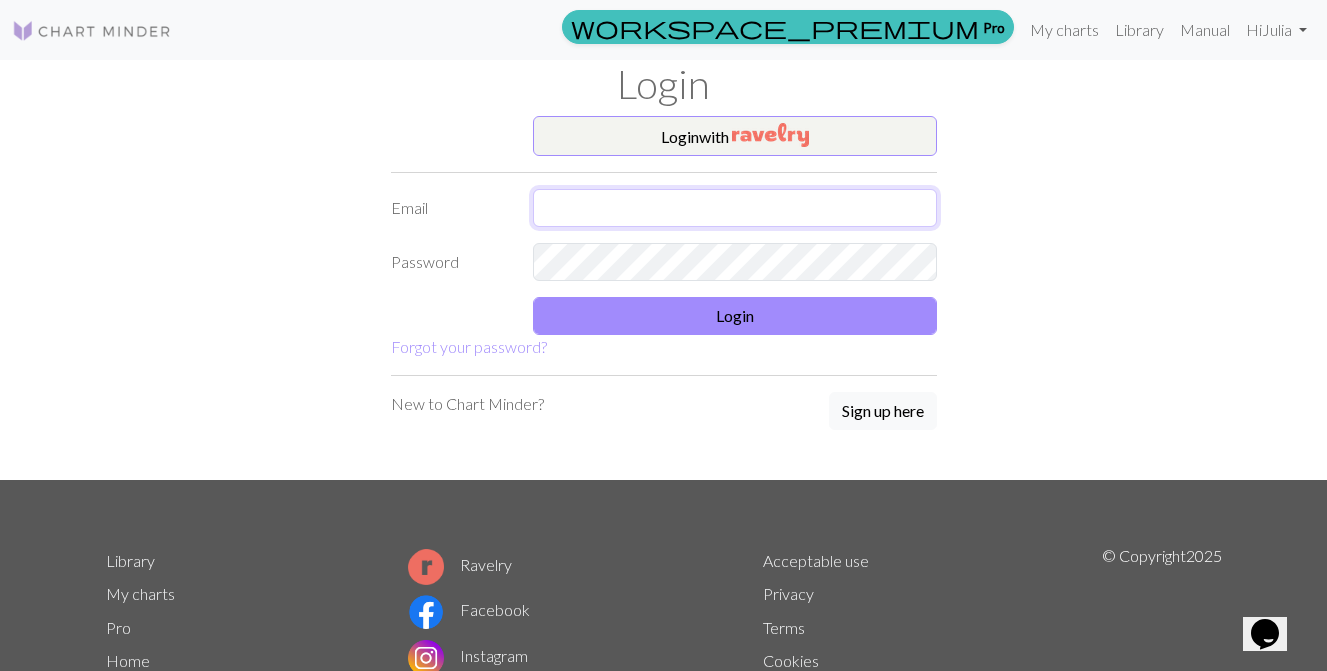 click at bounding box center [735, 208] 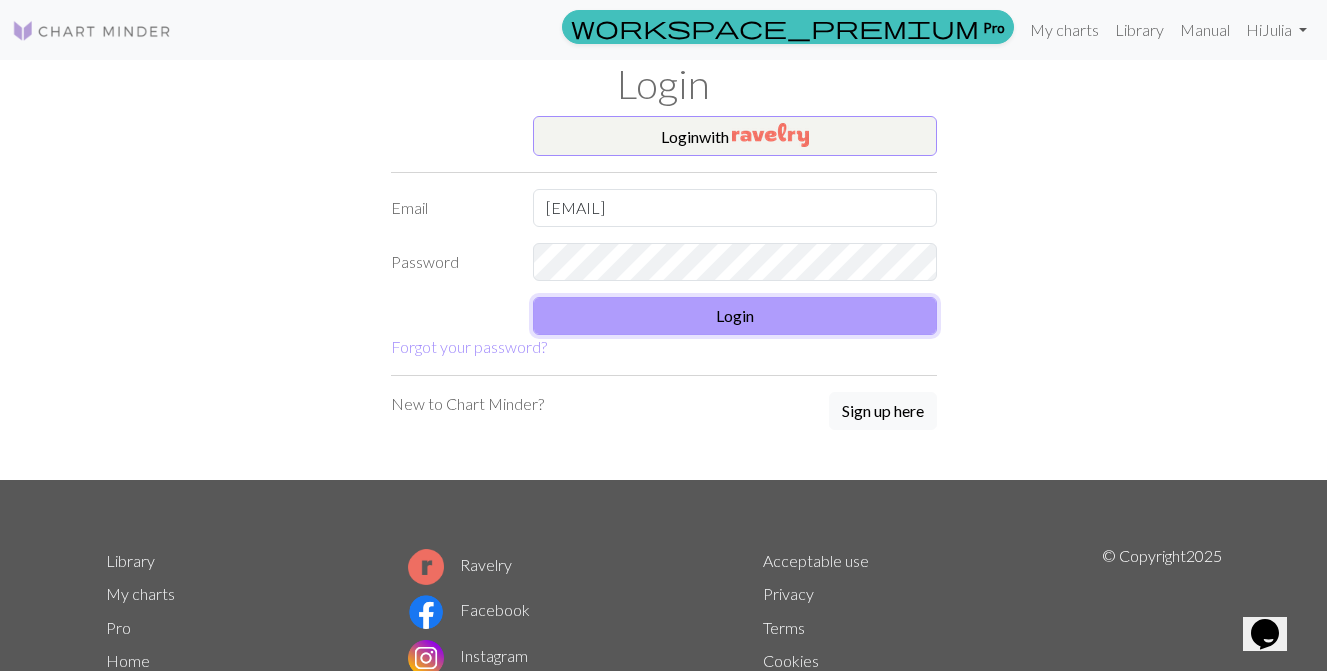 click on "Login" at bounding box center (735, 316) 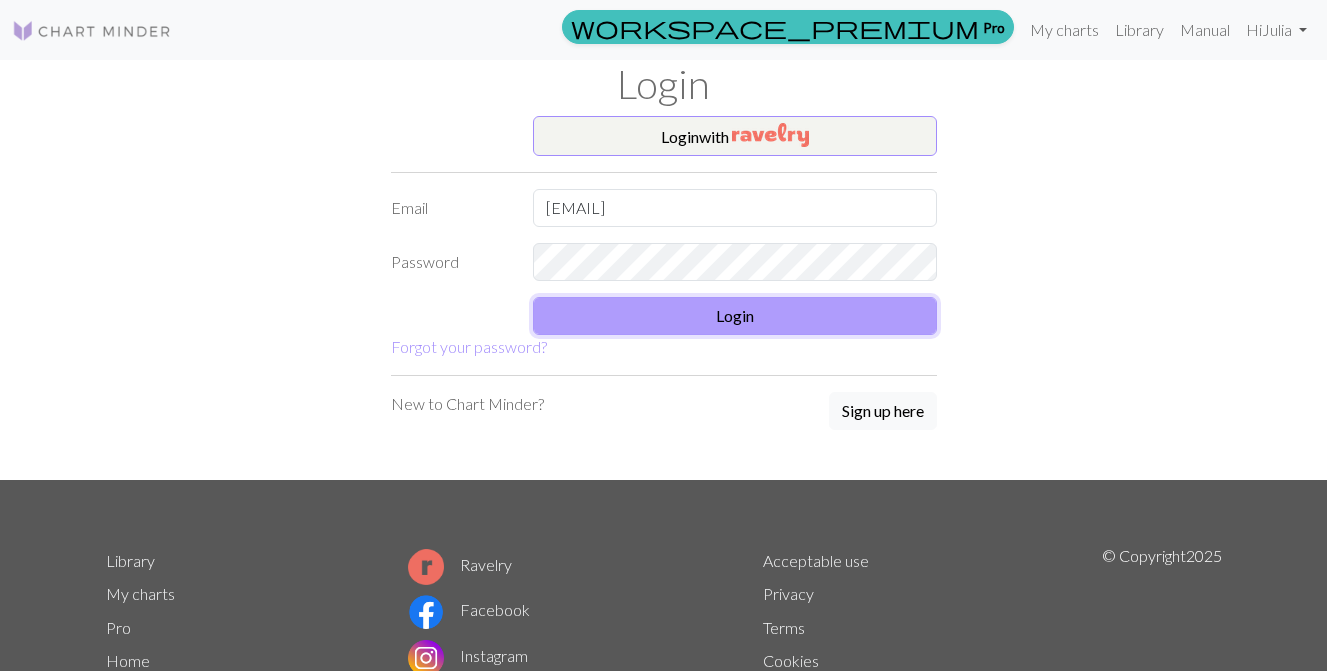 click on "Login" at bounding box center [735, 316] 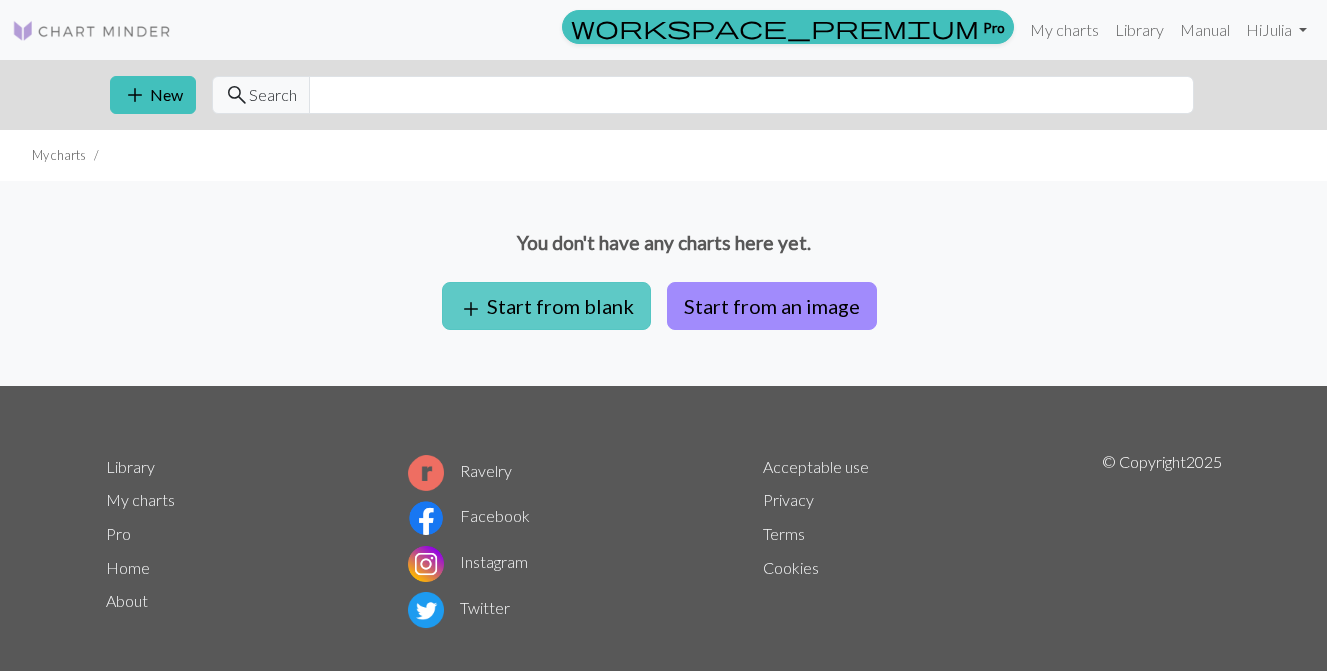 click on "add   Start from blank" at bounding box center [546, 306] 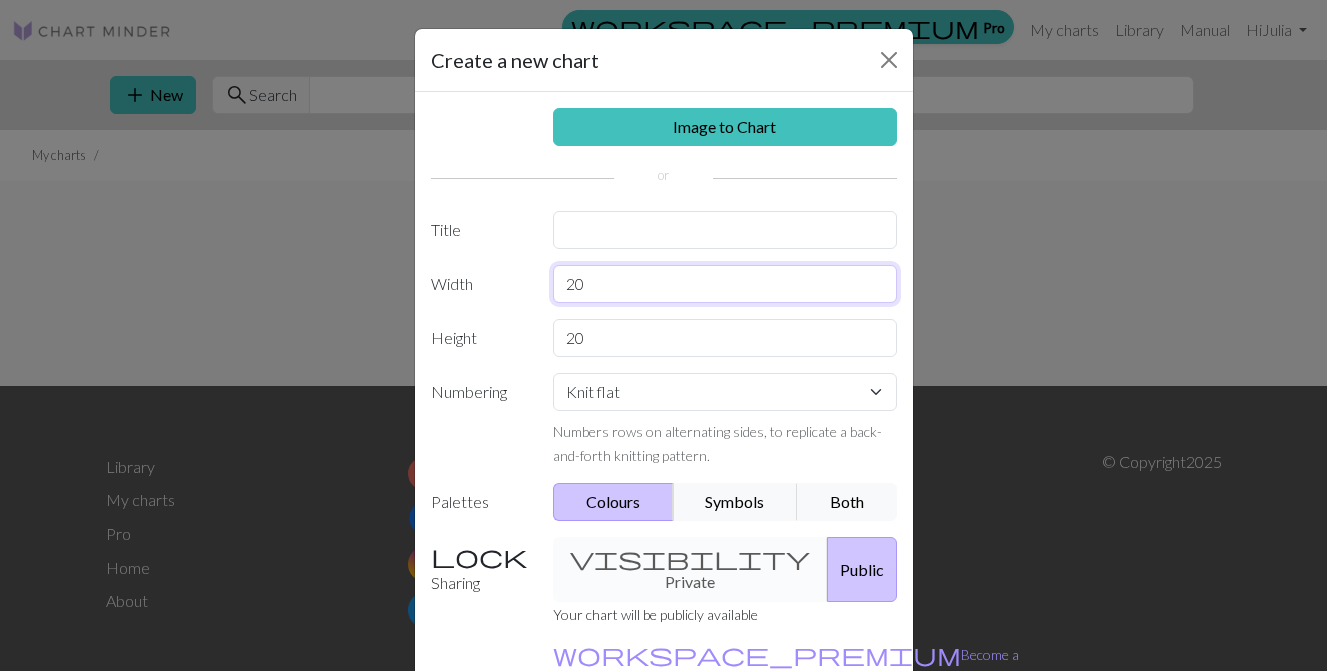click on "20" at bounding box center (725, 284) 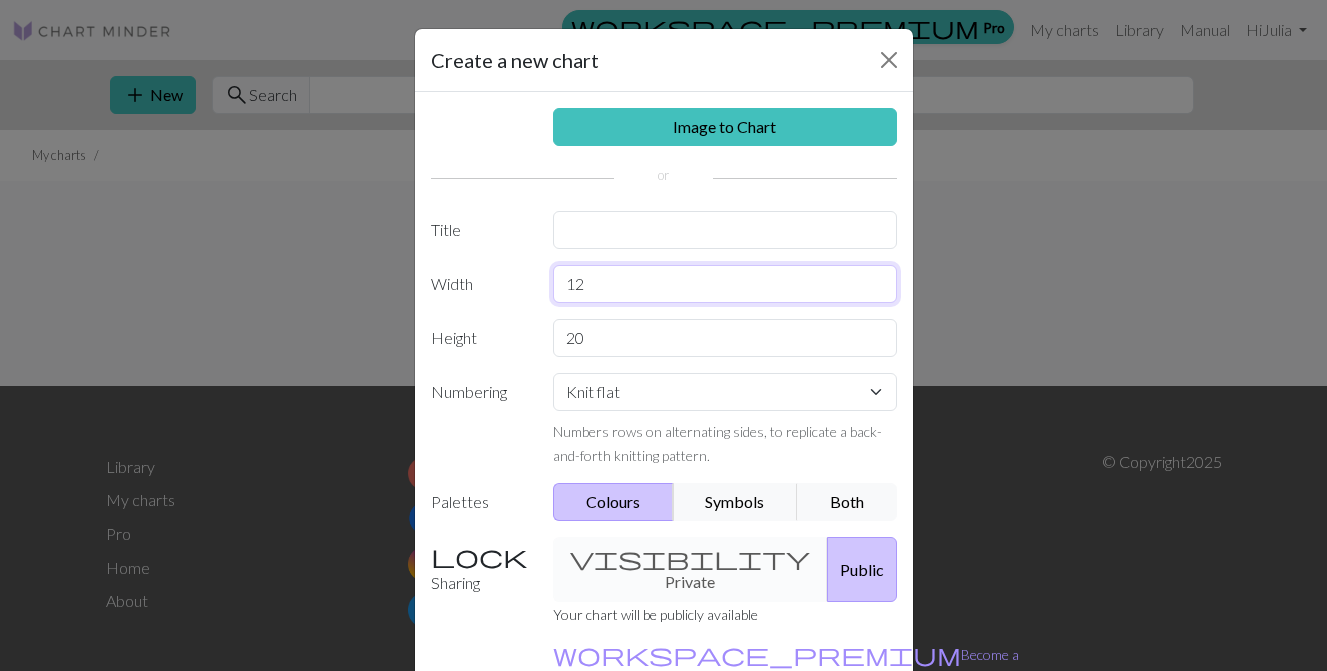 type on "12" 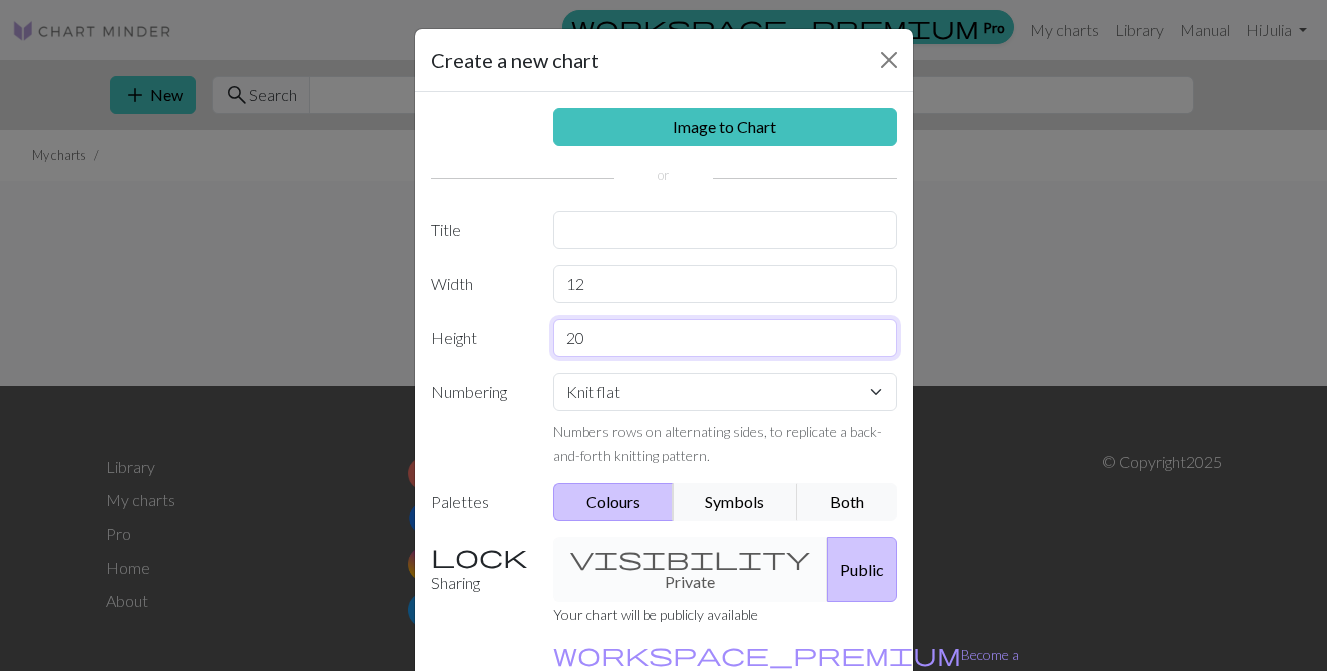 click on "20" at bounding box center [725, 338] 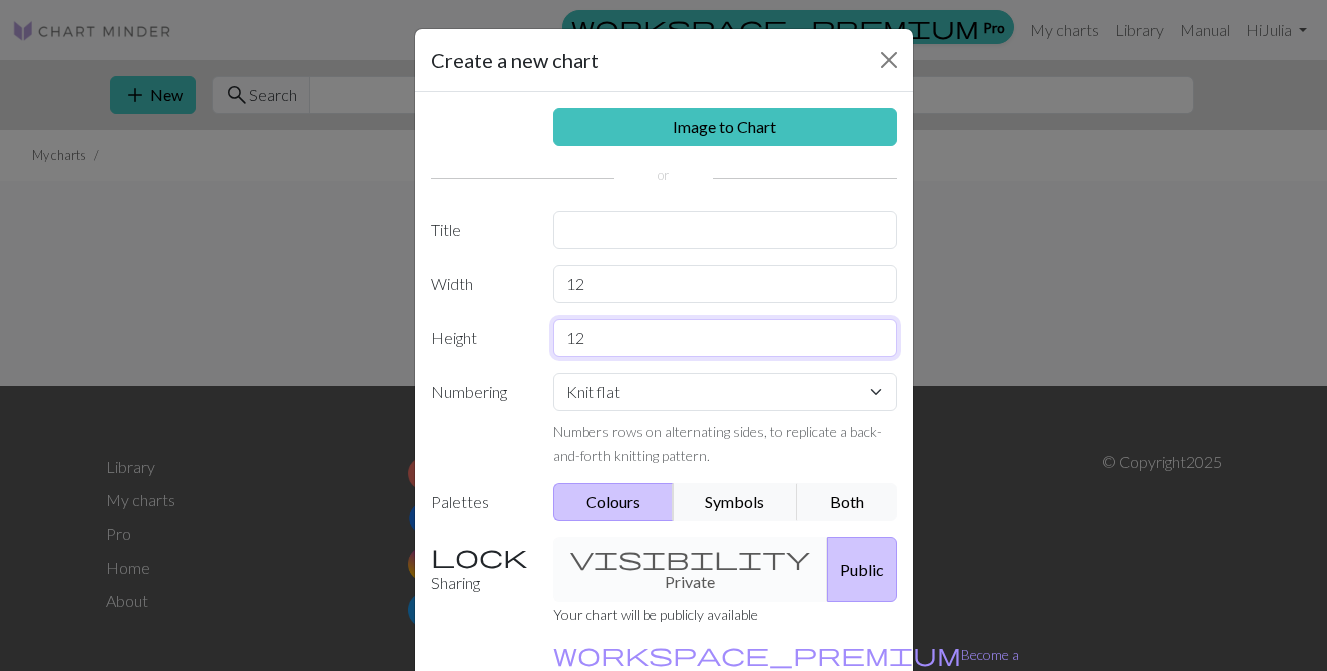 type on "12" 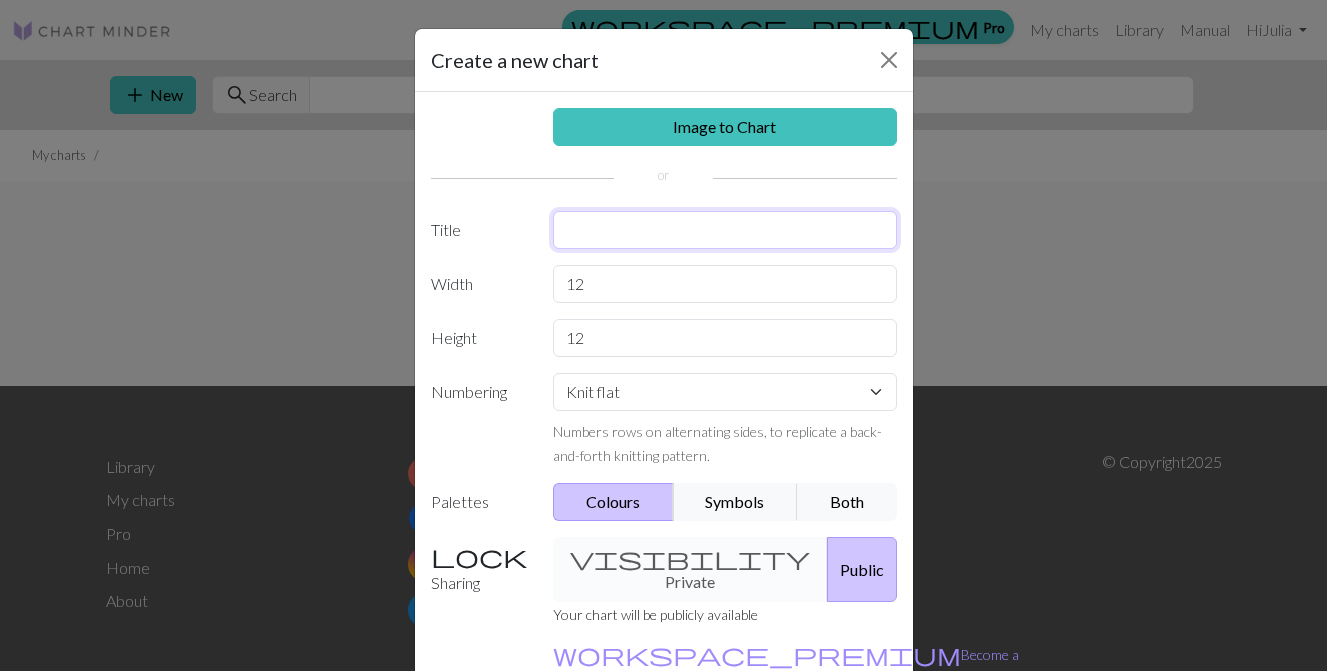 click at bounding box center (725, 230) 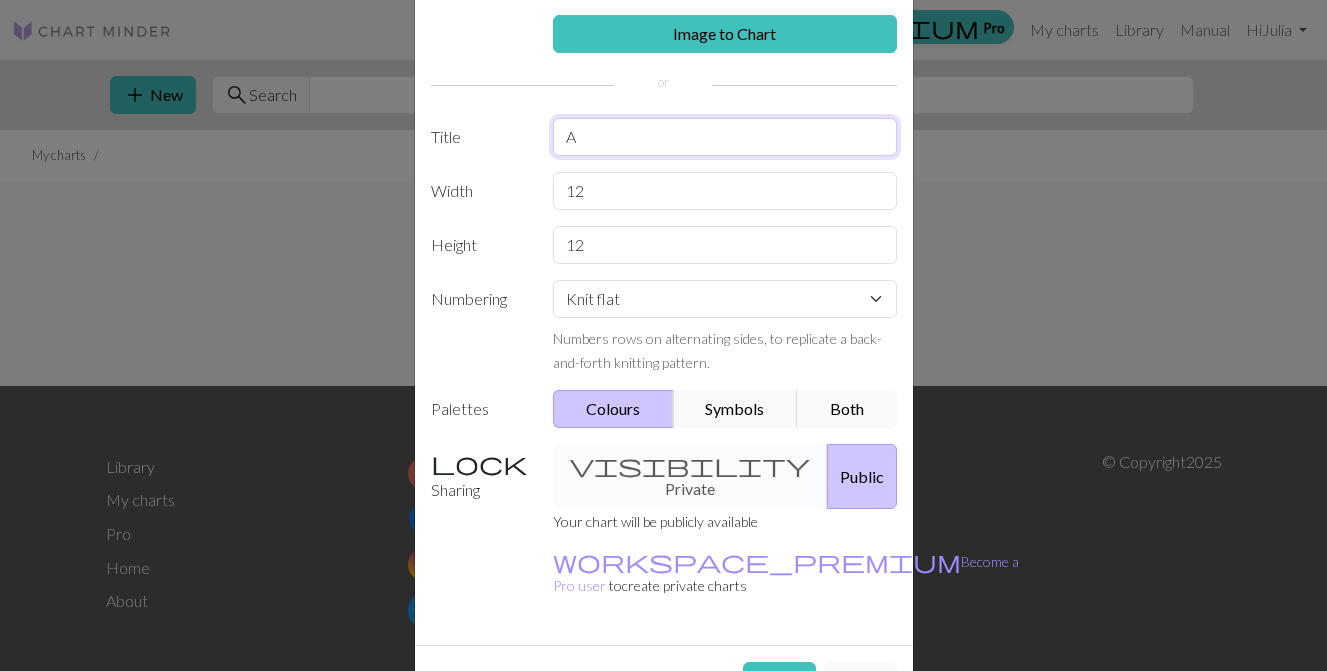 scroll, scrollTop: 118, scrollLeft: 0, axis: vertical 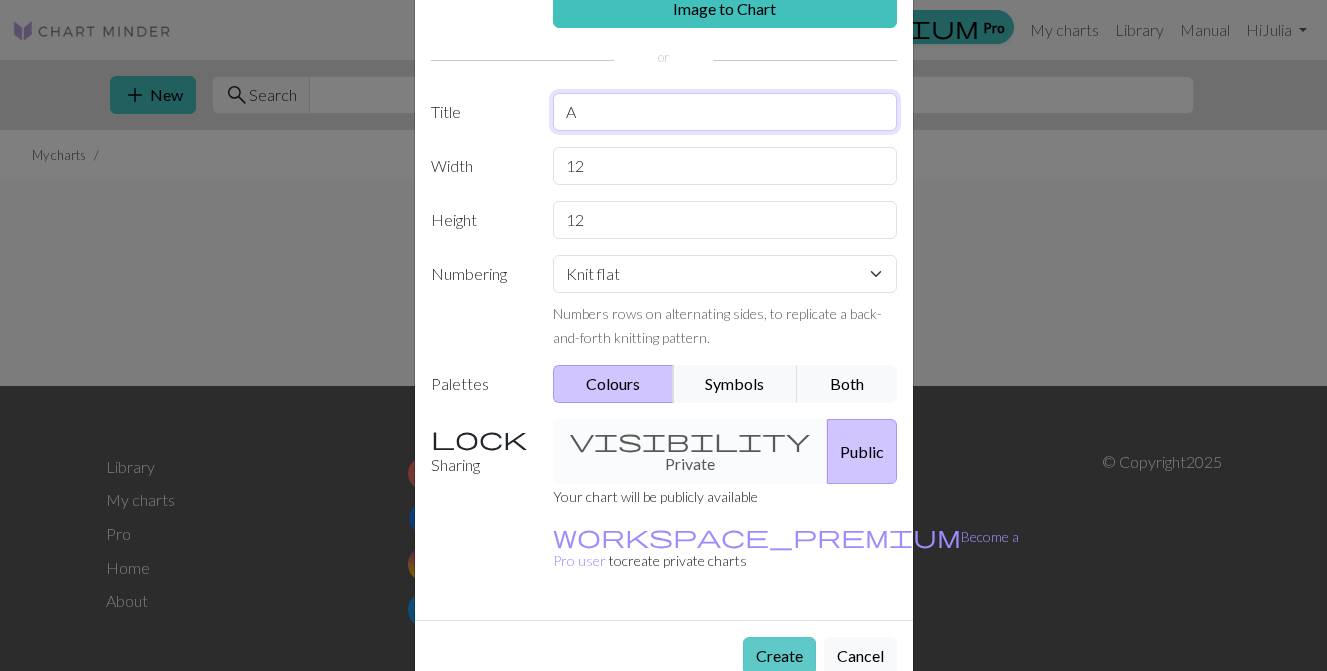 type on "A" 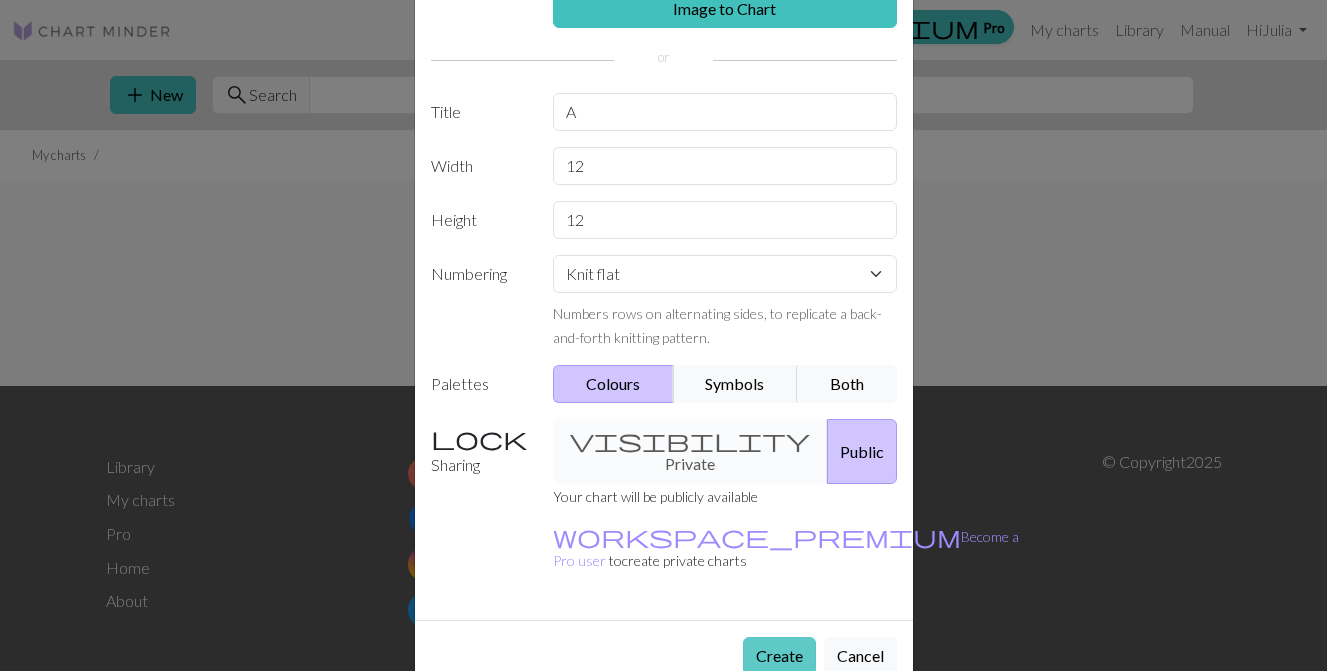 click on "Create" at bounding box center (779, 656) 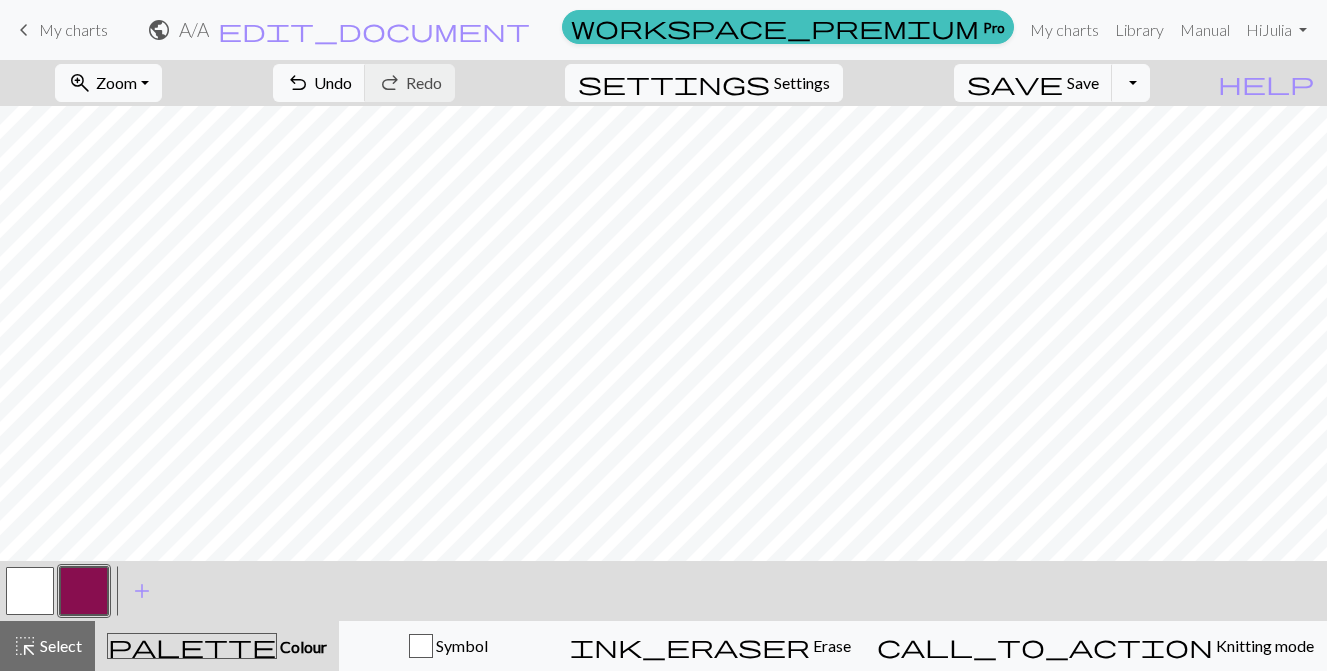 click at bounding box center (30, 591) 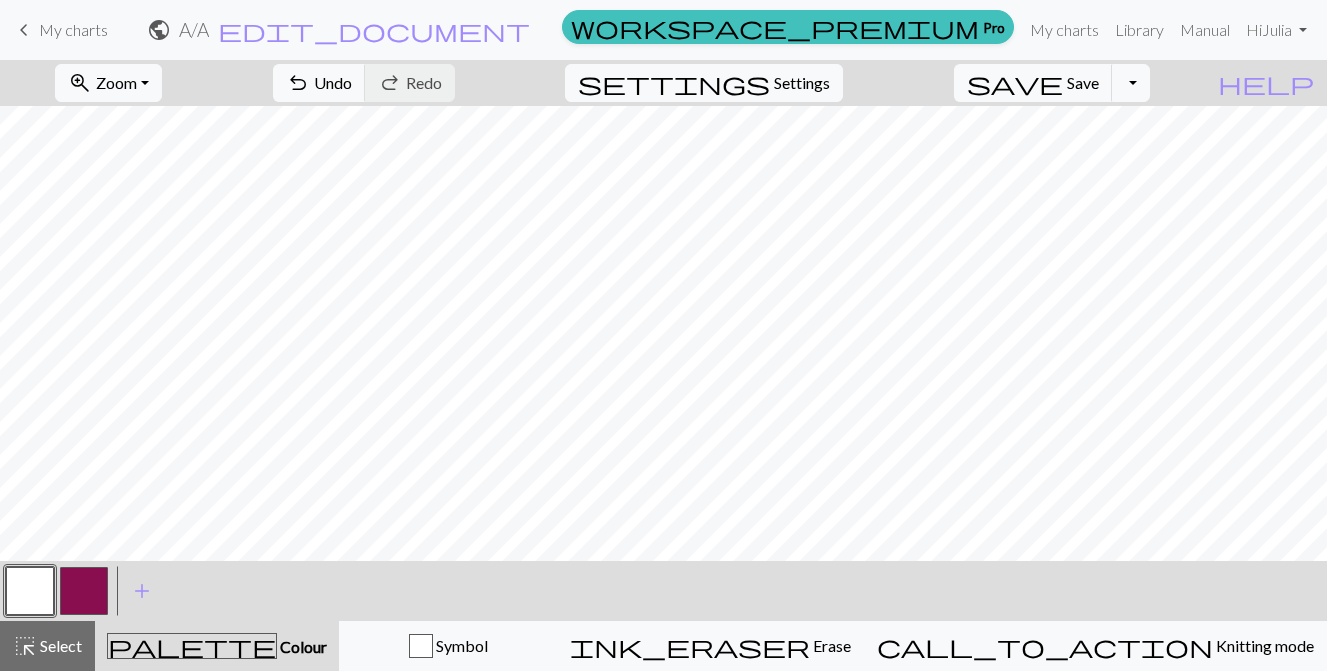 click at bounding box center (84, 591) 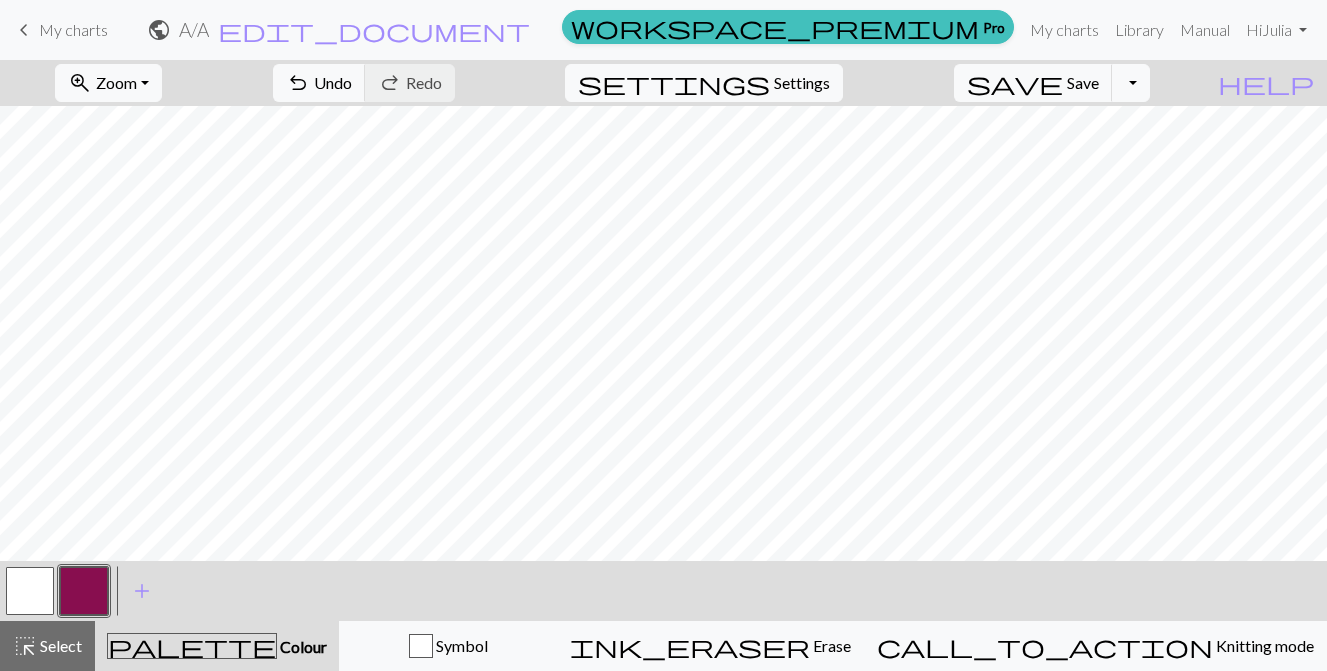 click at bounding box center (30, 591) 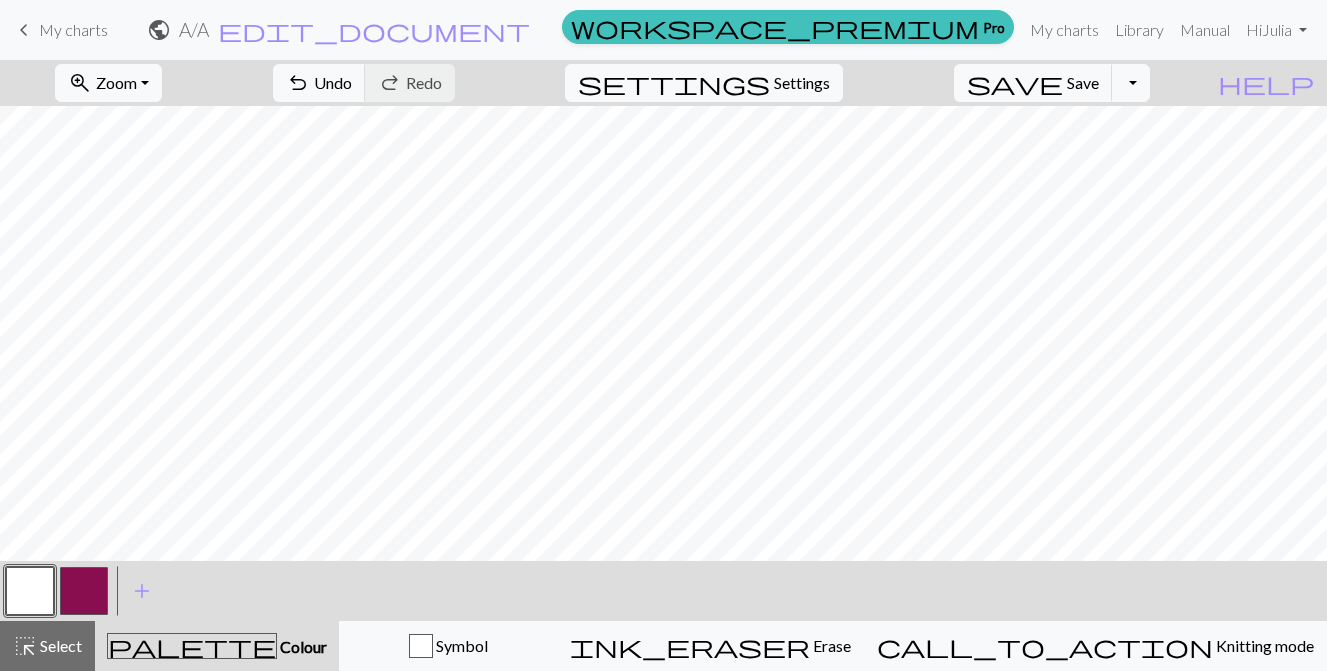 click at bounding box center (84, 591) 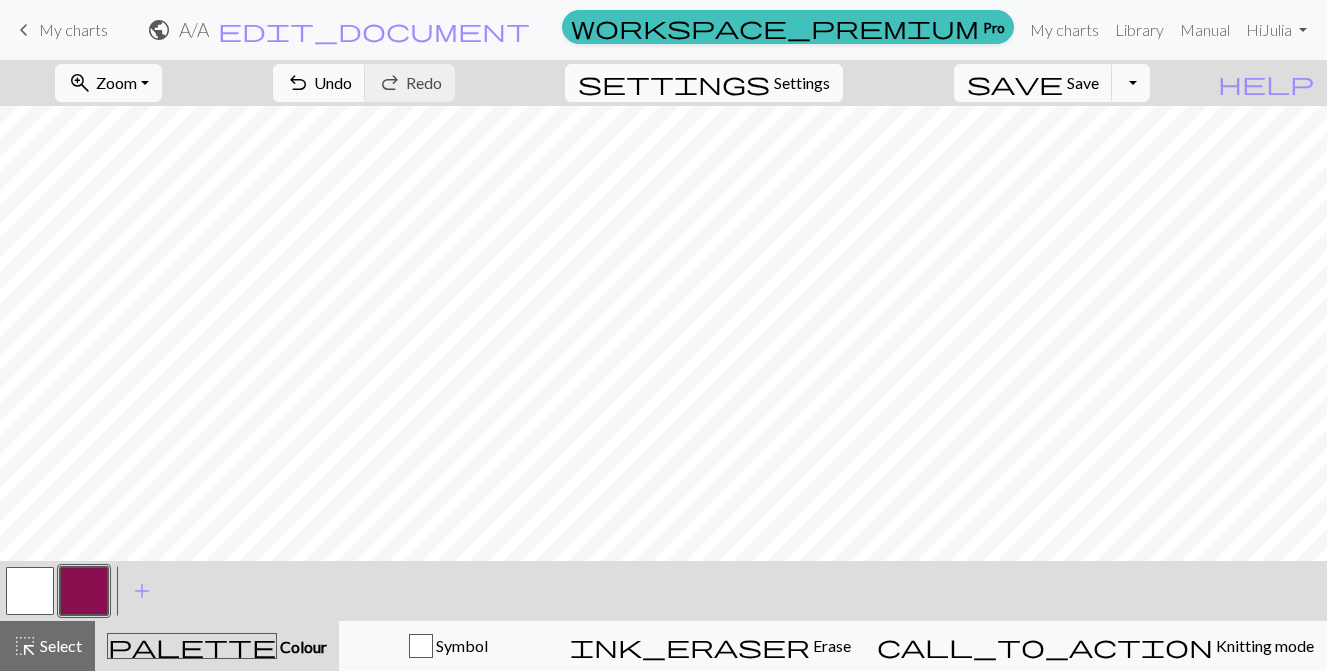 click on "Settings" at bounding box center (802, 83) 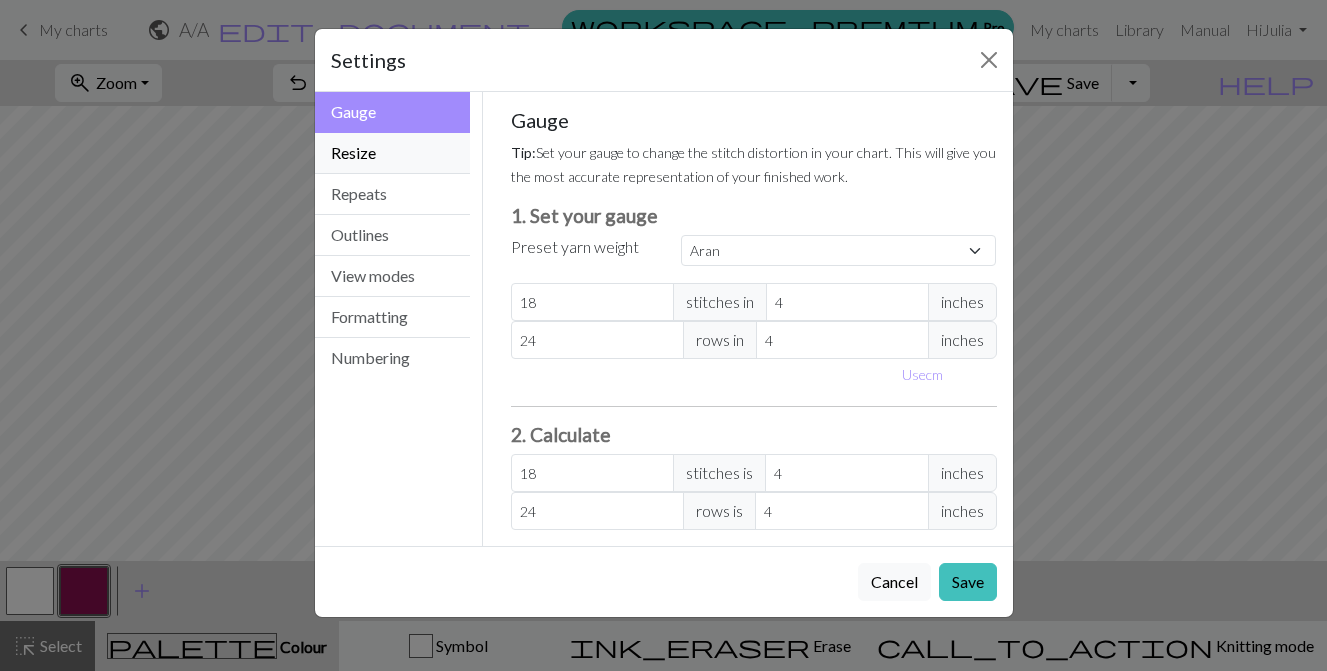click on "Resize" at bounding box center [393, 153] 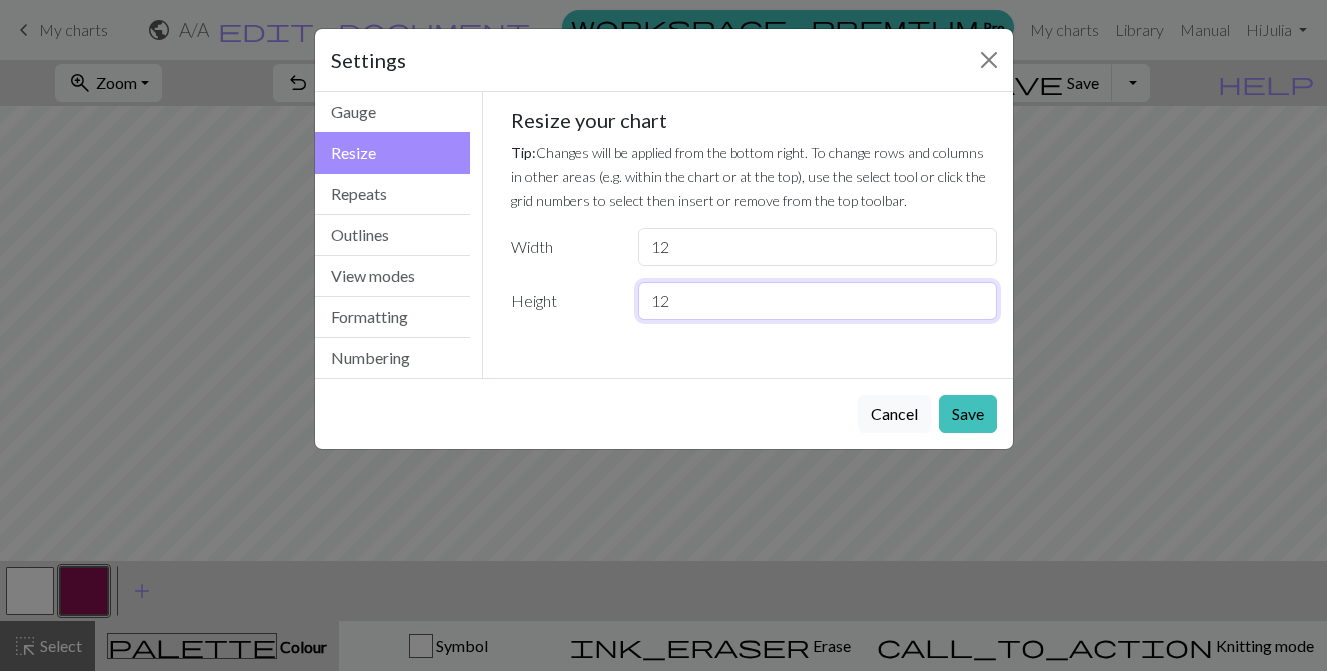 click on "12" at bounding box center [817, 301] 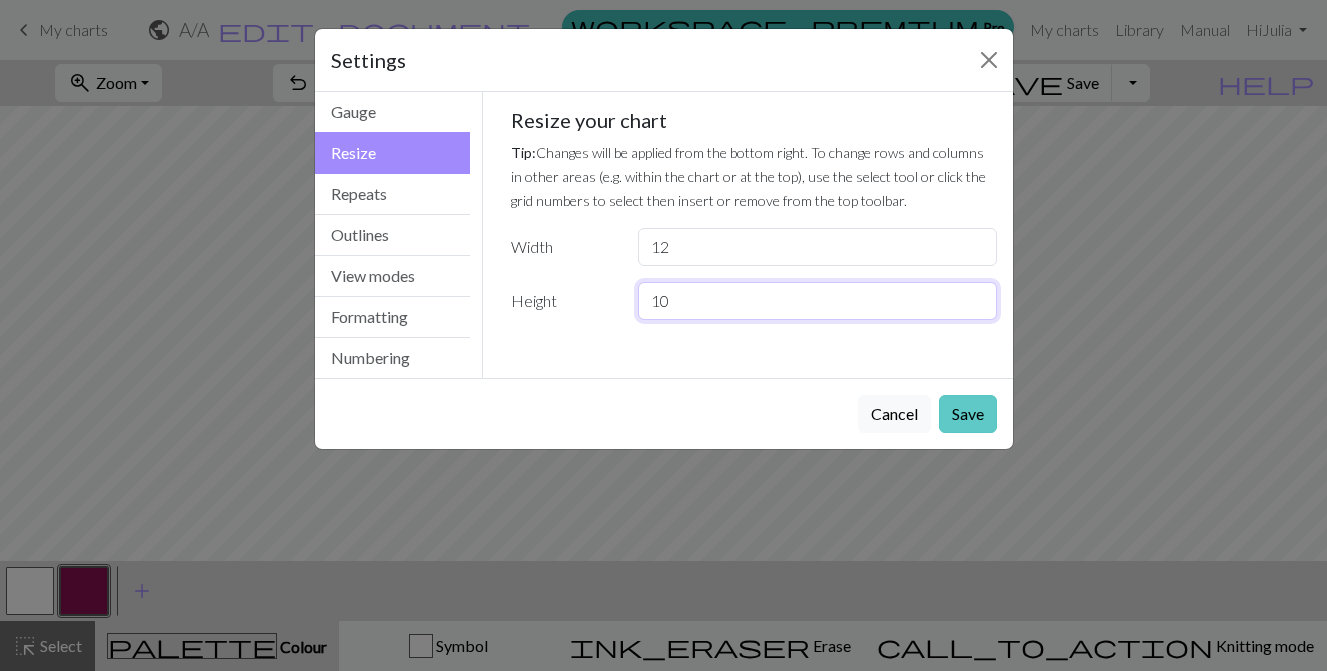 type on "10" 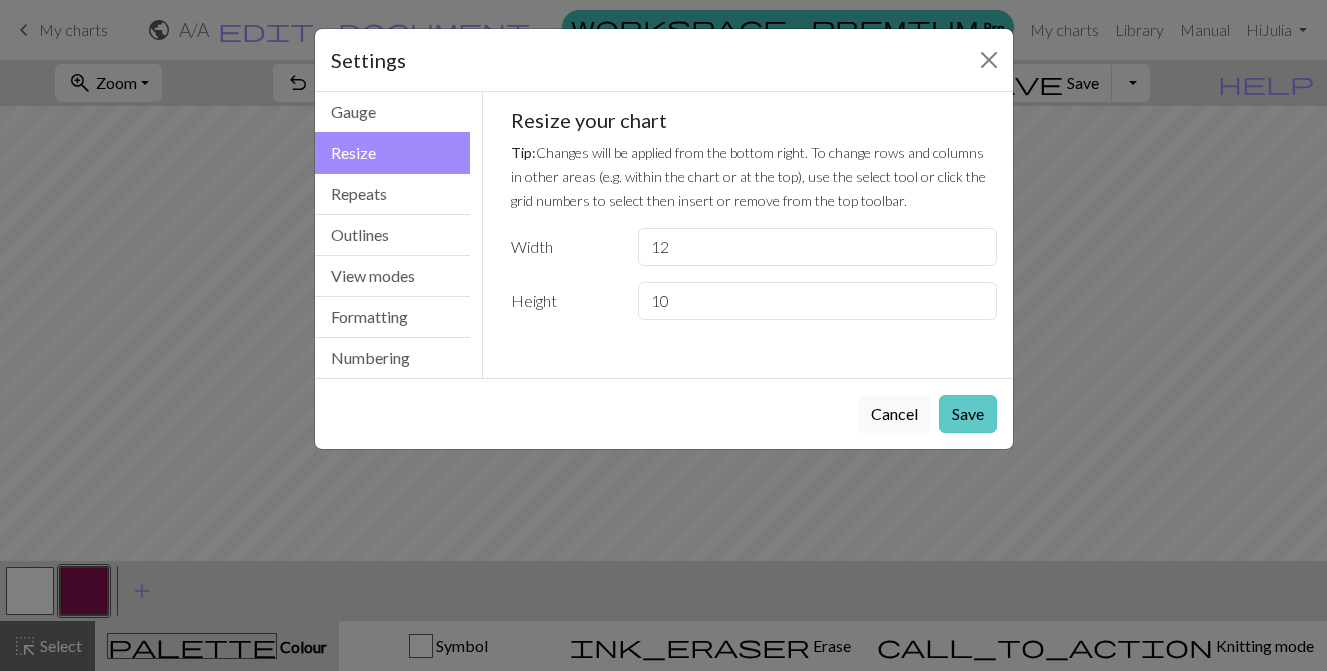 click on "Save" at bounding box center (968, 414) 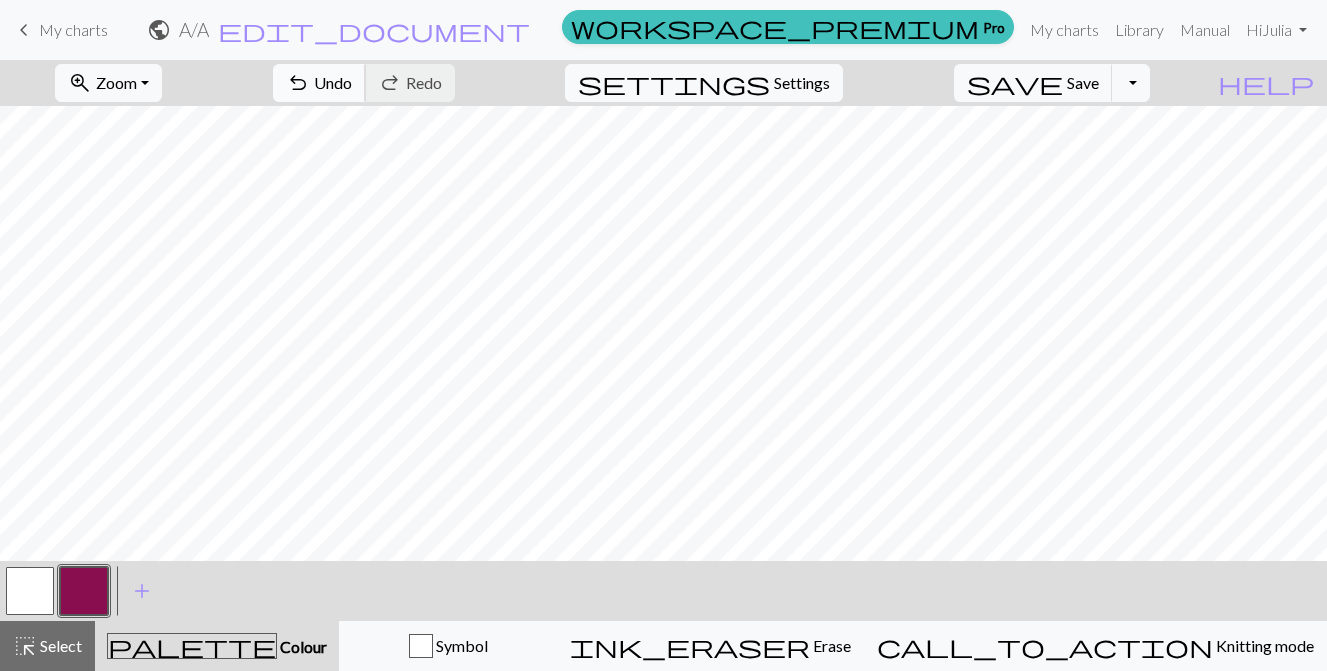 click on "undo Undo Undo" at bounding box center [319, 83] 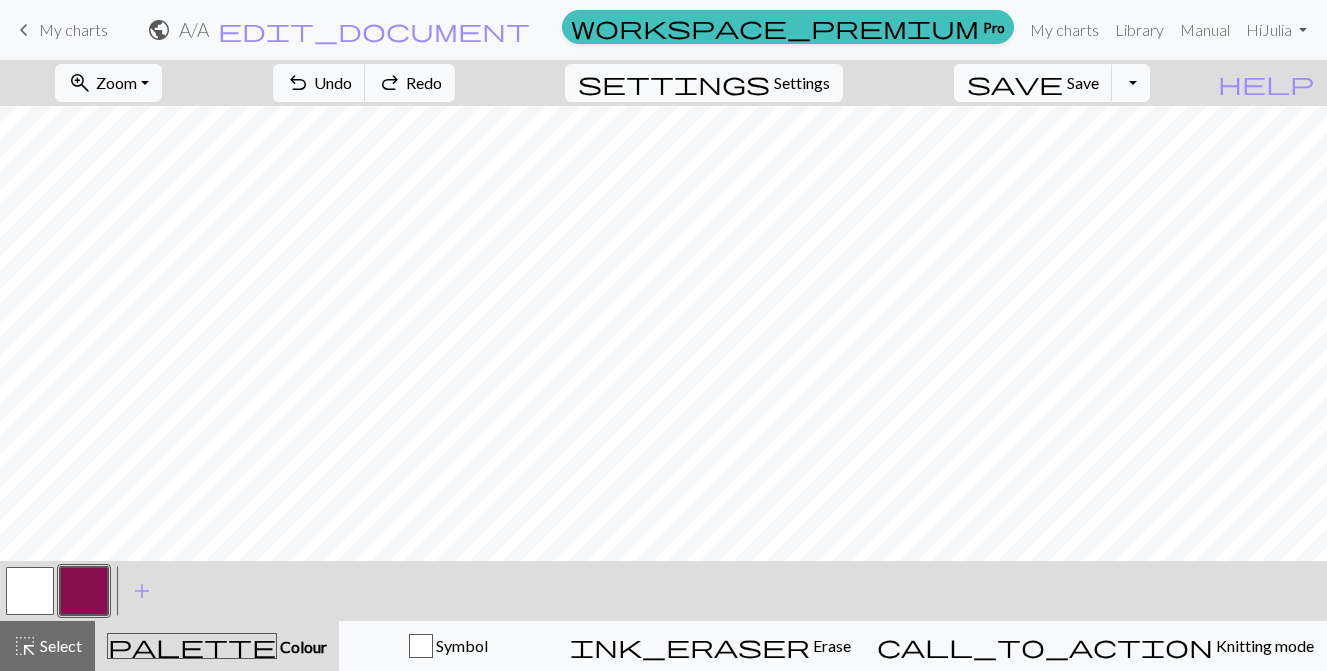 click at bounding box center (30, 591) 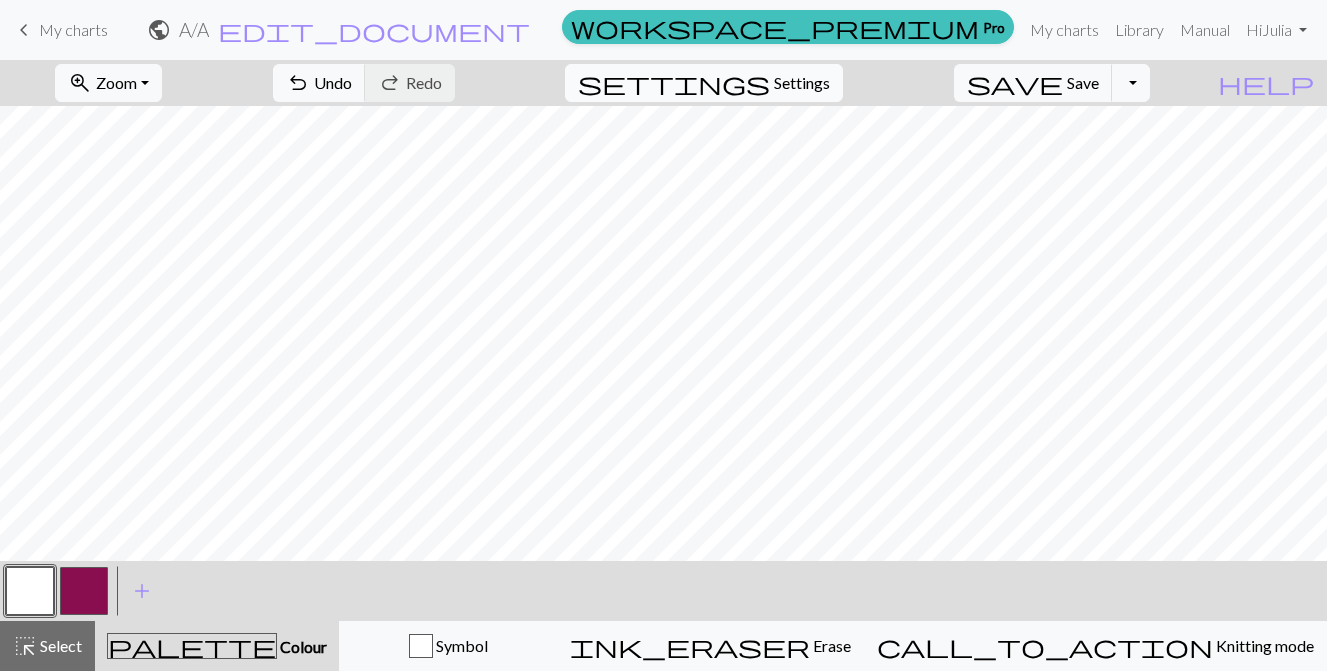 click on "Settings" at bounding box center [802, 83] 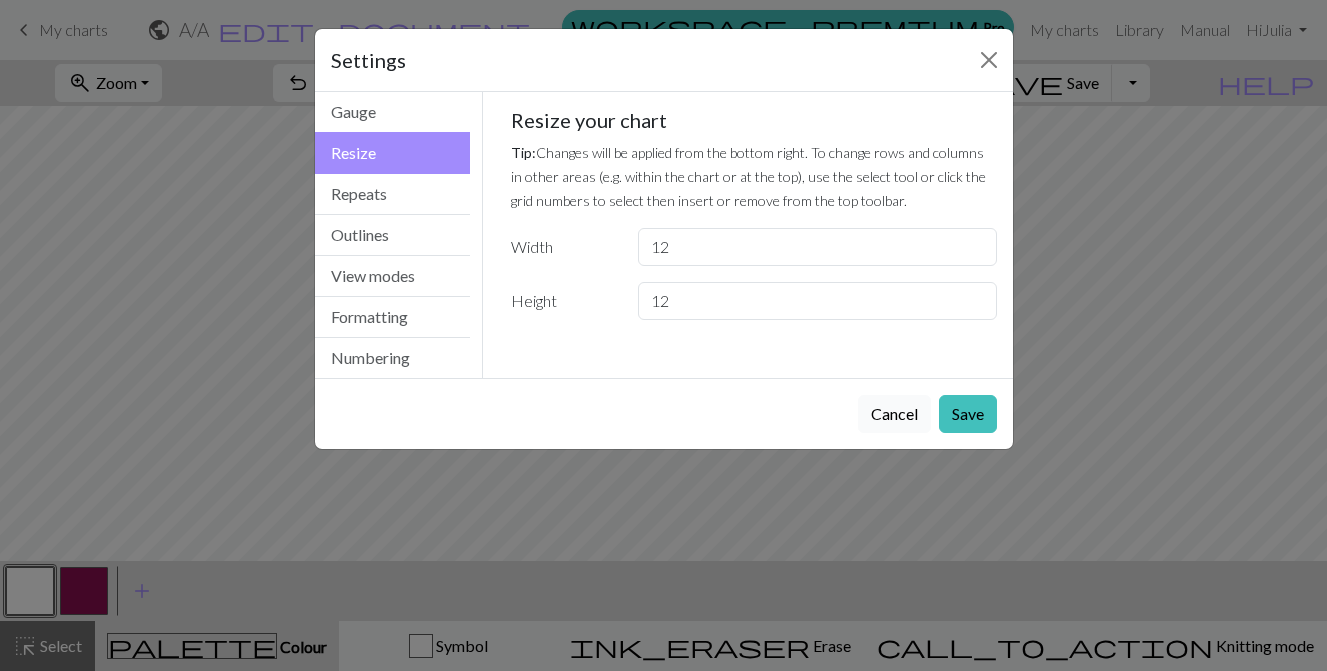click on "Cancel" at bounding box center [894, 414] 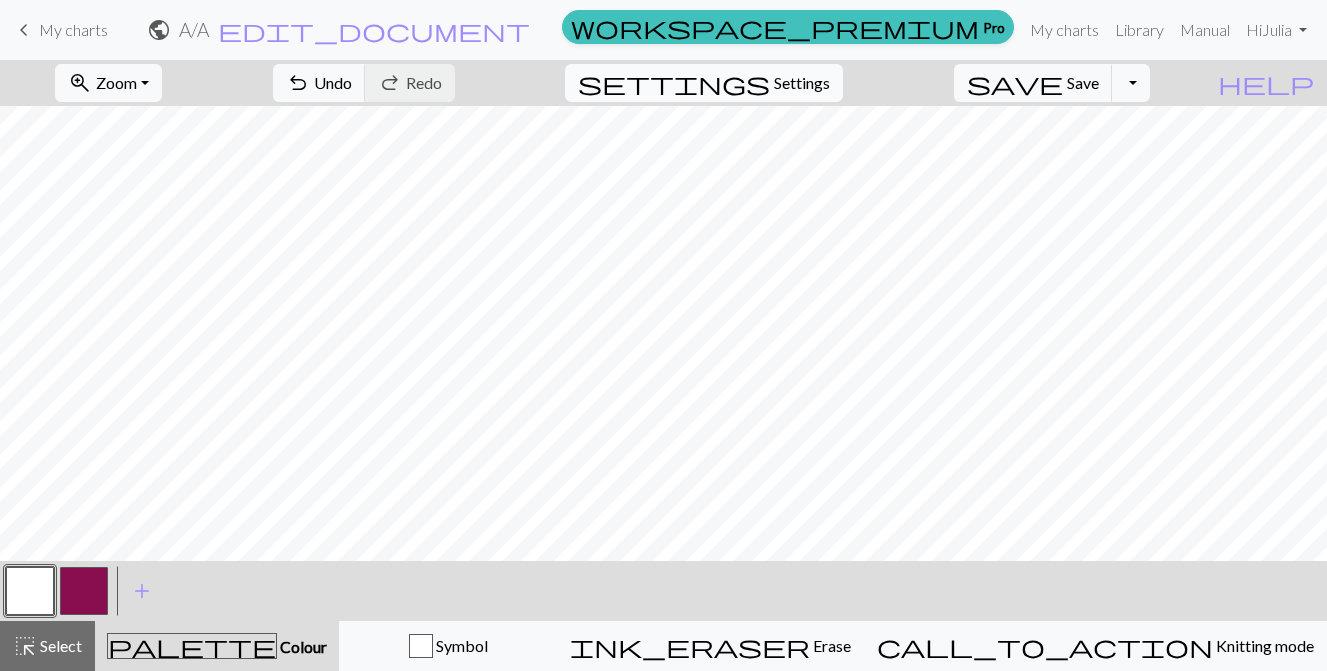 click on "Settings" at bounding box center [802, 83] 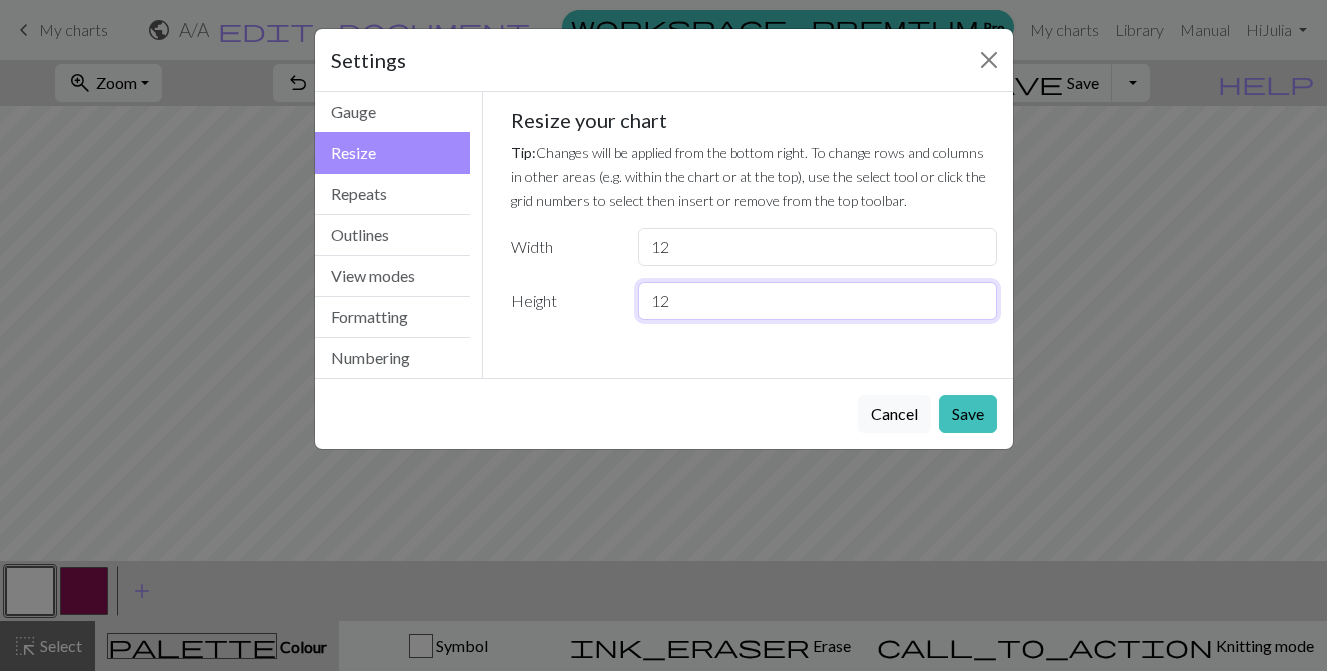 drag, startPoint x: 686, startPoint y: 293, endPoint x: 626, endPoint y: 295, distance: 60.033325 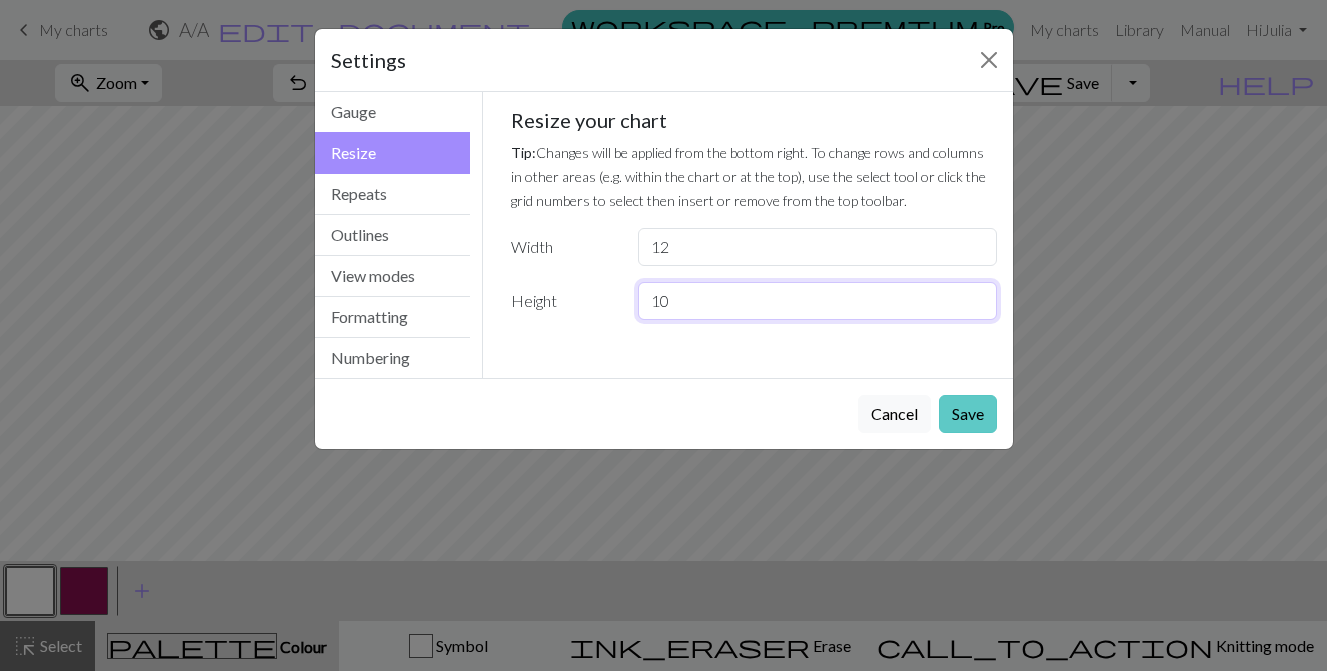 type on "10" 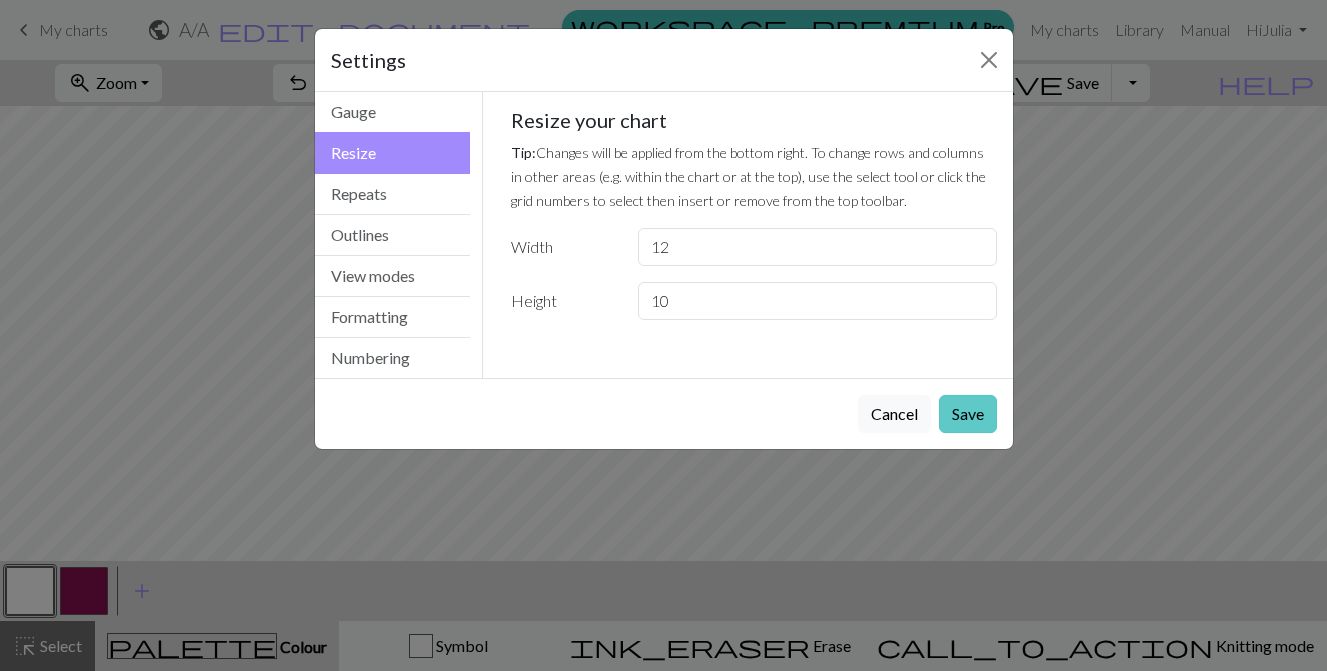 click on "Save" at bounding box center [968, 414] 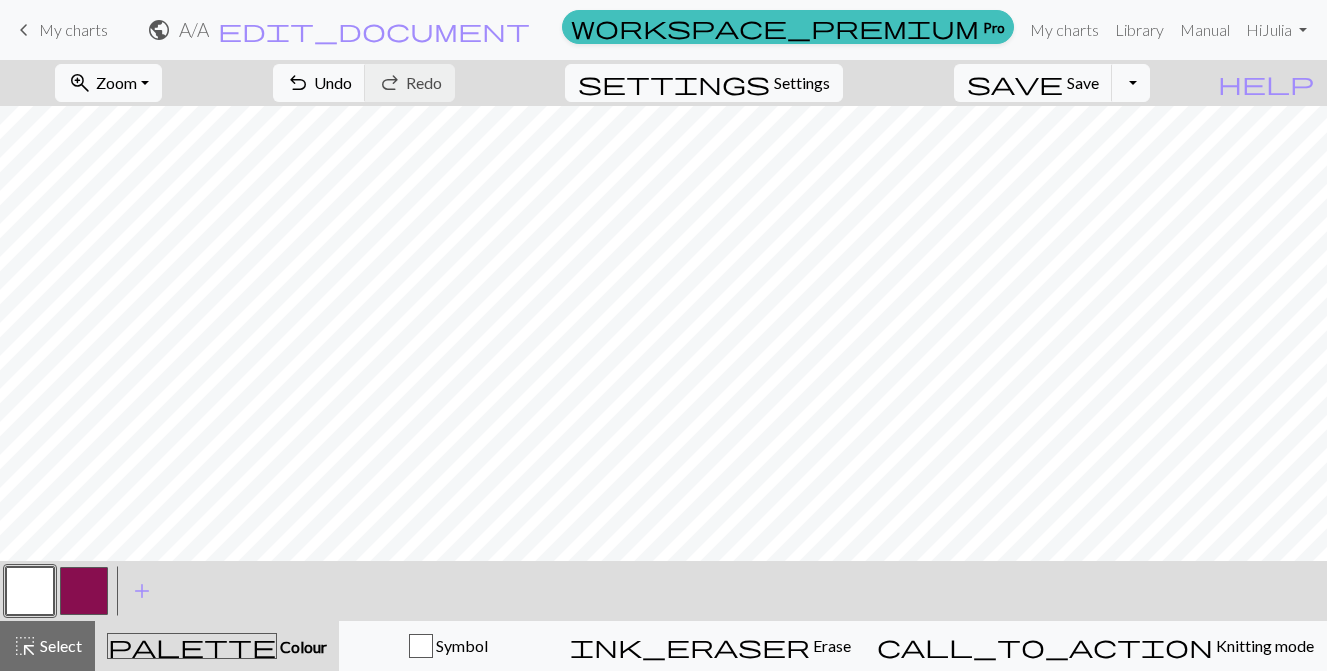 click at bounding box center (84, 591) 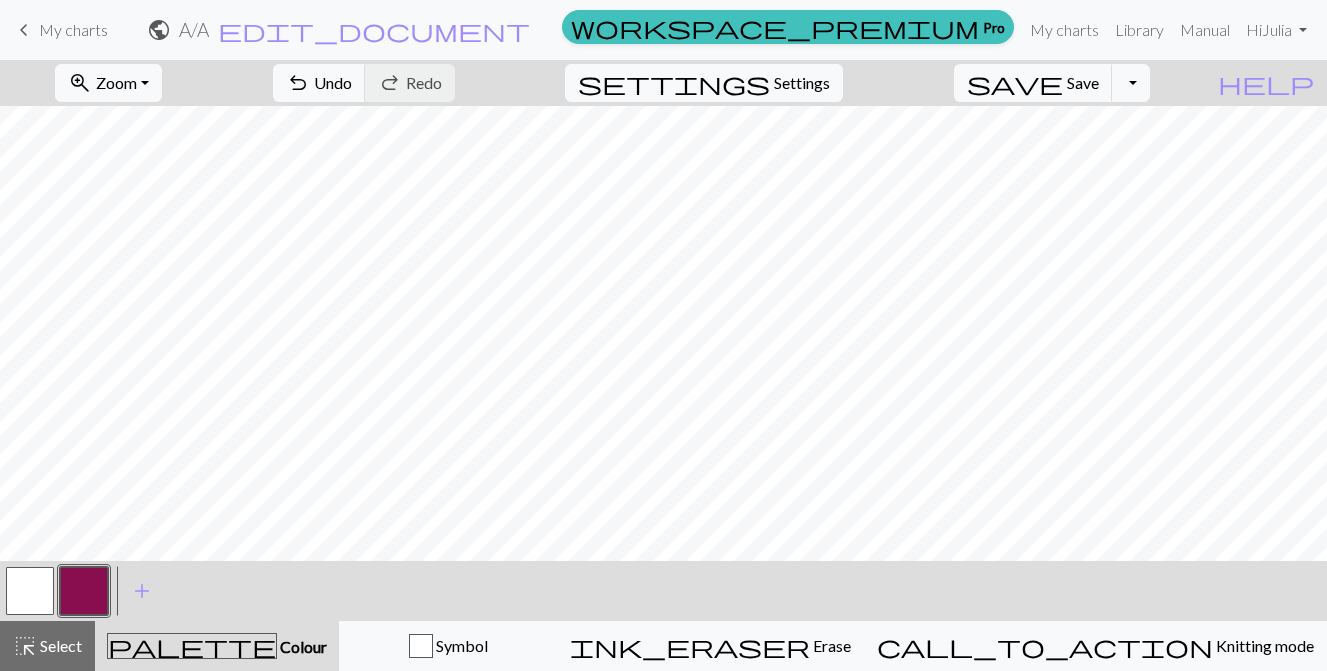 click at bounding box center (30, 591) 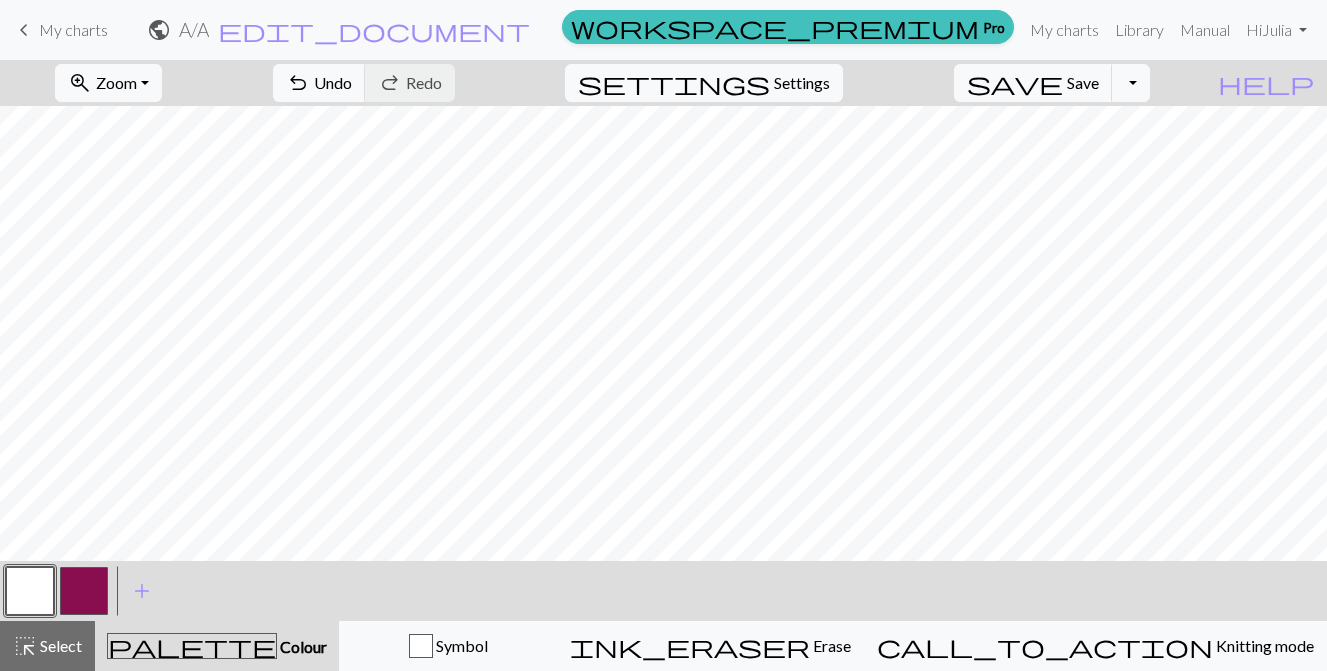 click at bounding box center (84, 591) 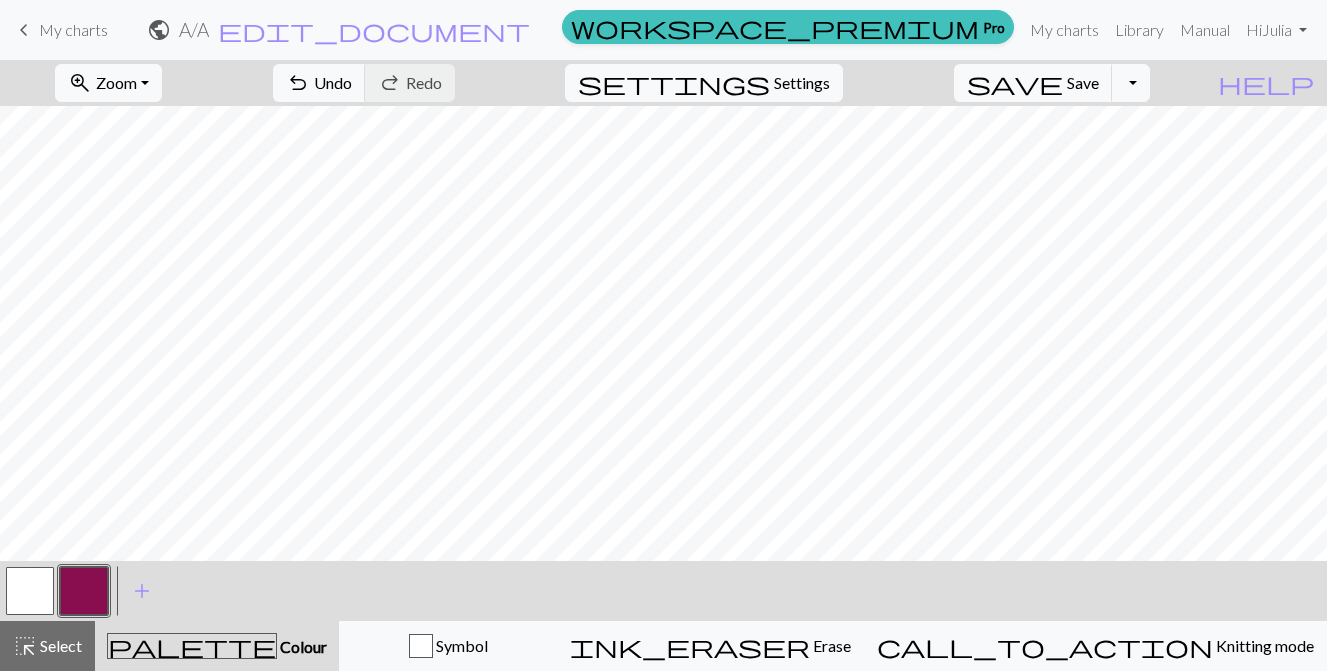 click at bounding box center [30, 591] 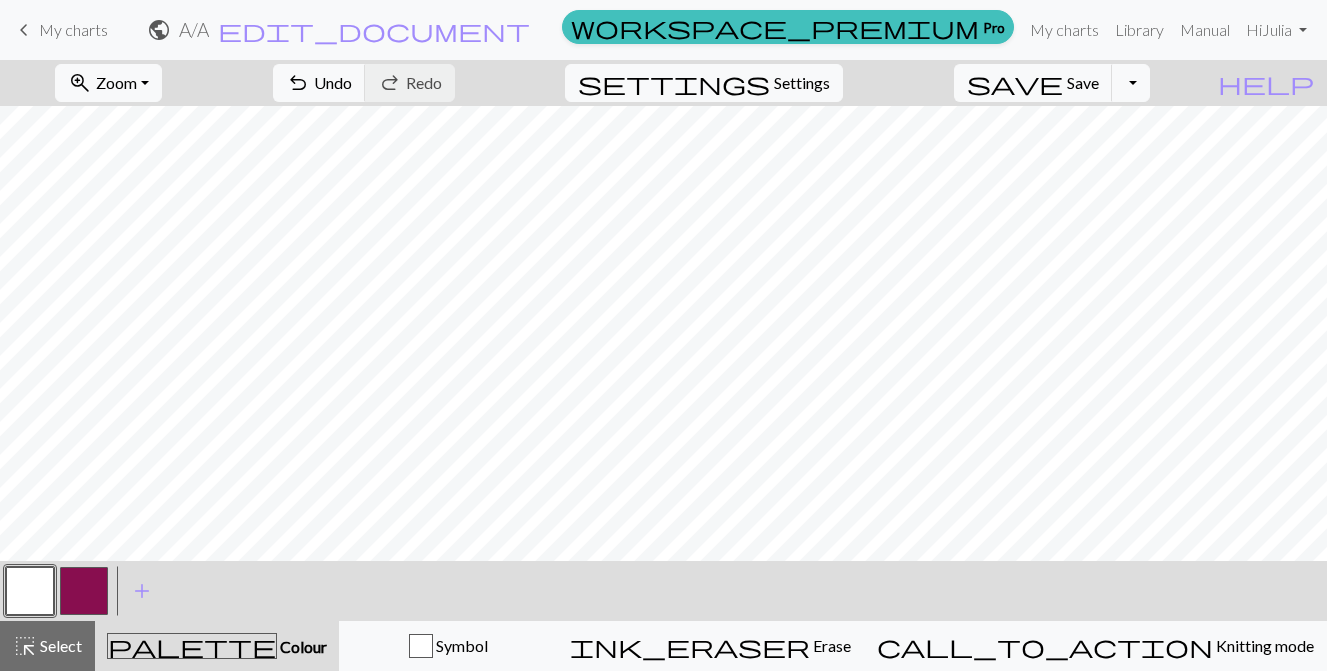 click at bounding box center [84, 591] 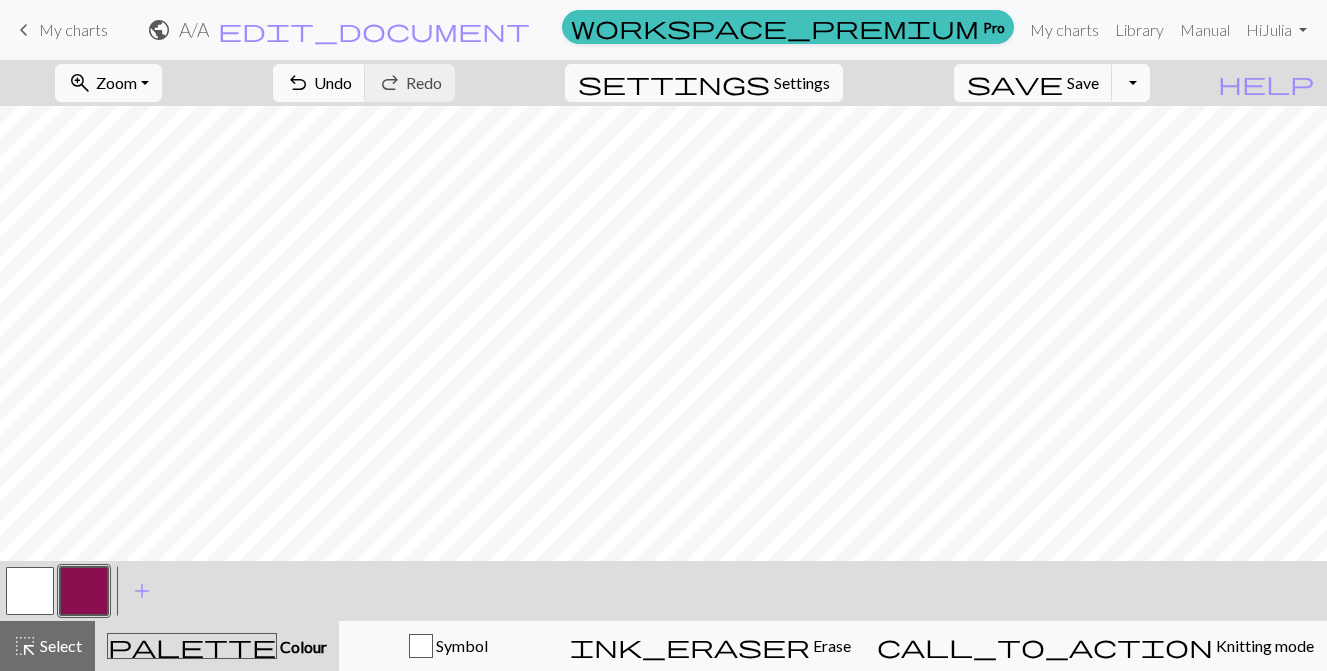 click on "Toggle Dropdown" at bounding box center [1131, 83] 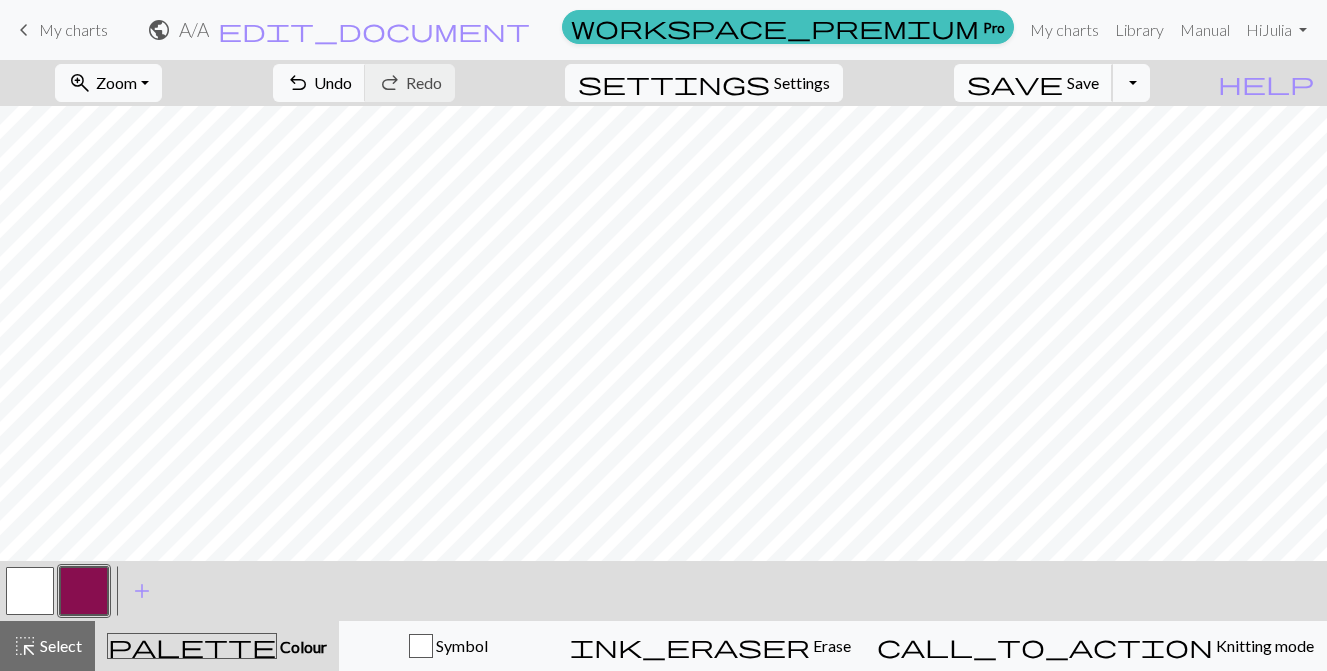 click on "Save" at bounding box center [1083, 82] 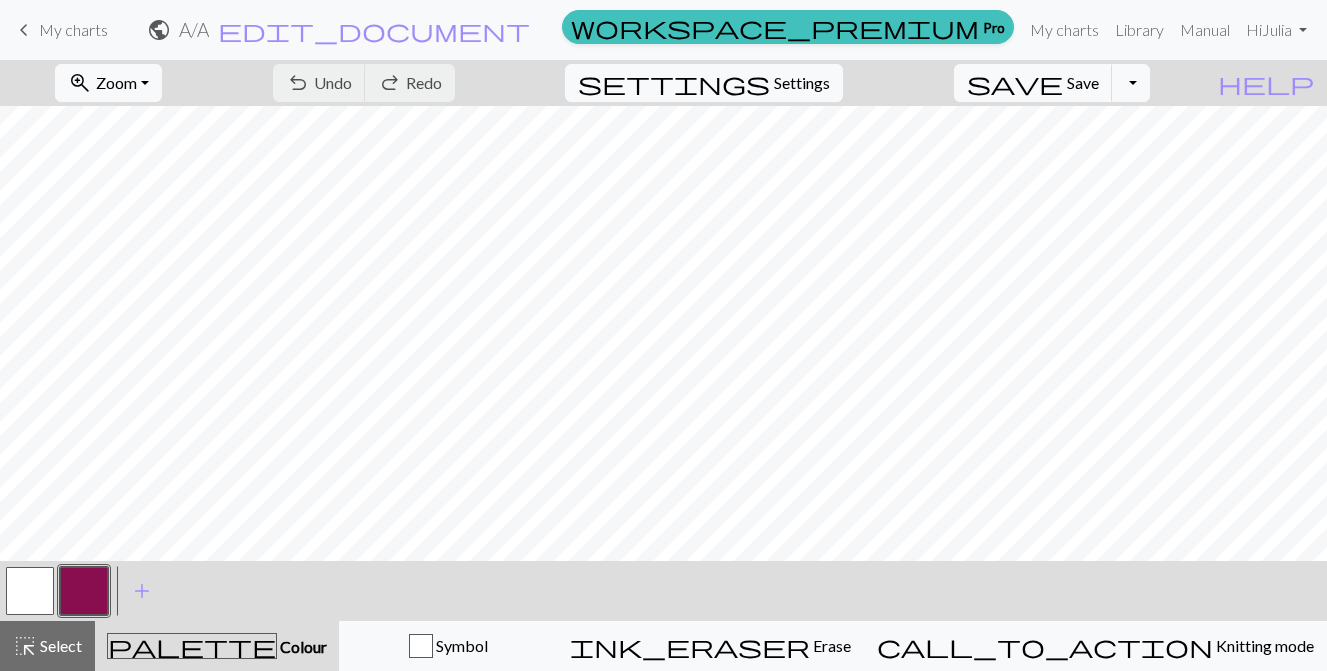 click on "My charts" at bounding box center [73, 29] 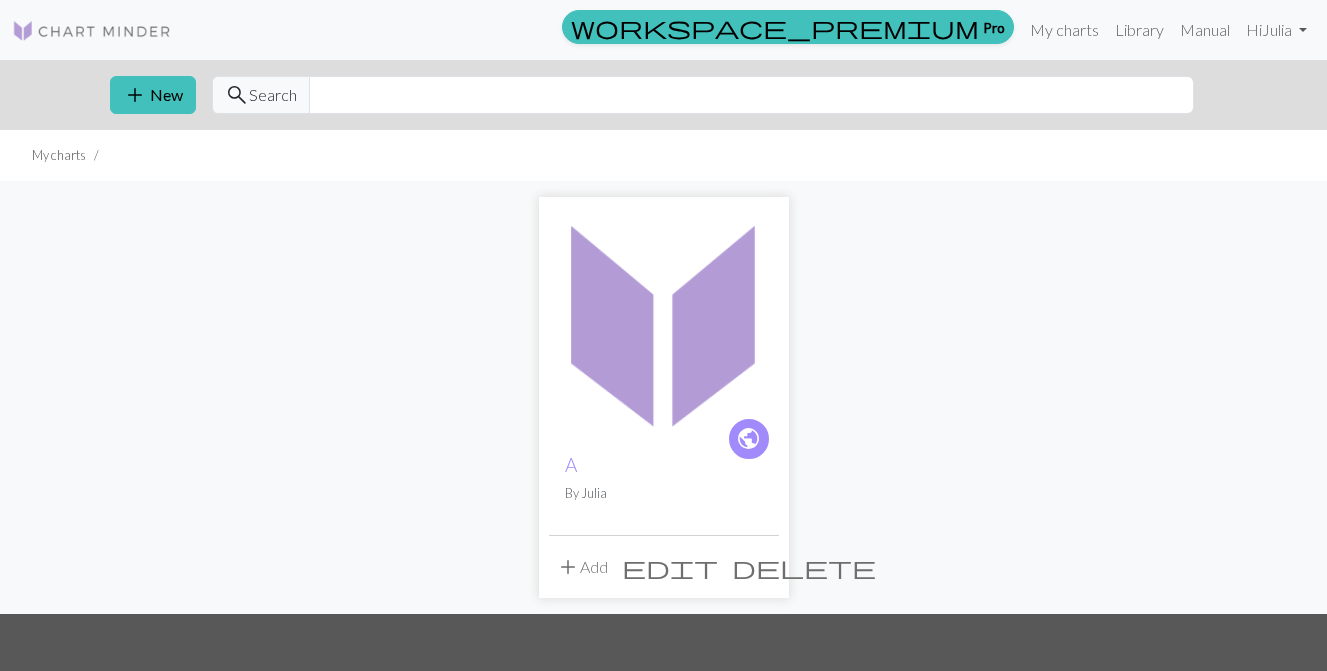 click on "add" at bounding box center [568, 567] 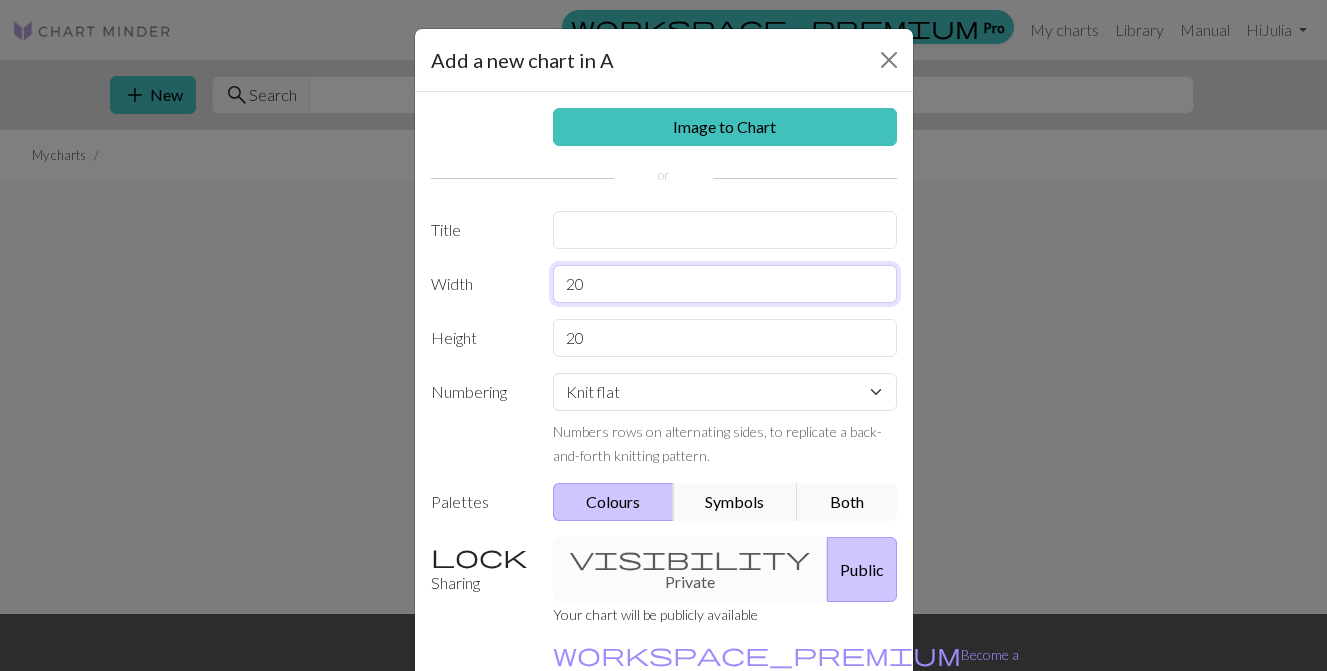 drag, startPoint x: 625, startPoint y: 286, endPoint x: 541, endPoint y: 280, distance: 84.21401 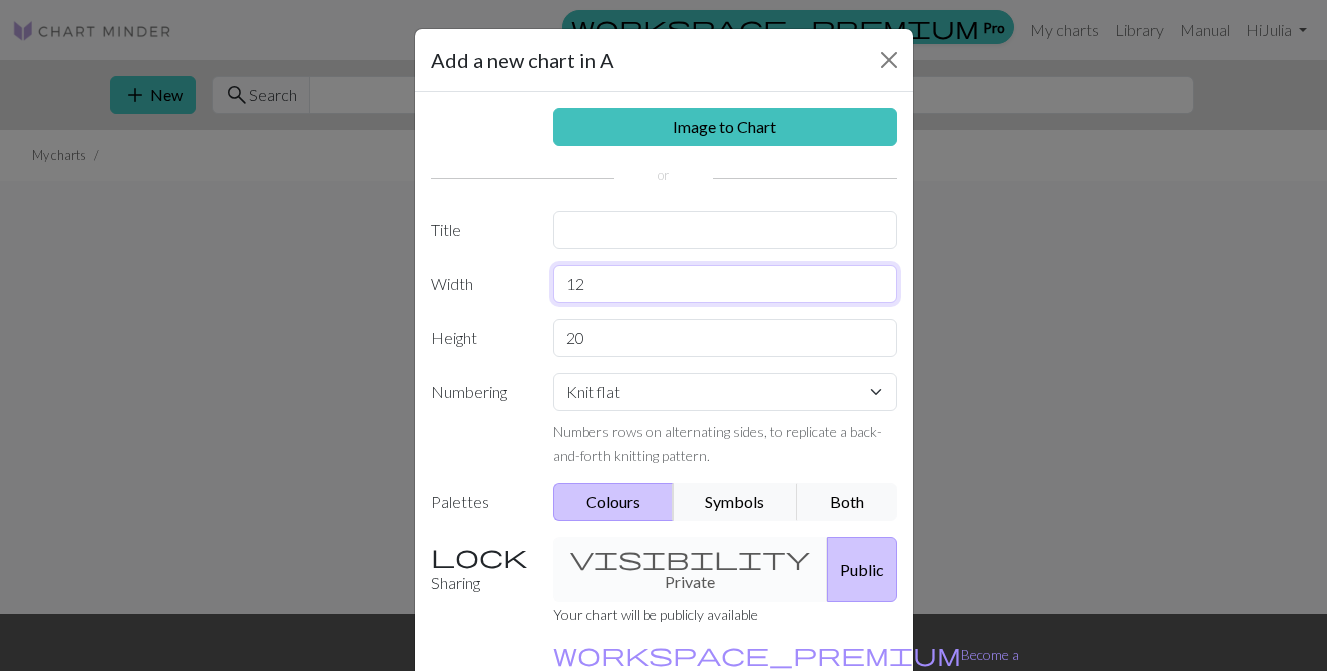 type on "12" 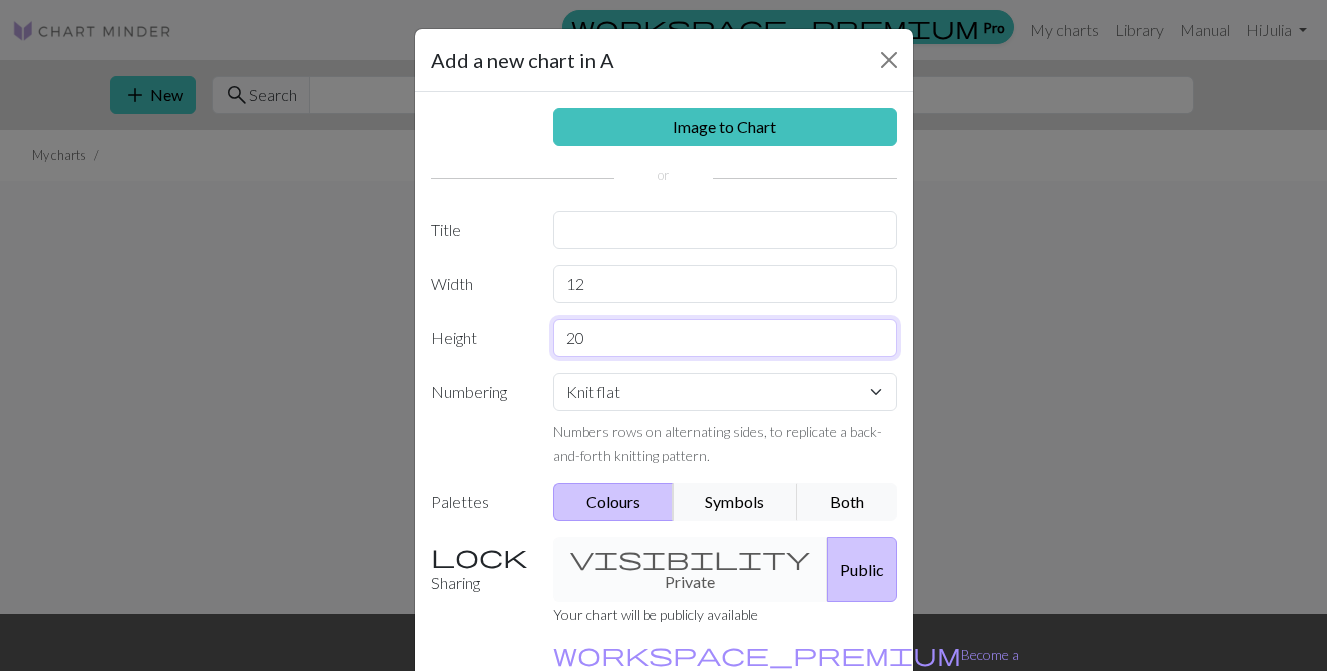 drag, startPoint x: 602, startPoint y: 334, endPoint x: 543, endPoint y: 334, distance: 59 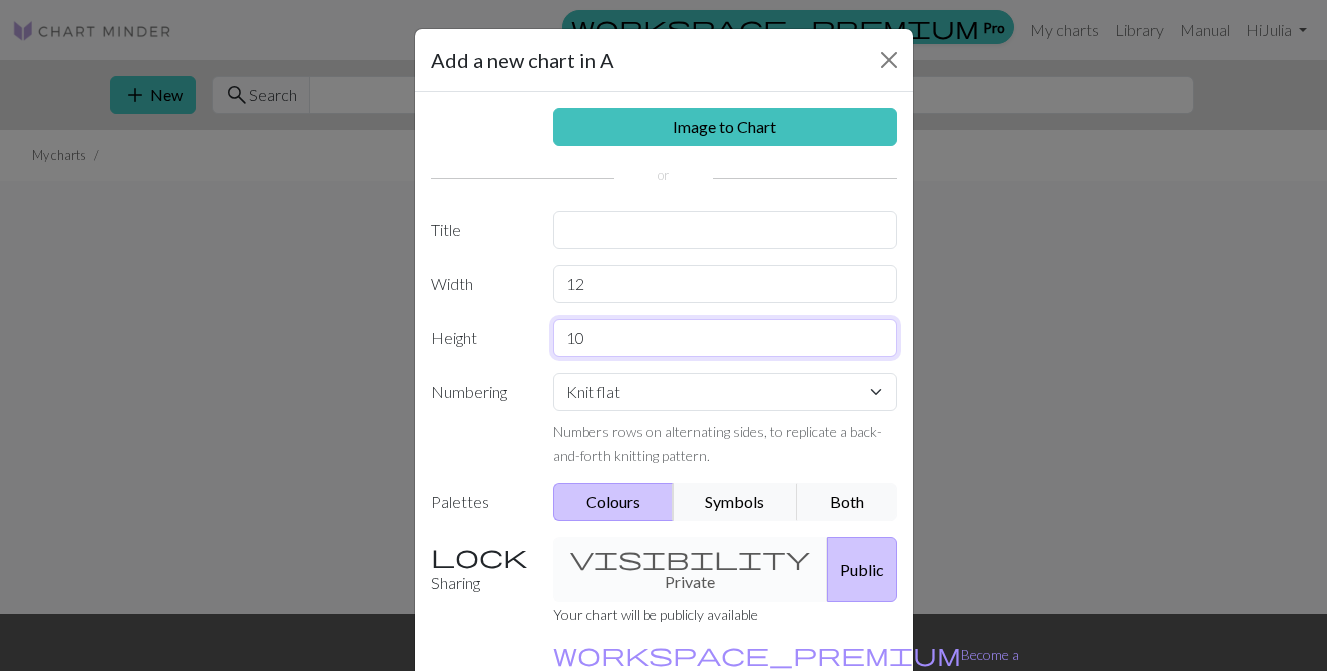 type on "10" 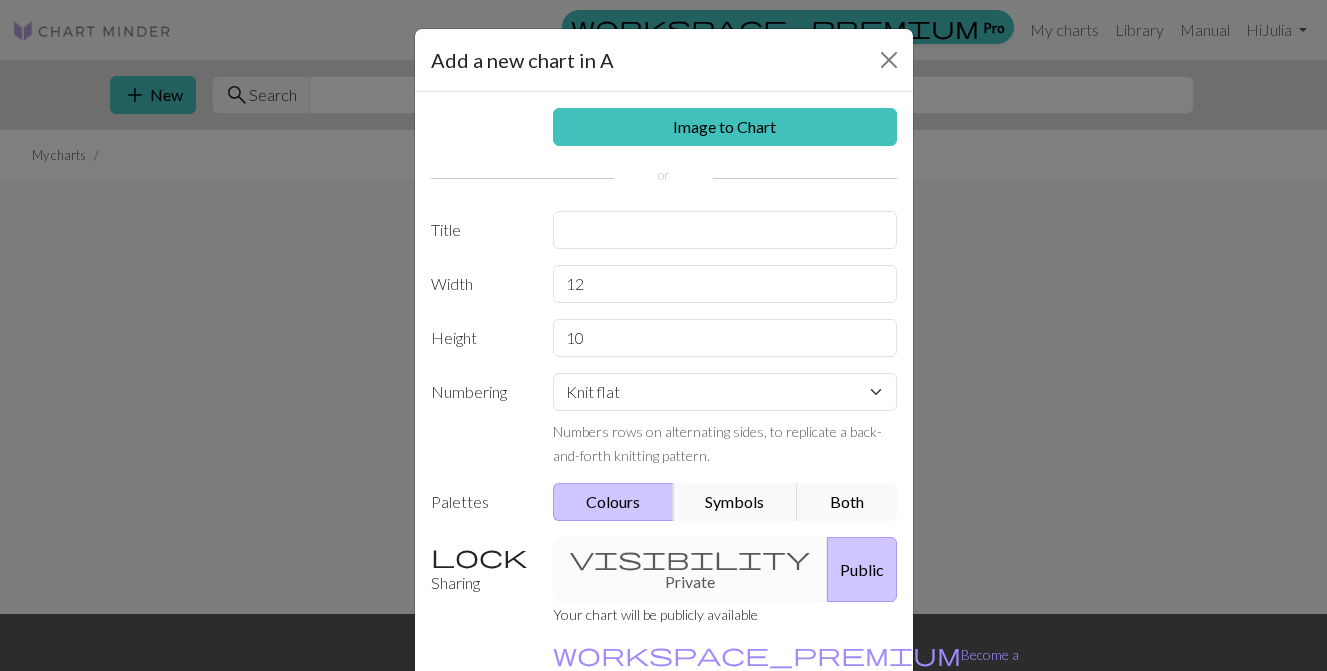click on "Public" at bounding box center (862, 569) 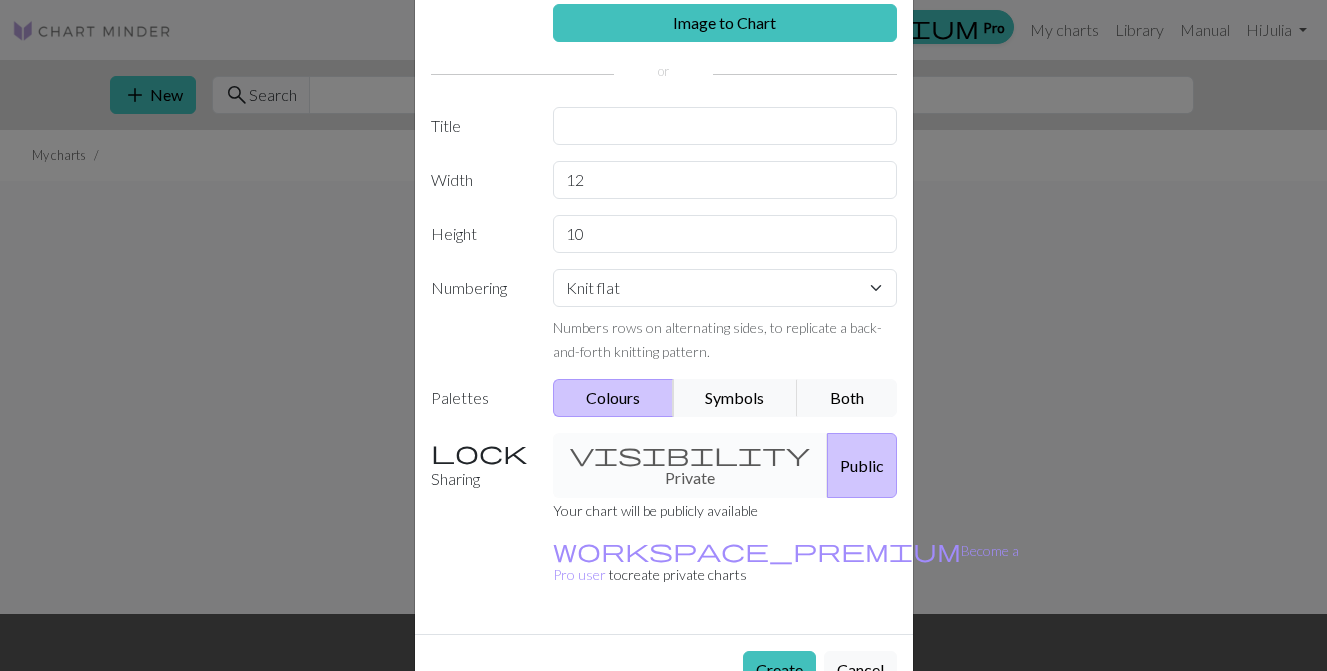 scroll, scrollTop: 118, scrollLeft: 0, axis: vertical 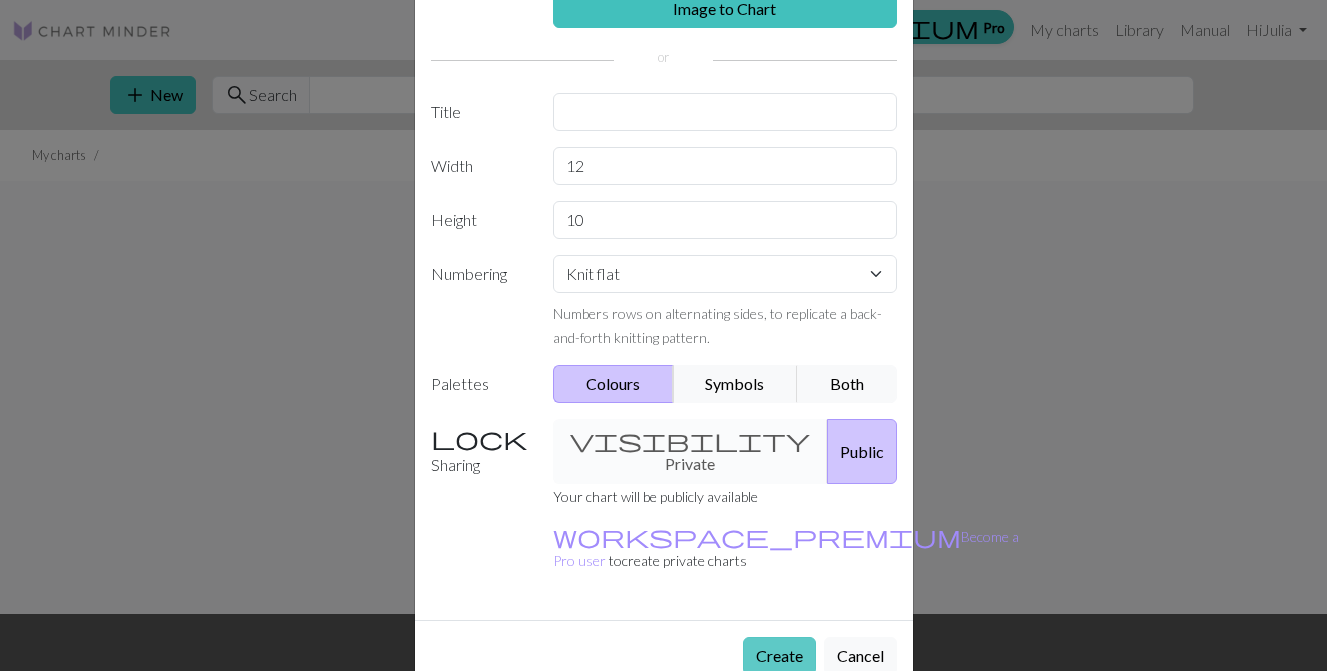 click on "Create" at bounding box center [779, 656] 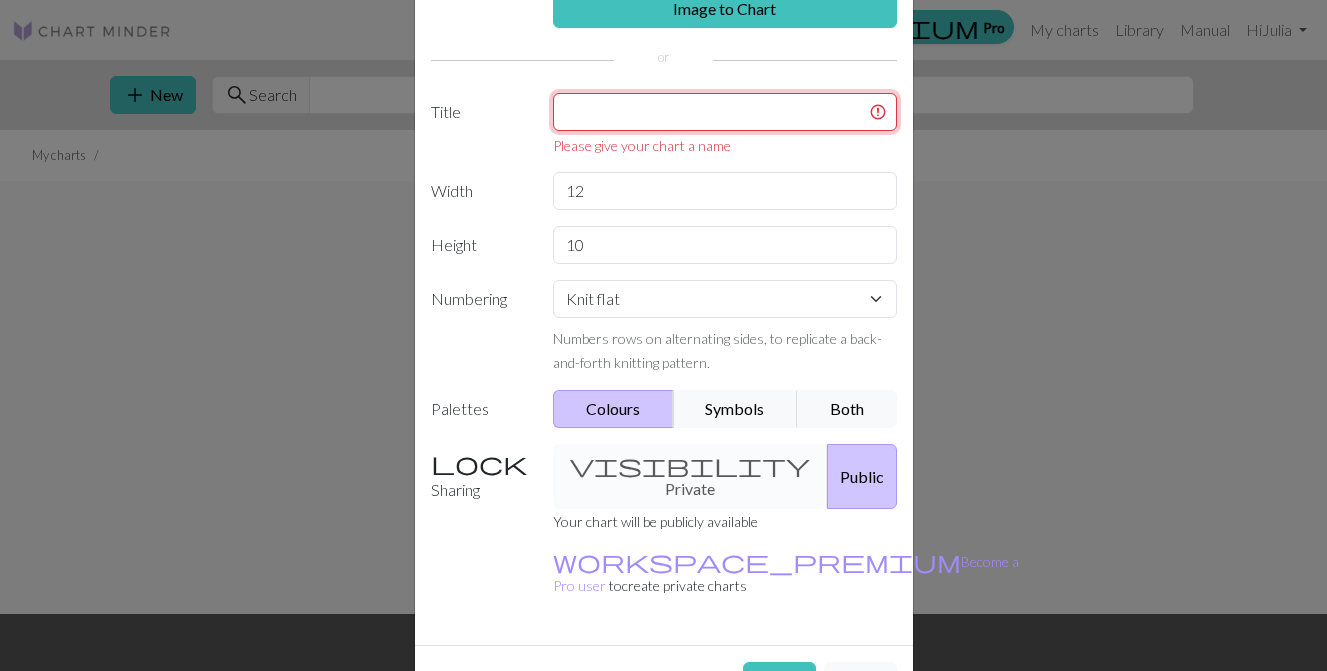 click at bounding box center (725, 112) 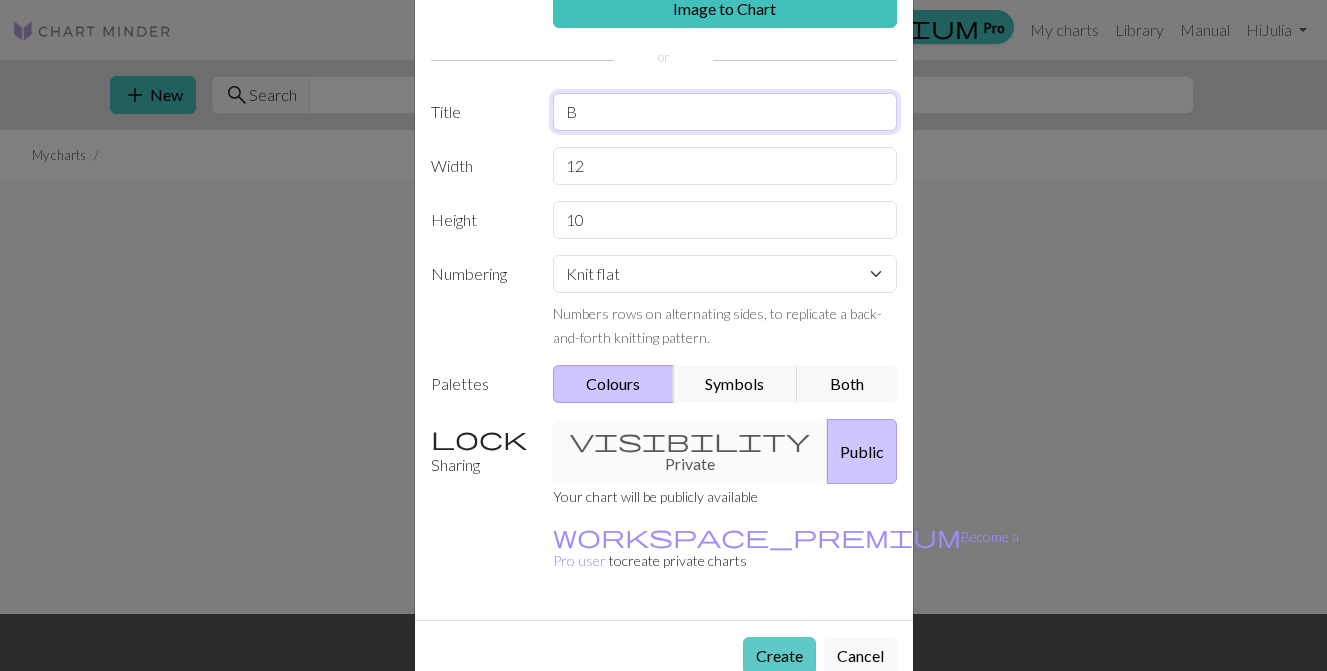 type on "B" 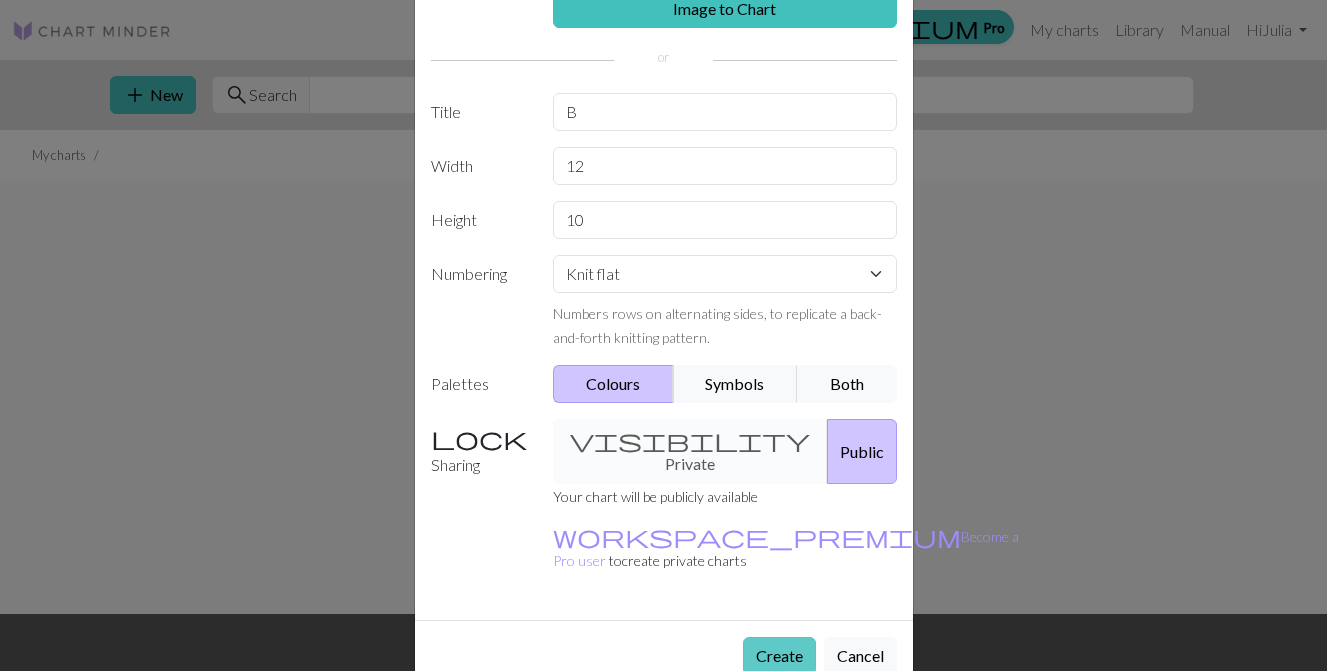 click on "Create" at bounding box center (779, 656) 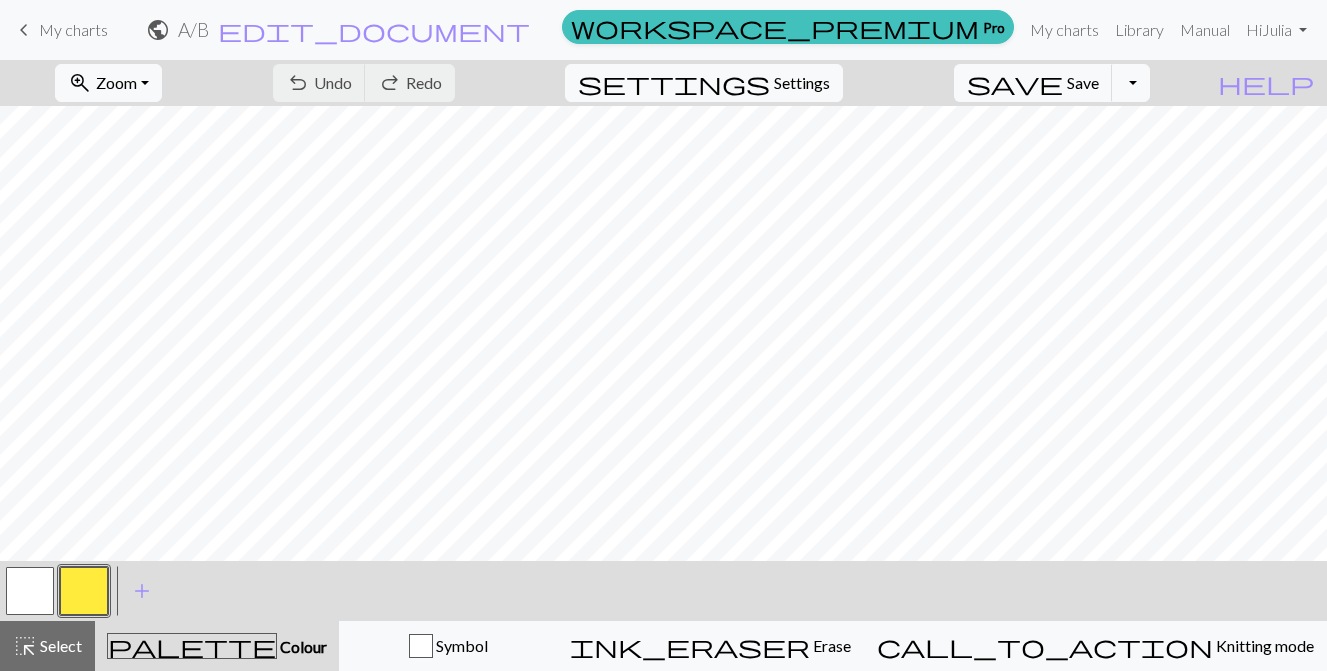 click at bounding box center (84, 591) 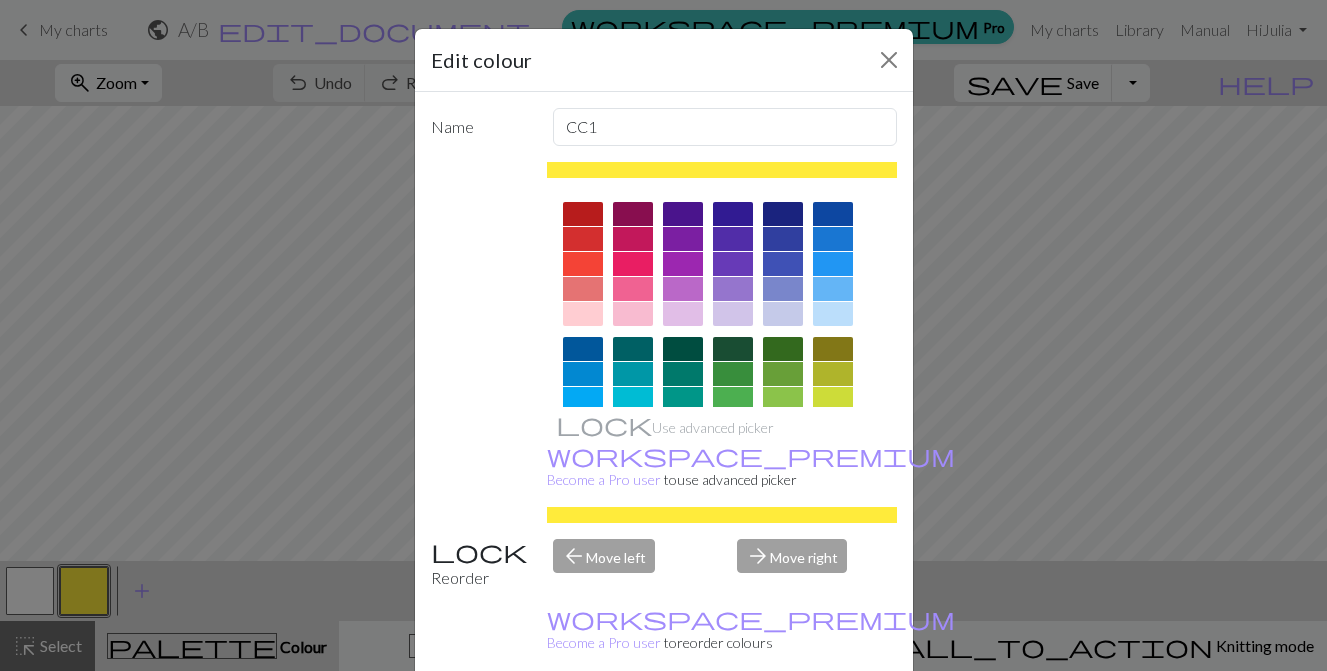 click at bounding box center [633, 214] 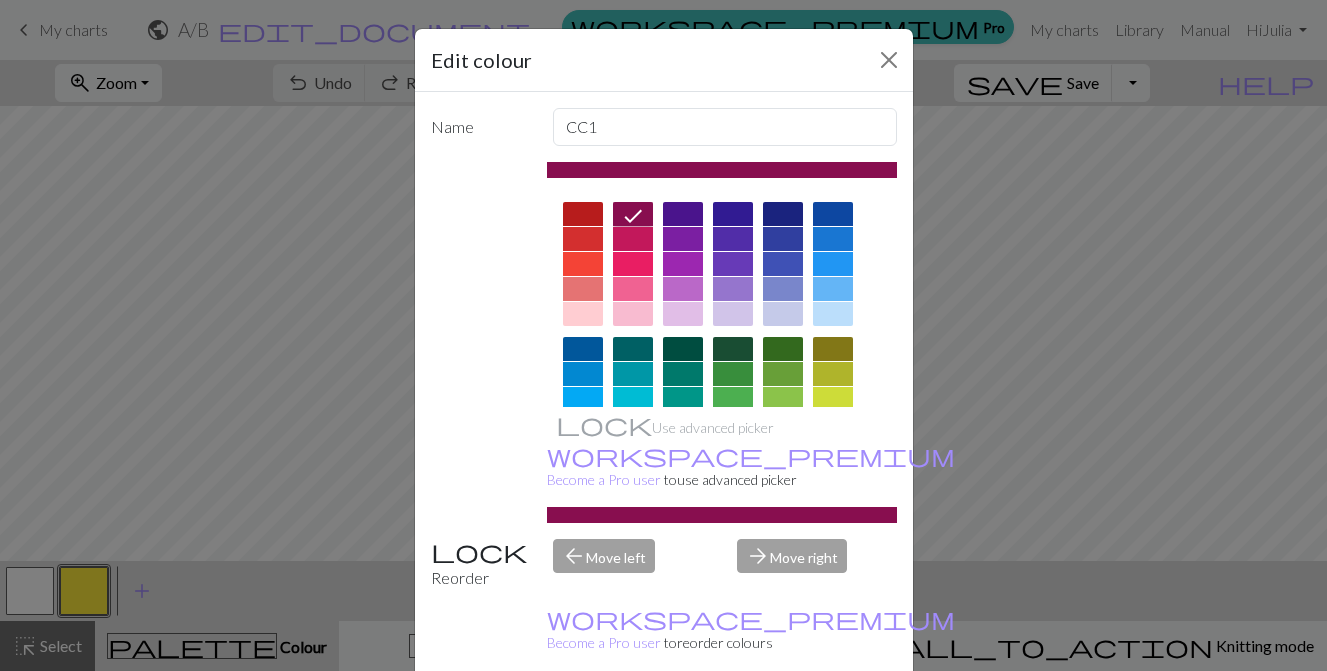 click on "Done" at bounding box center (784, 722) 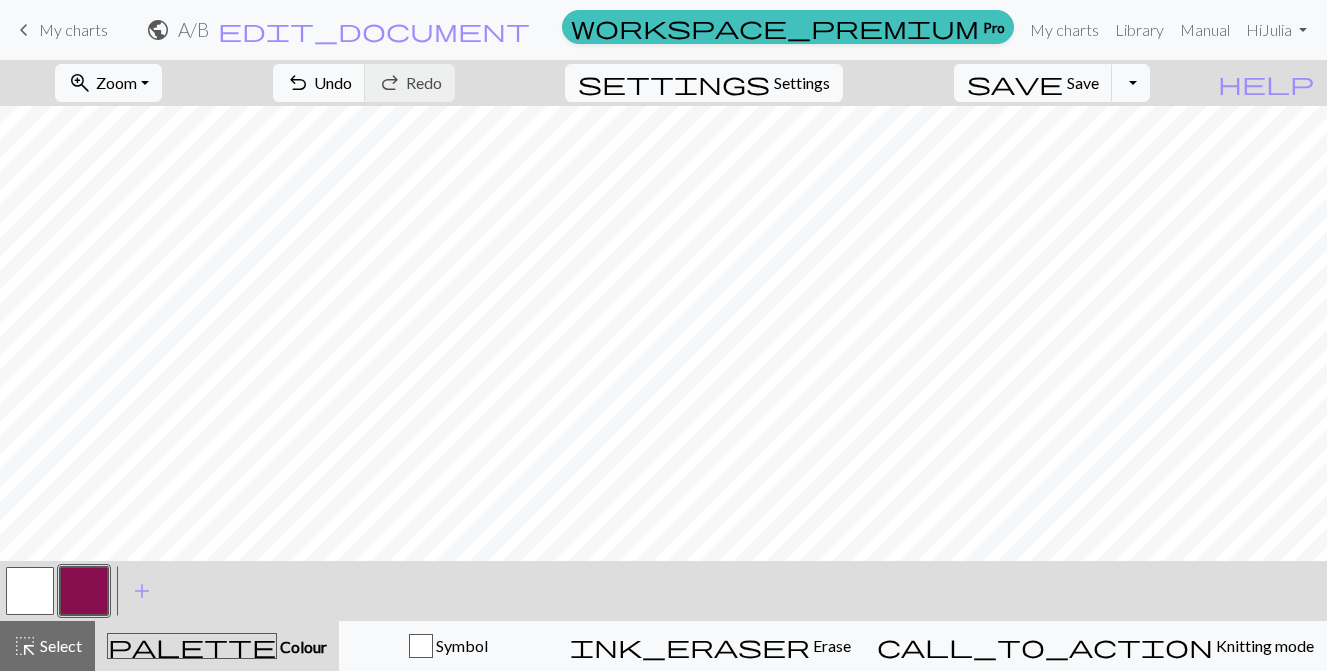 click at bounding box center (30, 591) 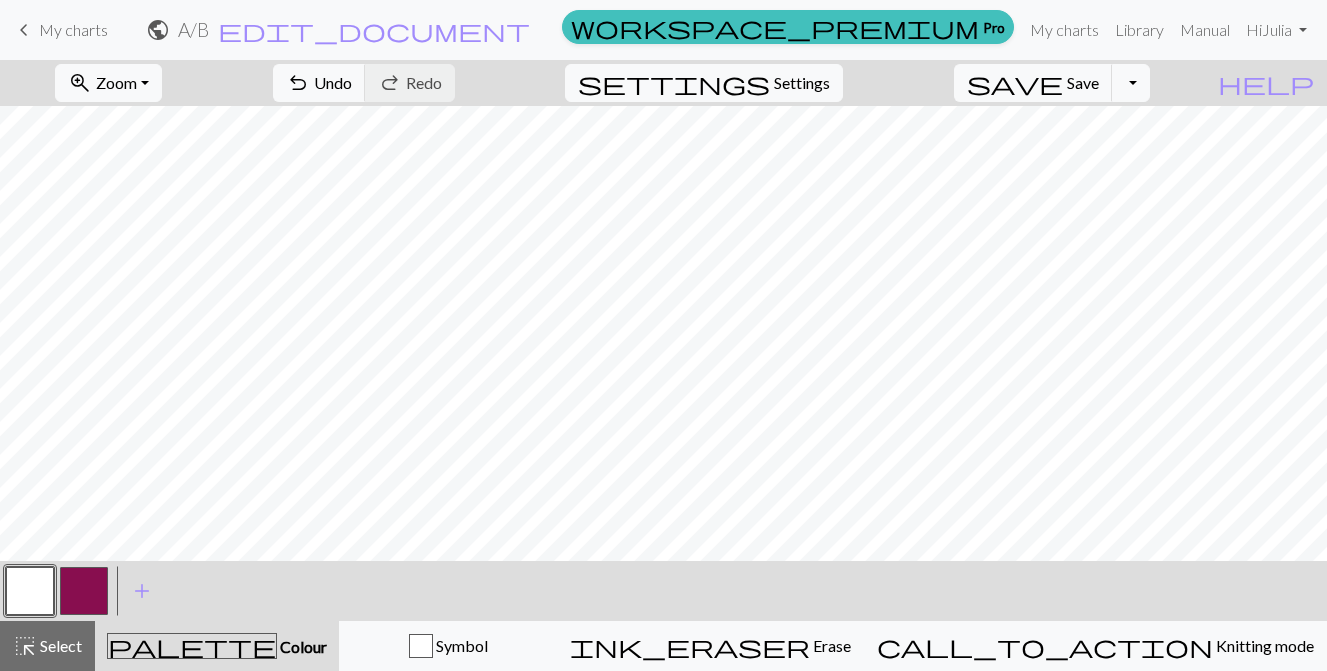 click at bounding box center (84, 591) 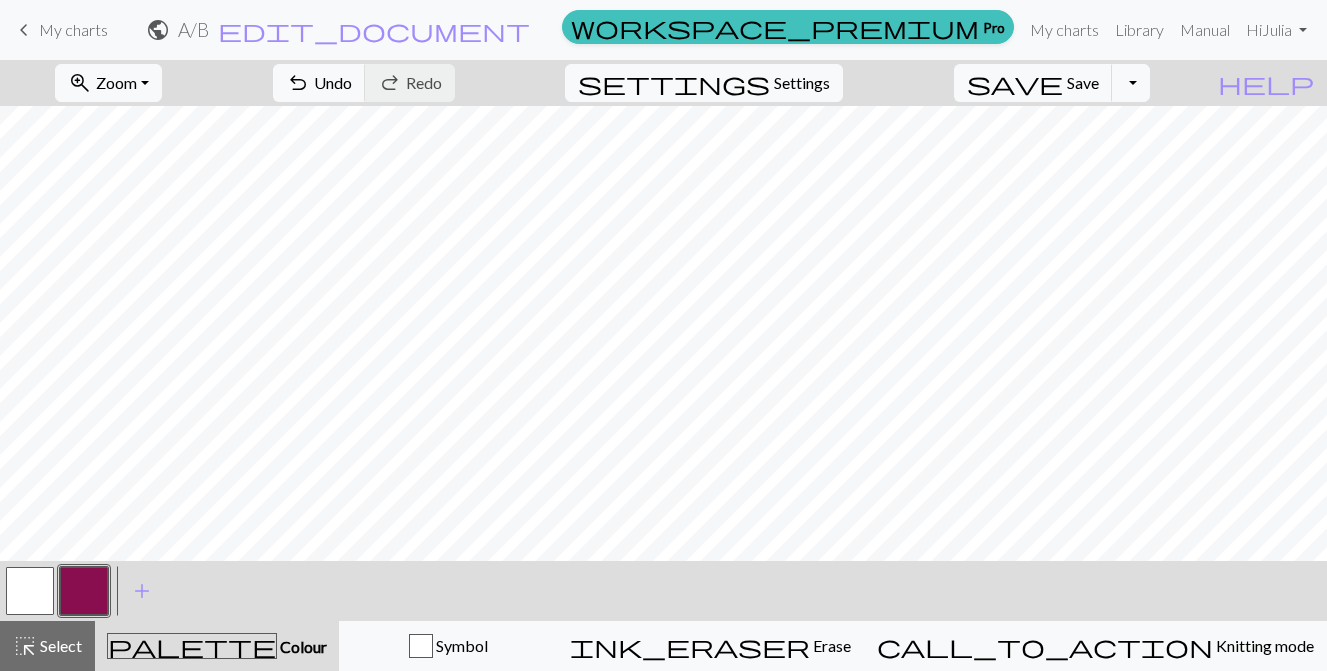 click at bounding box center (30, 591) 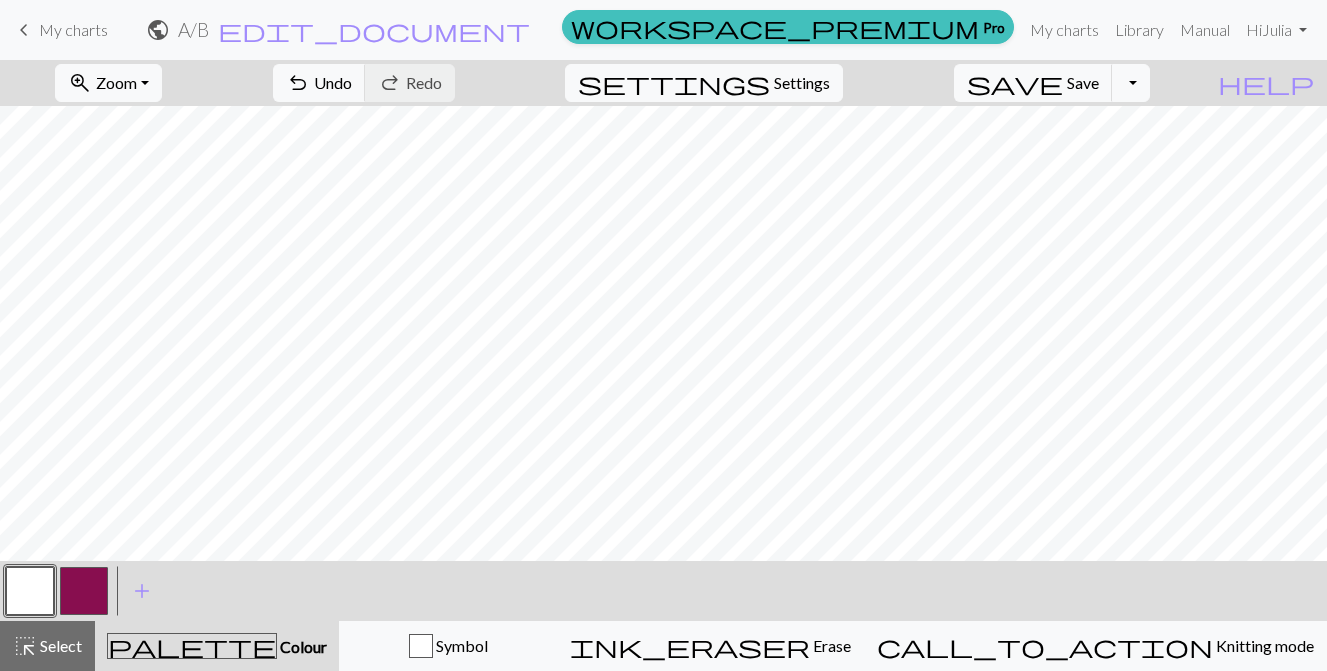 click at bounding box center (84, 591) 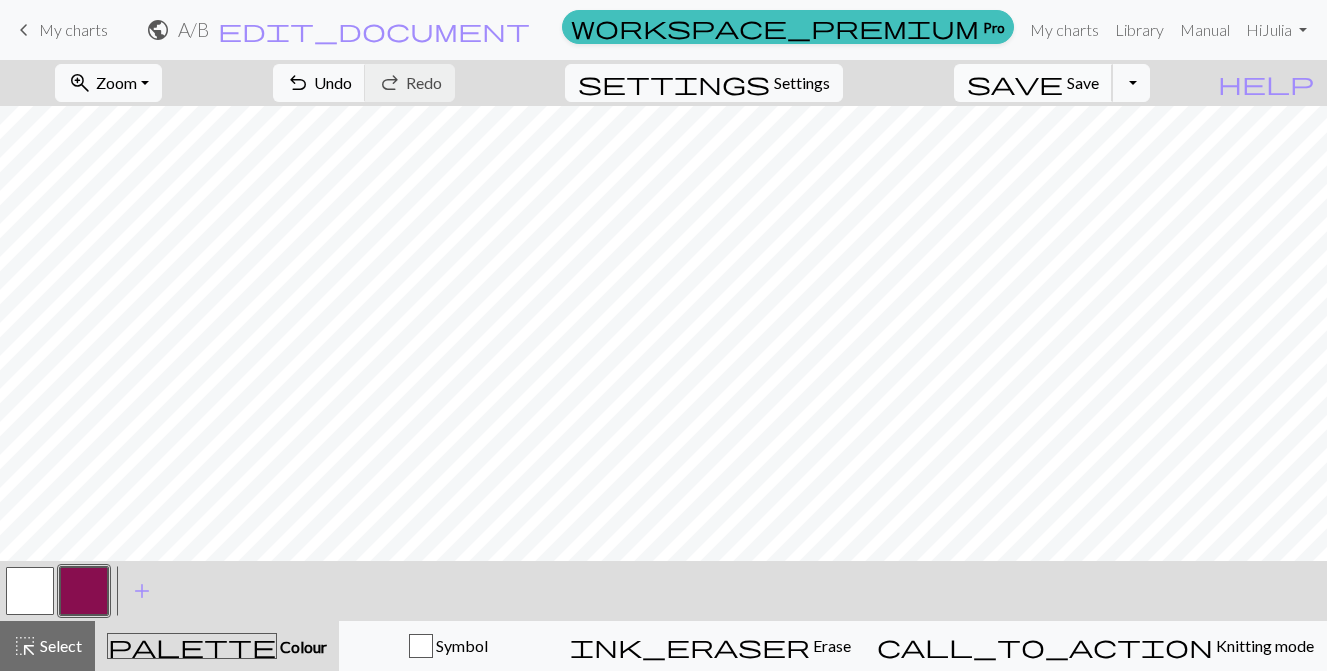 click on "Save" at bounding box center [1083, 82] 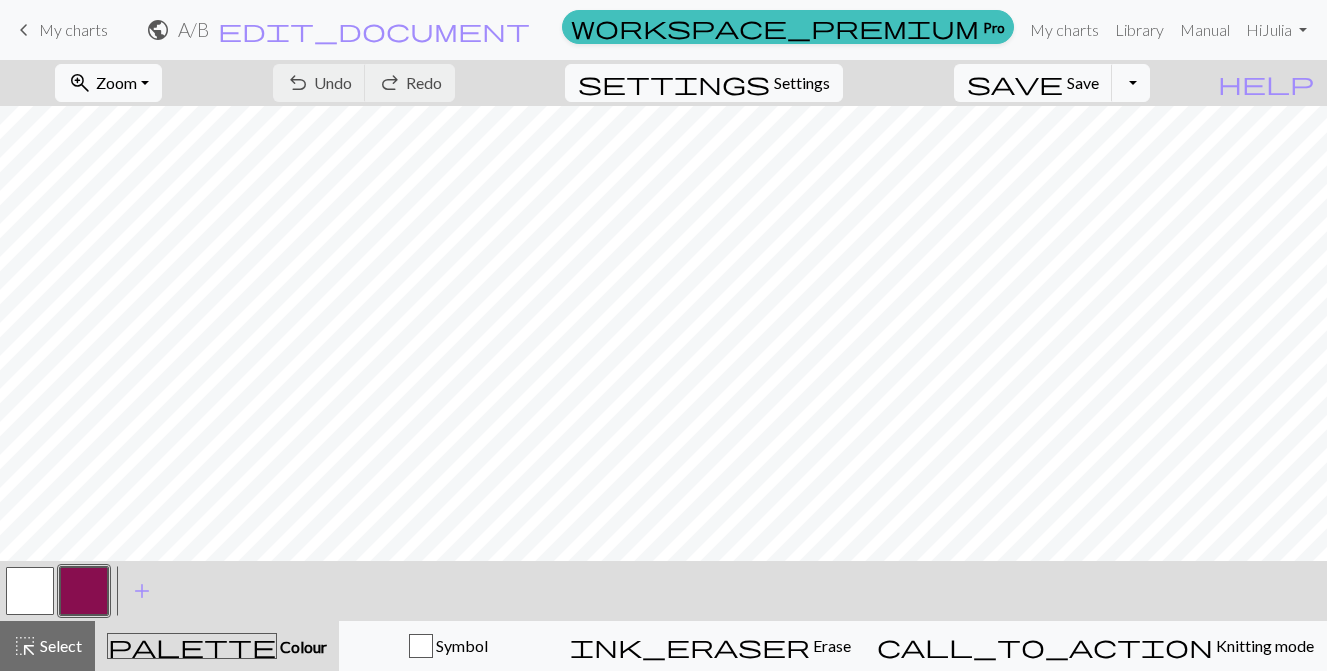click on "My charts" at bounding box center [73, 29] 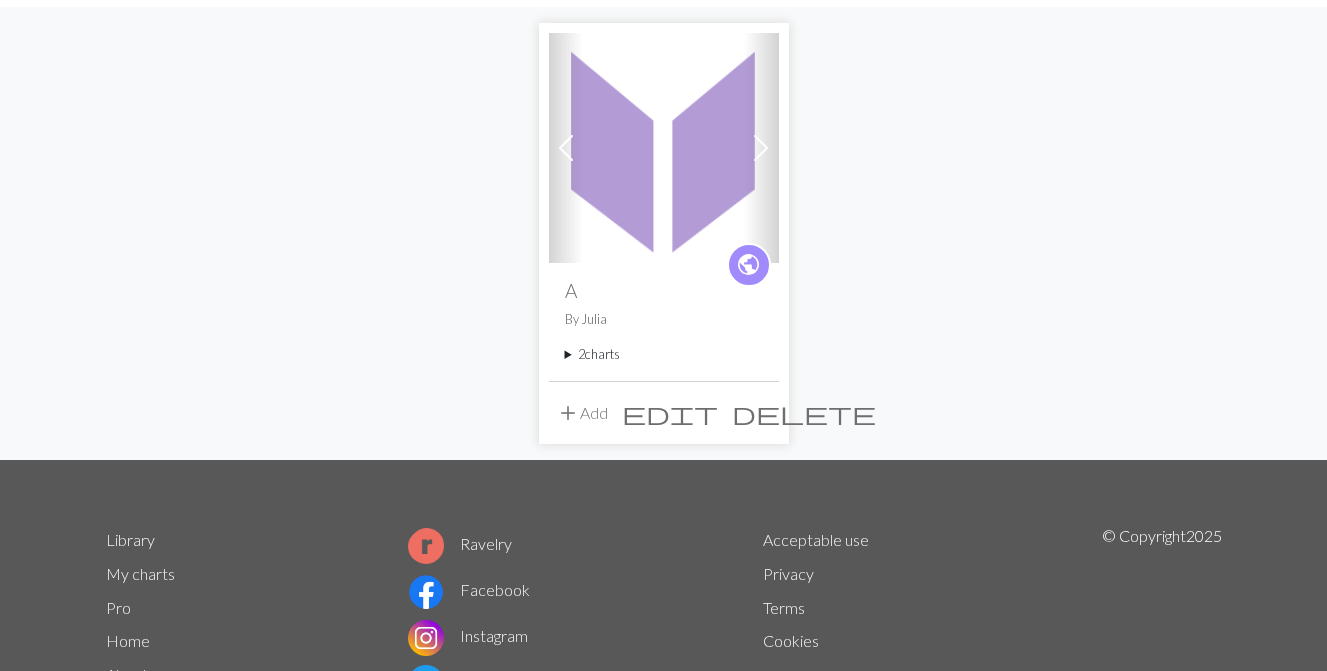 scroll, scrollTop: 134, scrollLeft: 0, axis: vertical 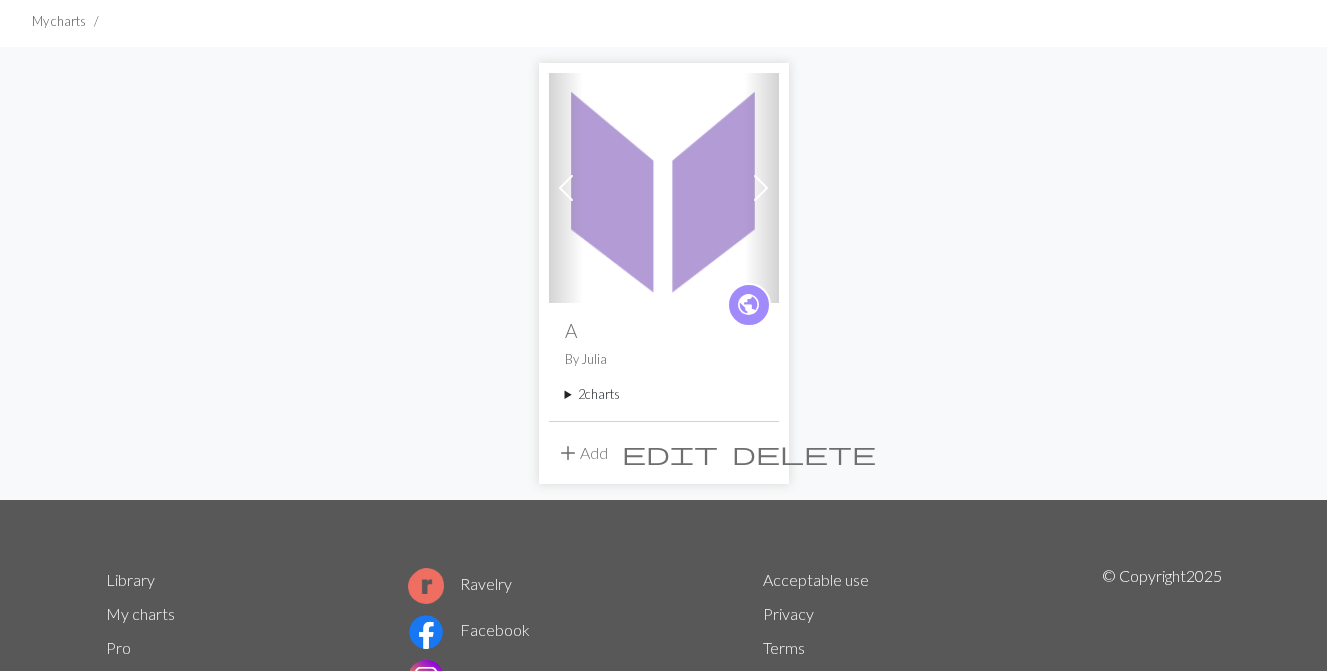 click on "add  Add" at bounding box center (582, 453) 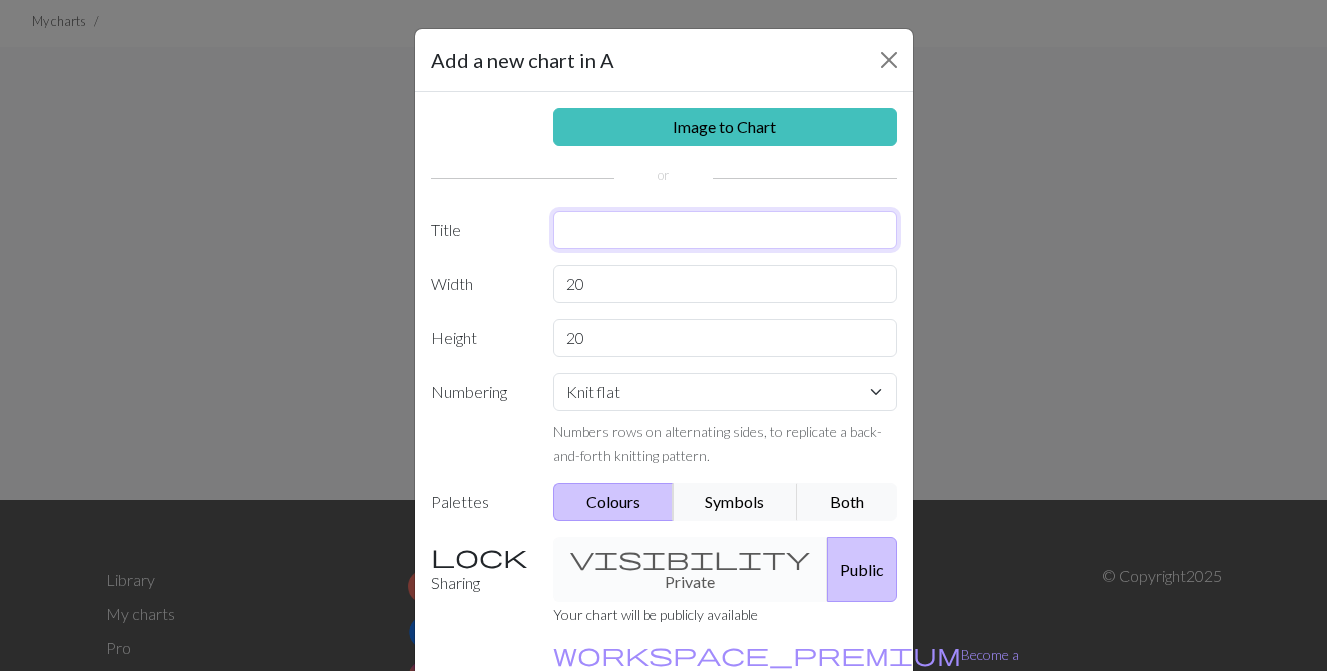 click at bounding box center [725, 230] 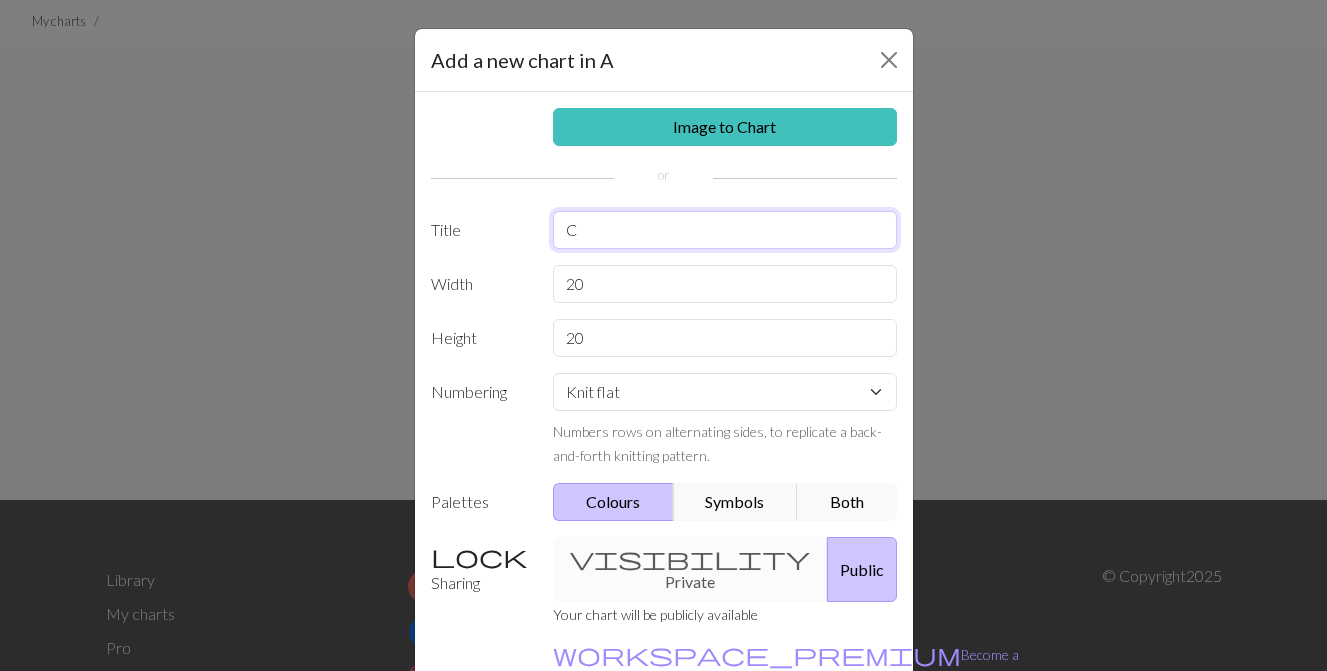type on "C" 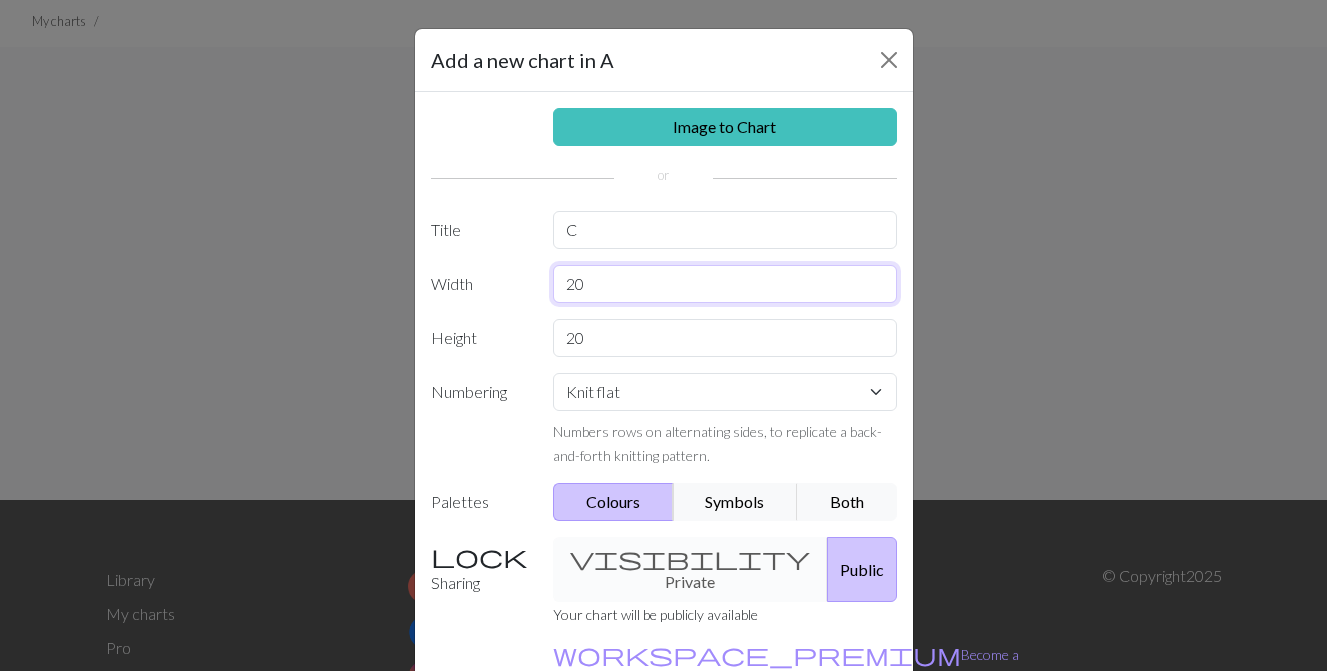 drag, startPoint x: 608, startPoint y: 286, endPoint x: 516, endPoint y: 283, distance: 92.0489 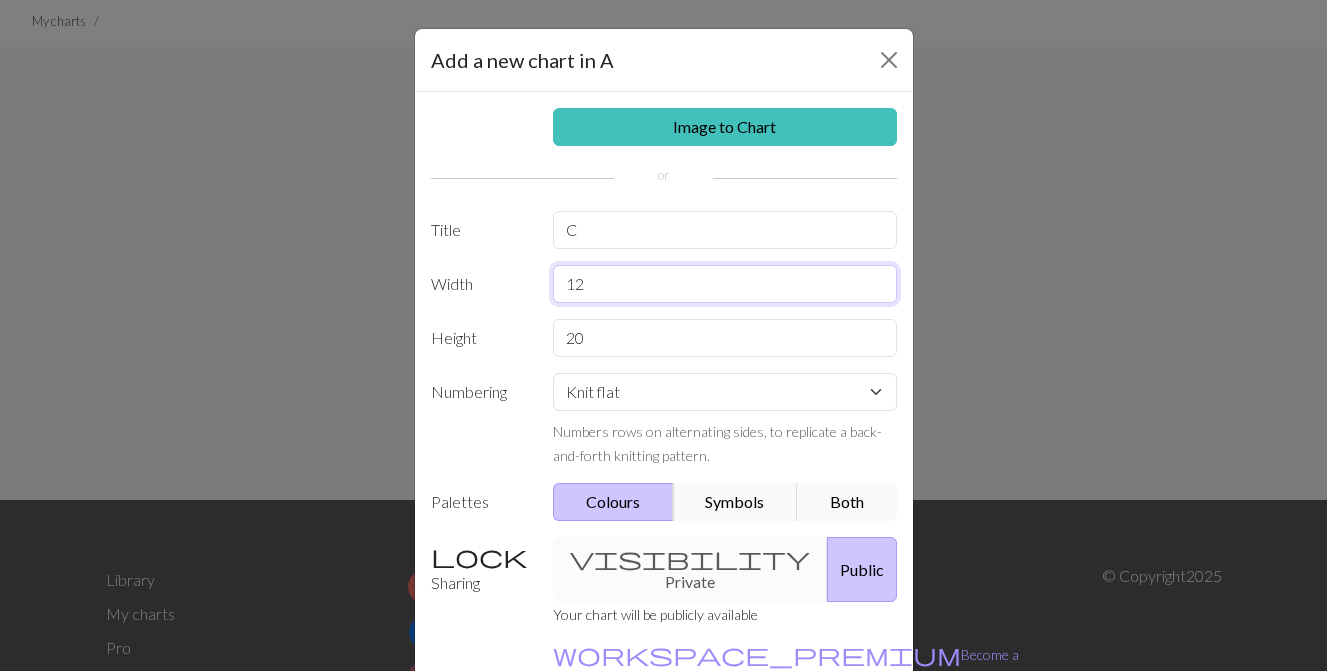 type on "12" 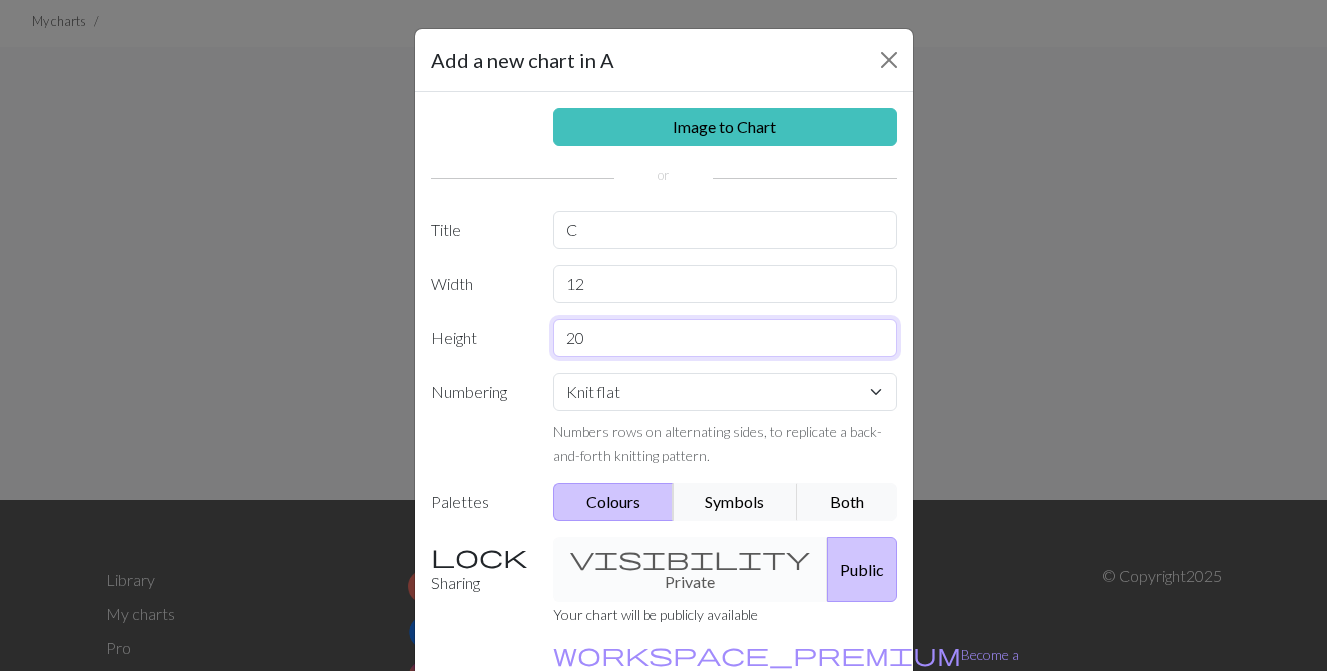 drag, startPoint x: 598, startPoint y: 329, endPoint x: 525, endPoint y: 329, distance: 73 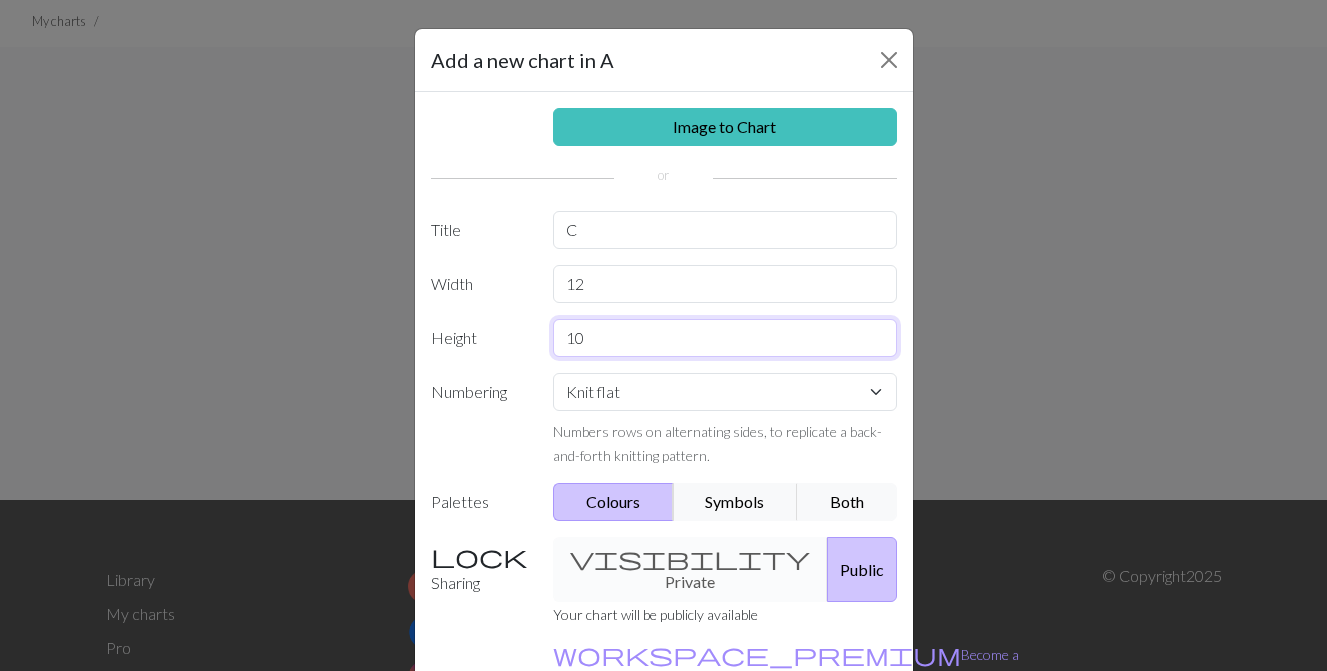 scroll, scrollTop: 118, scrollLeft: 0, axis: vertical 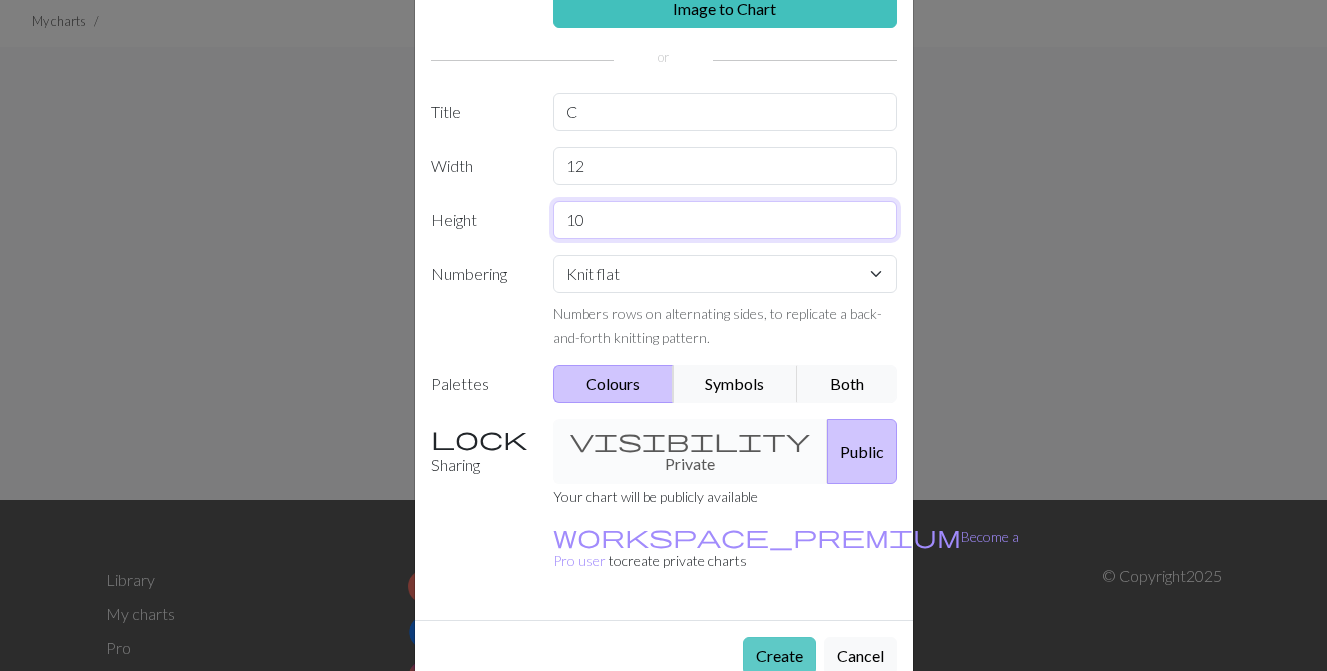 type on "10" 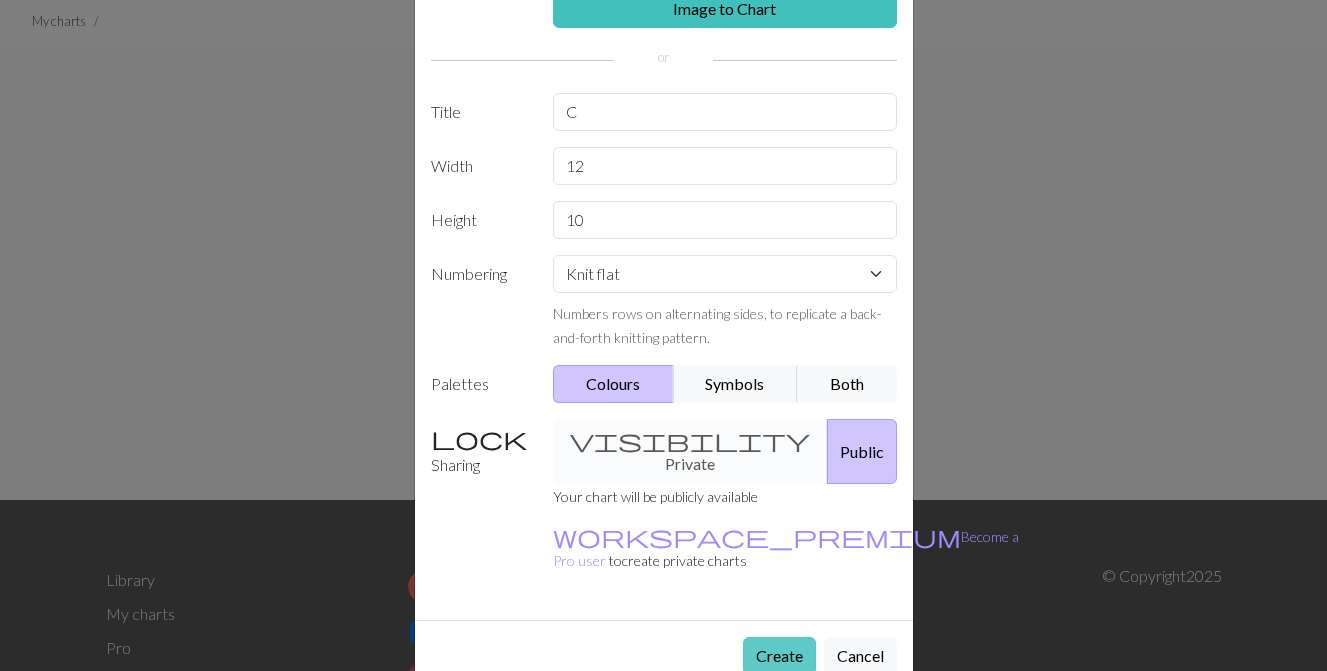 click on "Create" at bounding box center [779, 656] 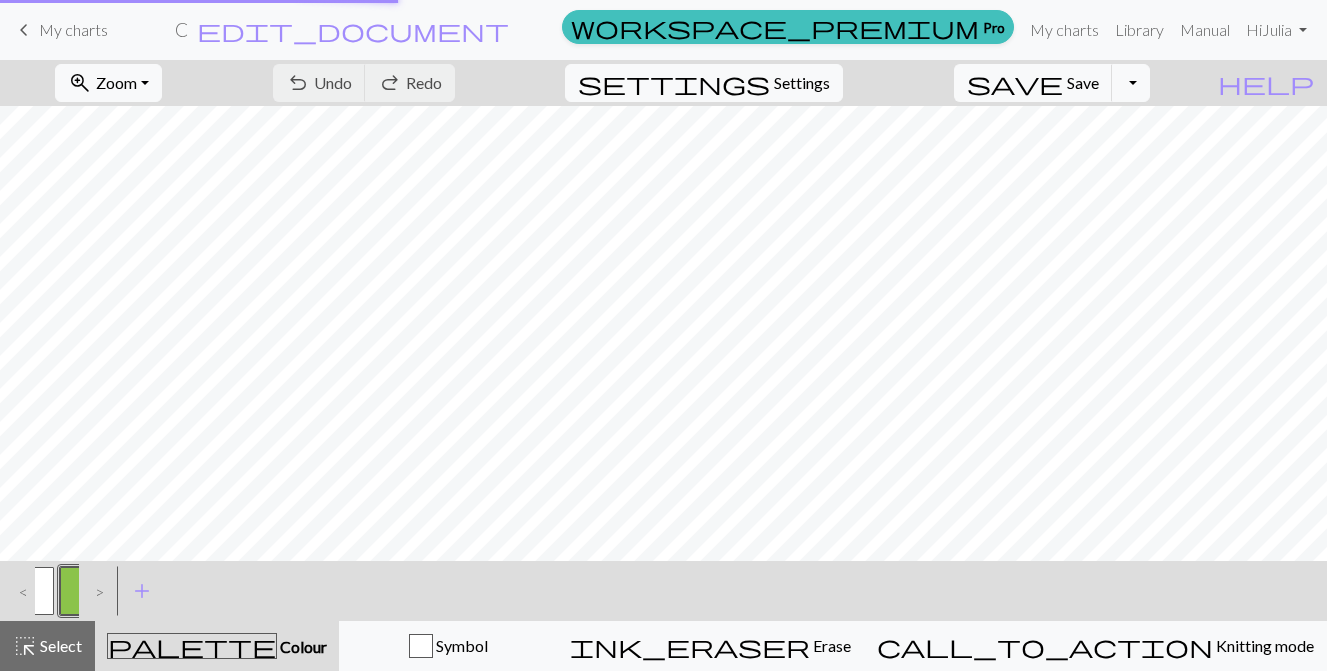 scroll, scrollTop: 0, scrollLeft: 0, axis: both 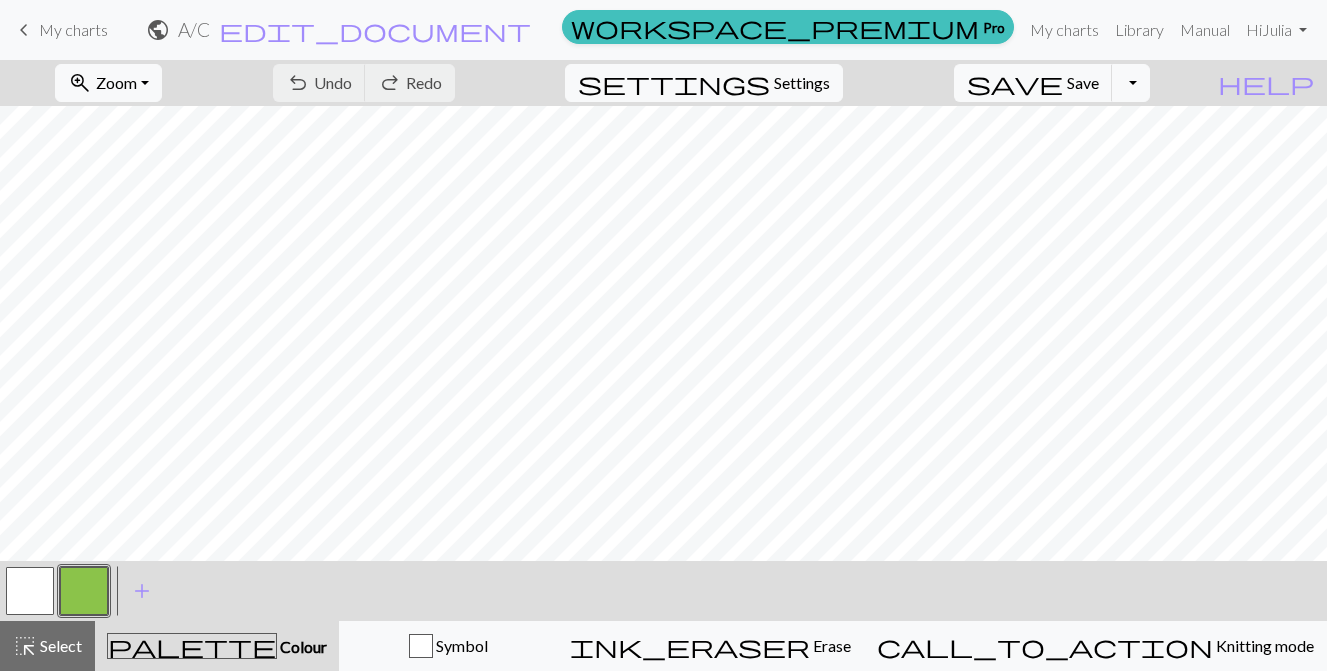 click at bounding box center (84, 591) 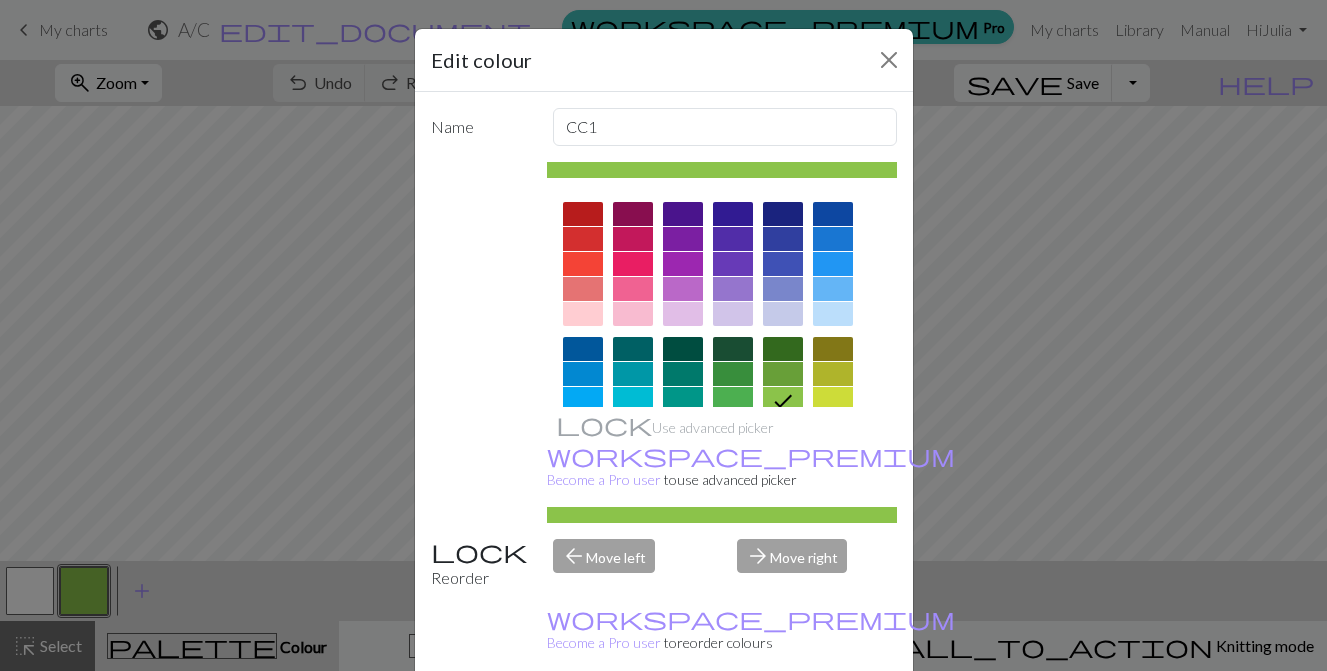 click at bounding box center [633, 214] 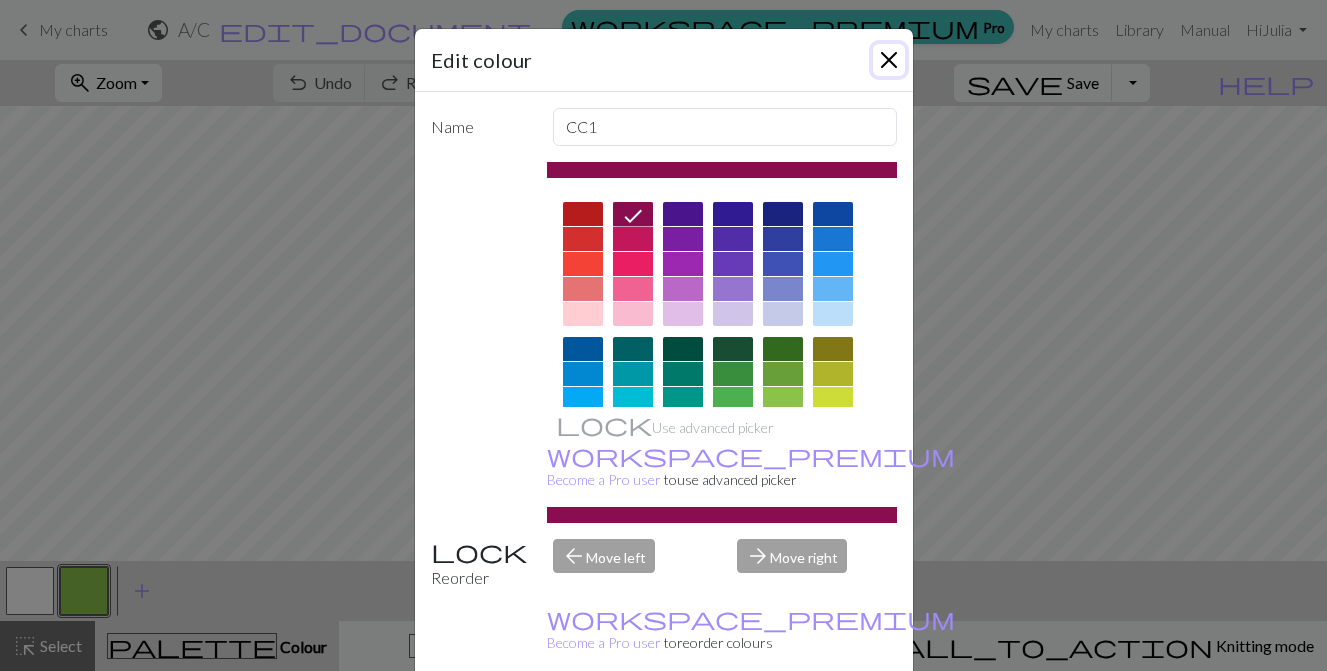 click at bounding box center (889, 60) 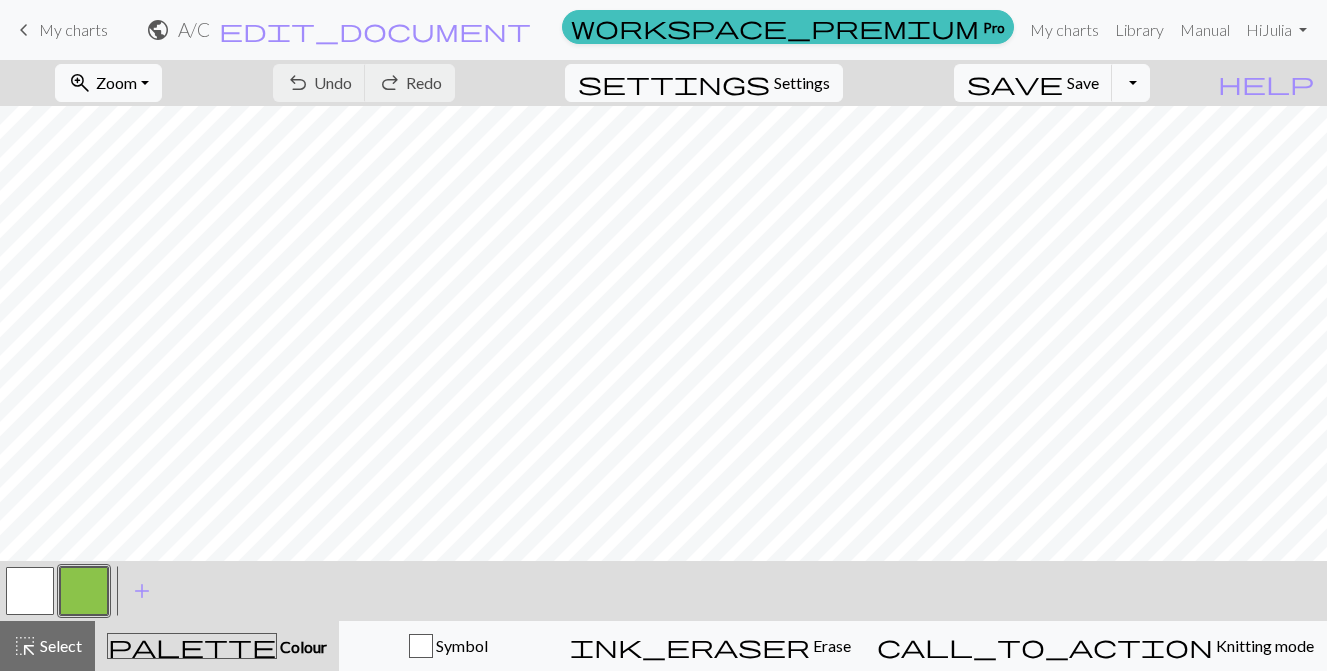 click at bounding box center (84, 591) 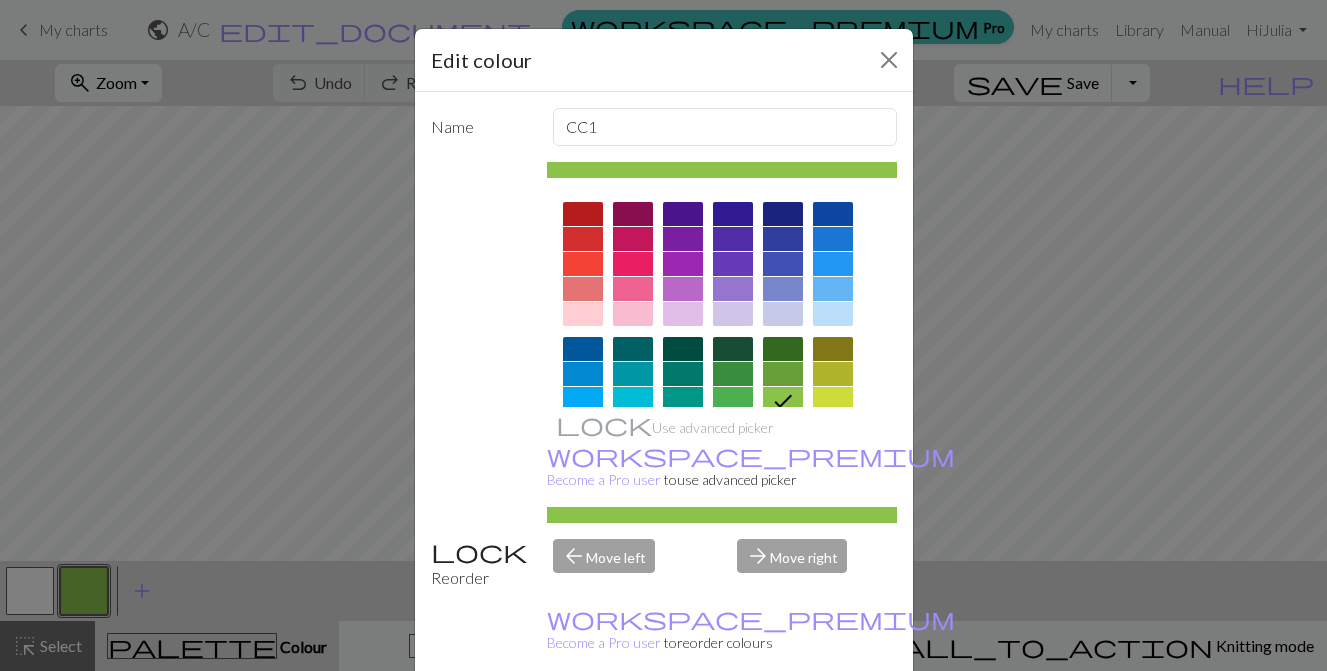 click at bounding box center [633, 214] 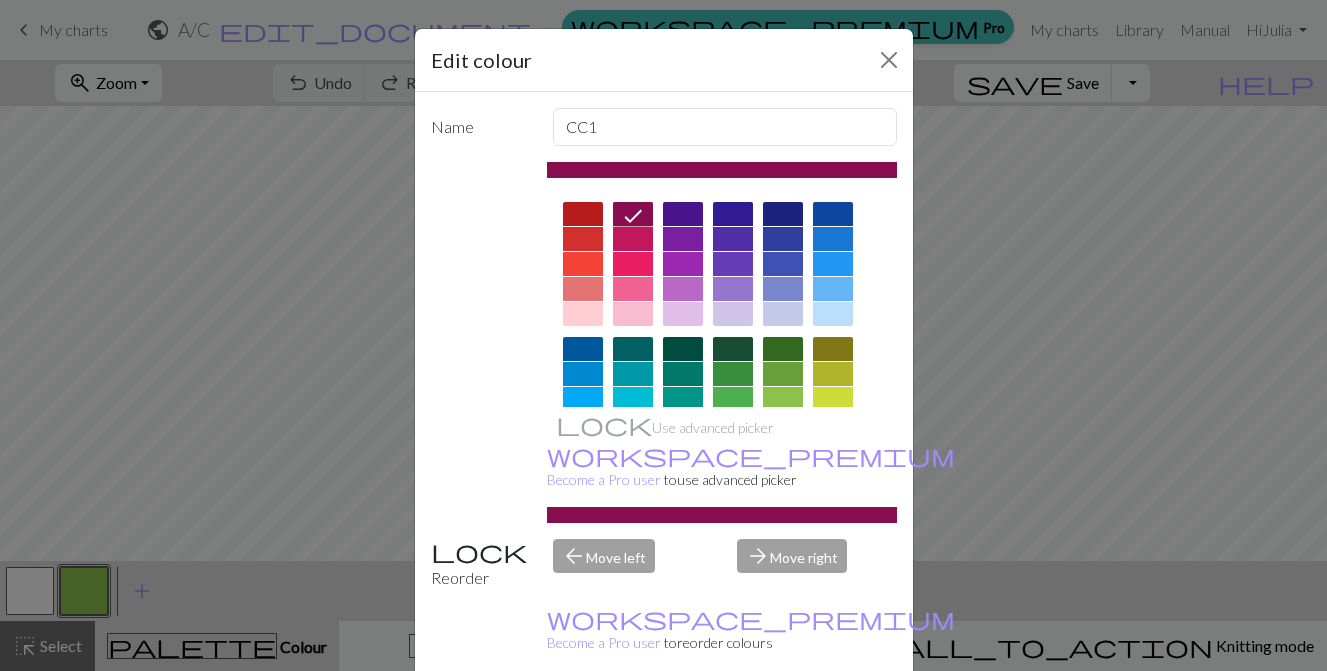 click on "Done" at bounding box center [784, 722] 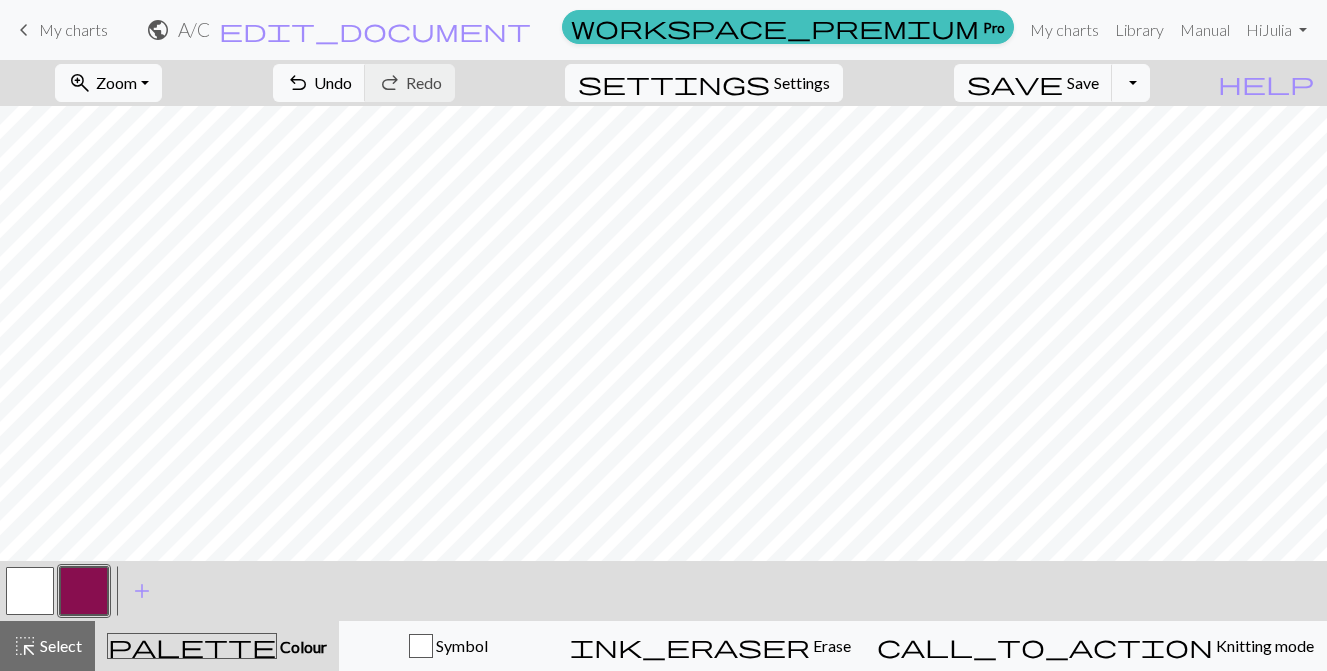 click at bounding box center (30, 591) 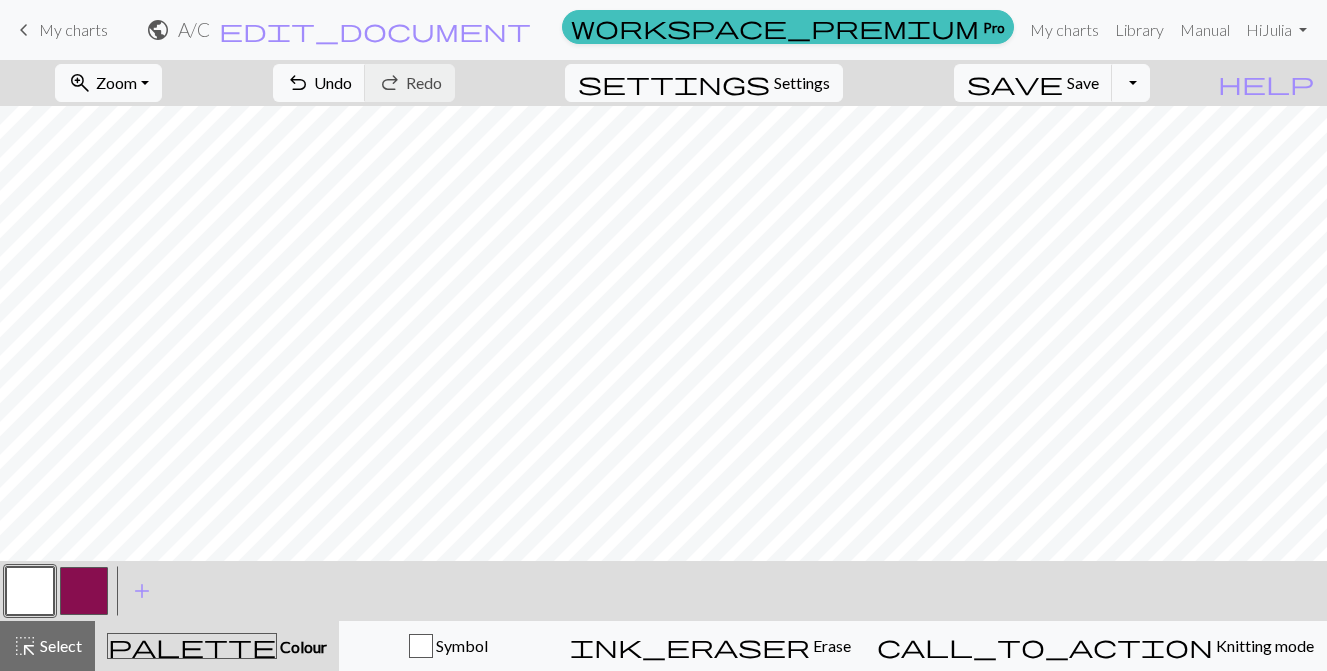 click at bounding box center (84, 591) 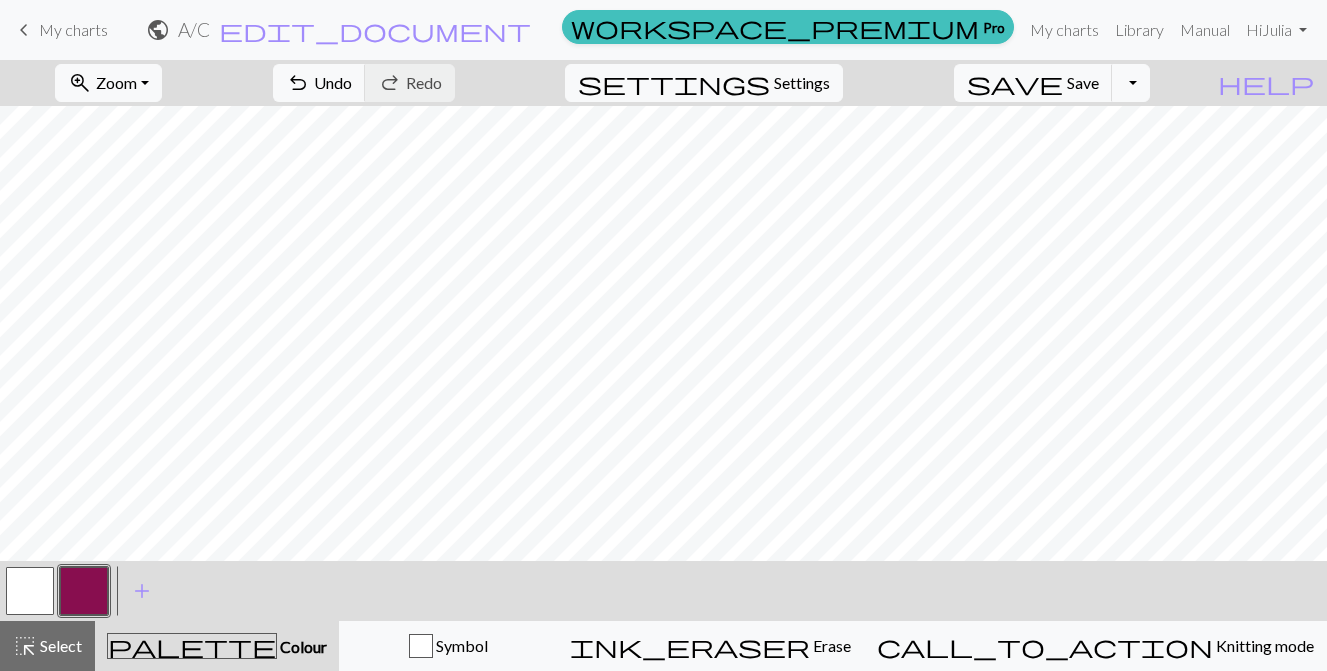 click at bounding box center [30, 591] 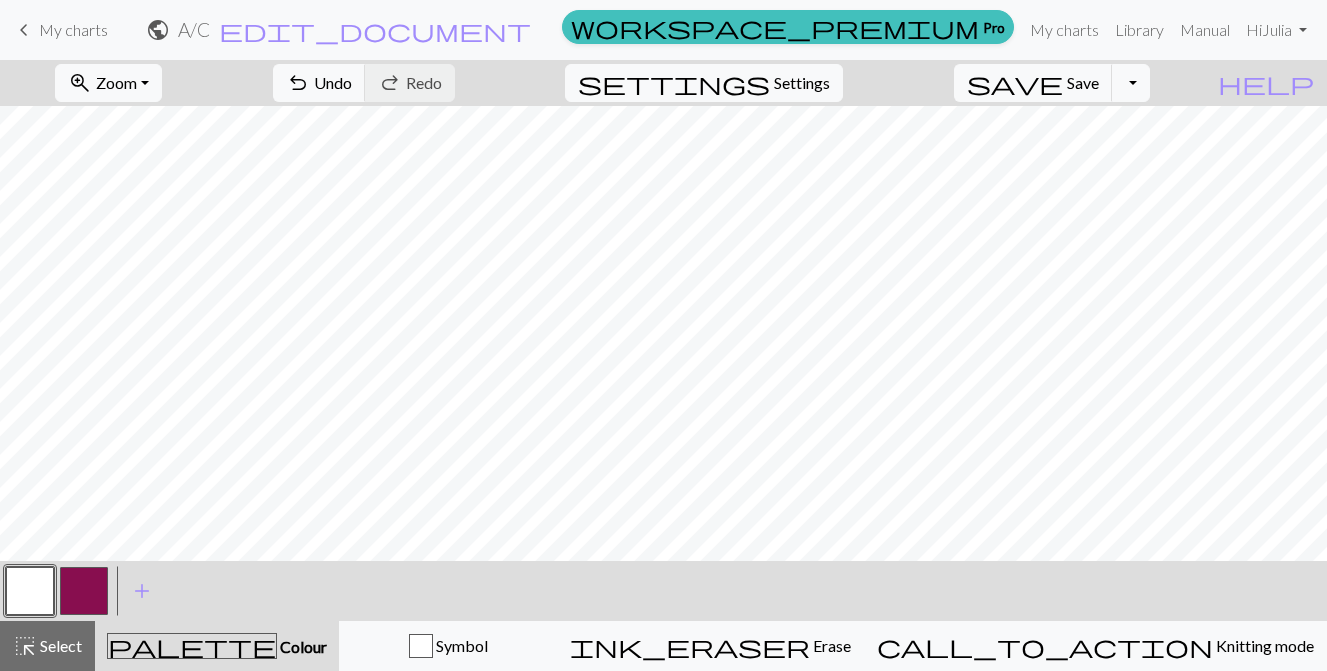 click at bounding box center (84, 591) 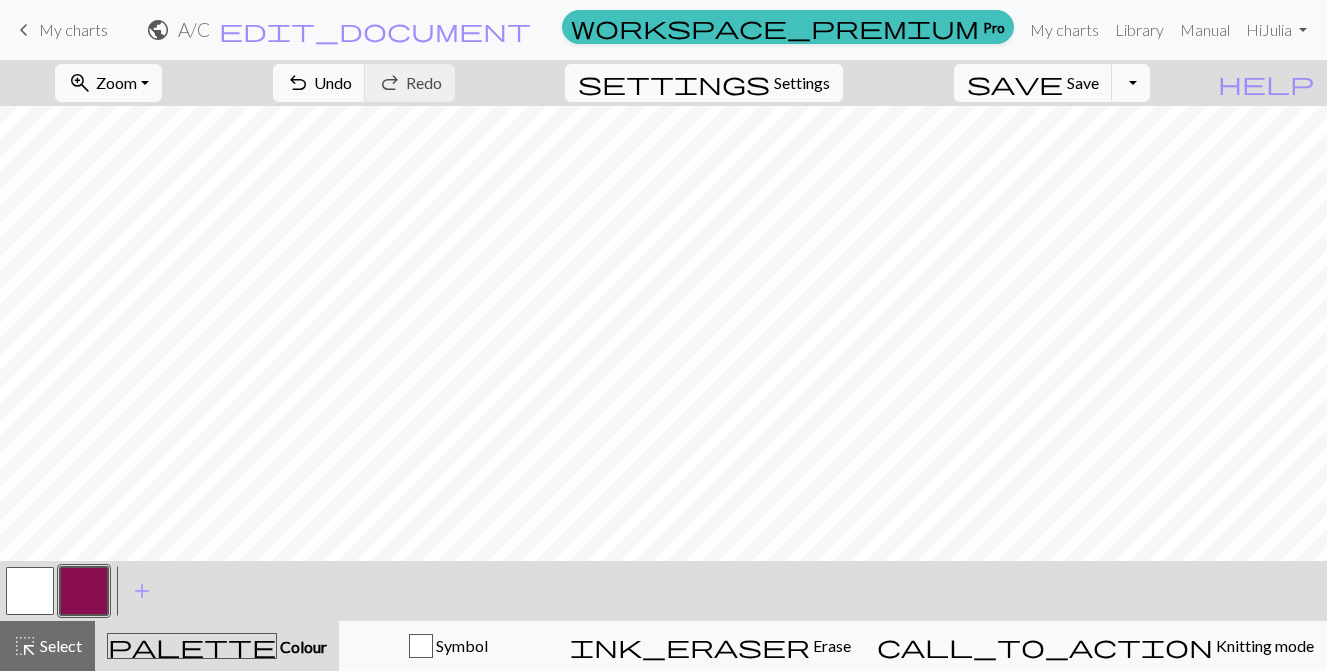 click at bounding box center [30, 591] 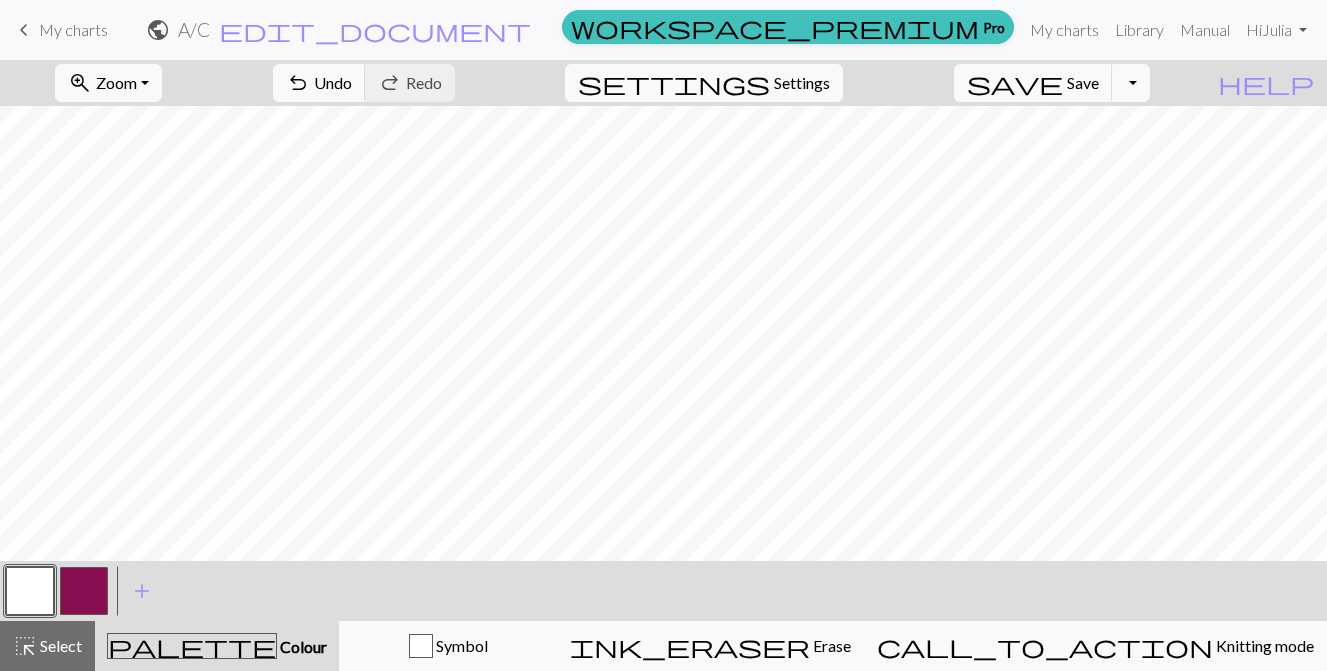 click at bounding box center (84, 591) 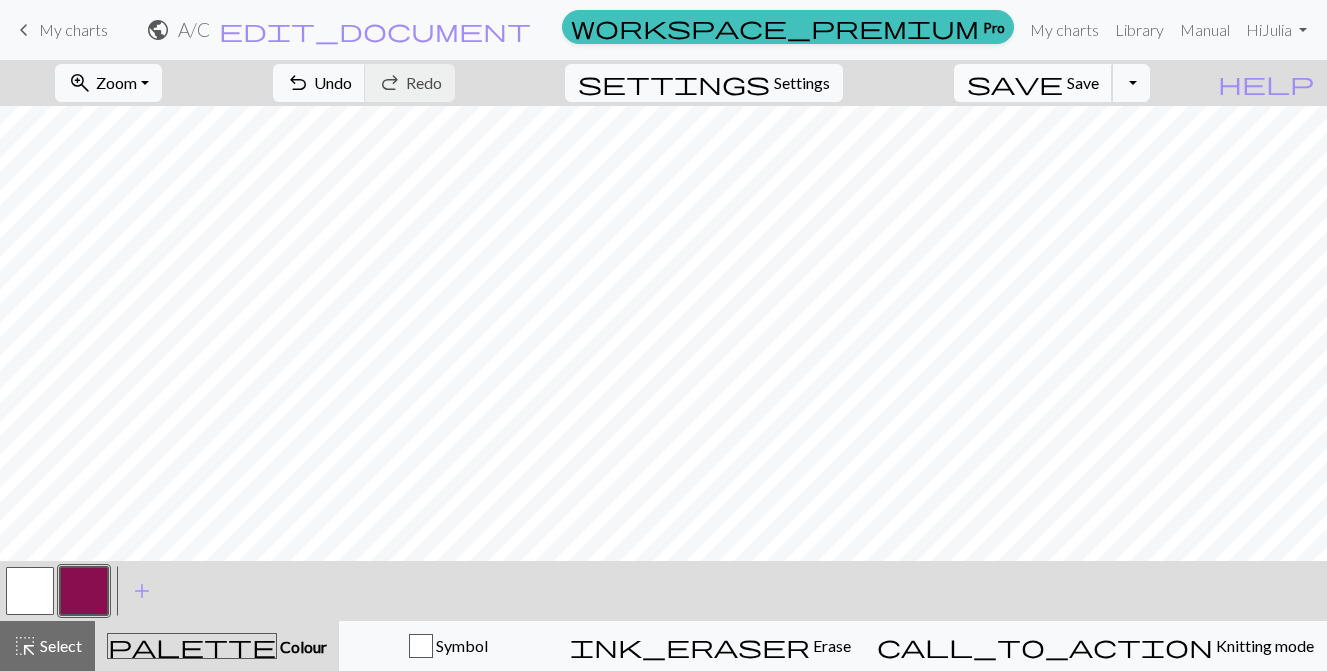 click on "Save" at bounding box center (1083, 82) 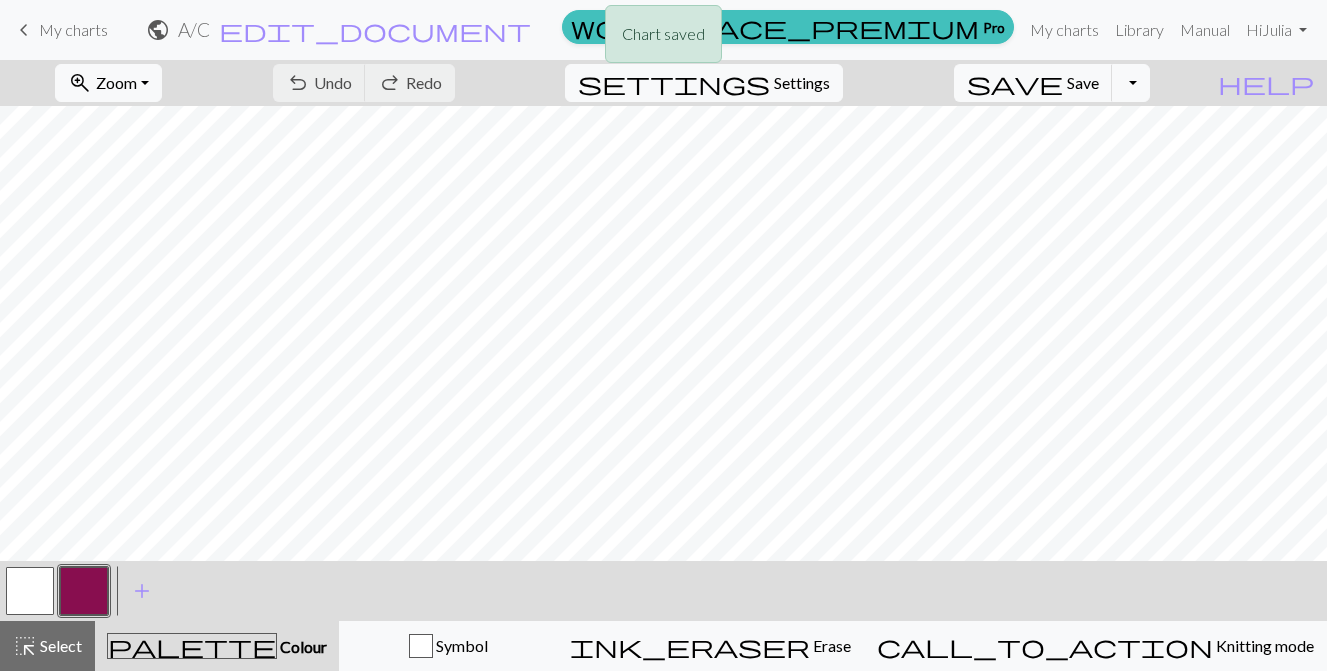click on "Chart saved" at bounding box center [663, 39] 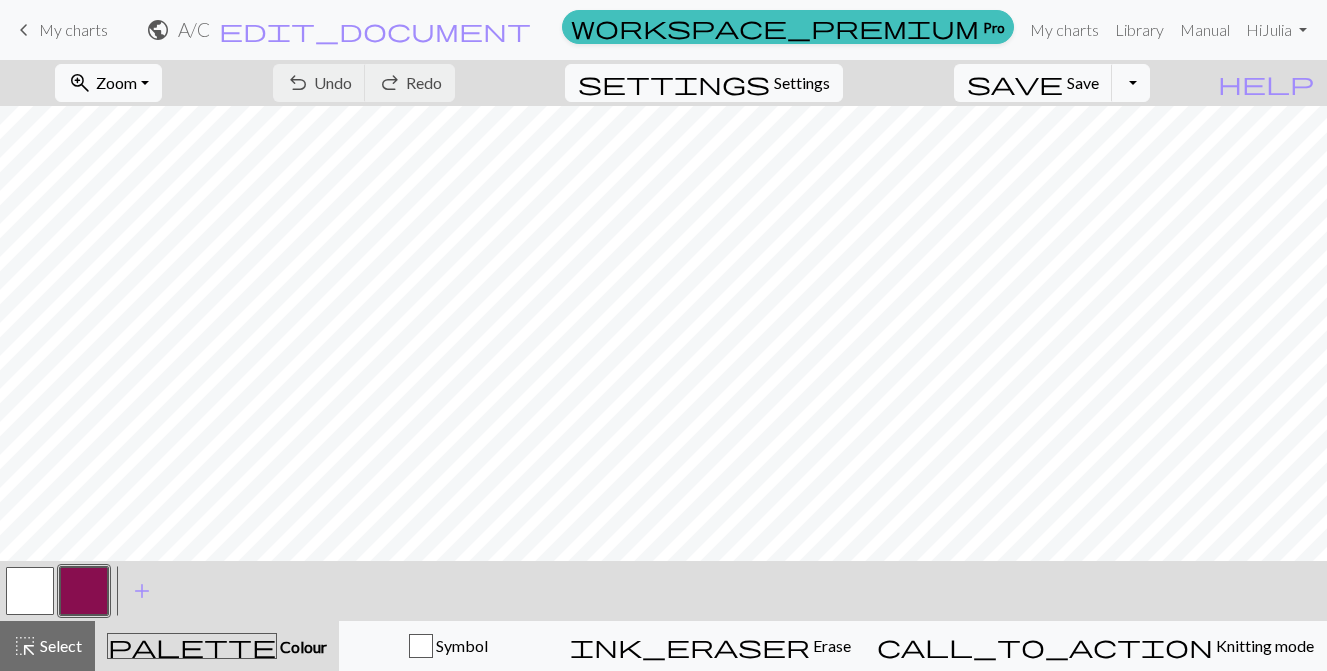 click on "My charts" at bounding box center (73, 29) 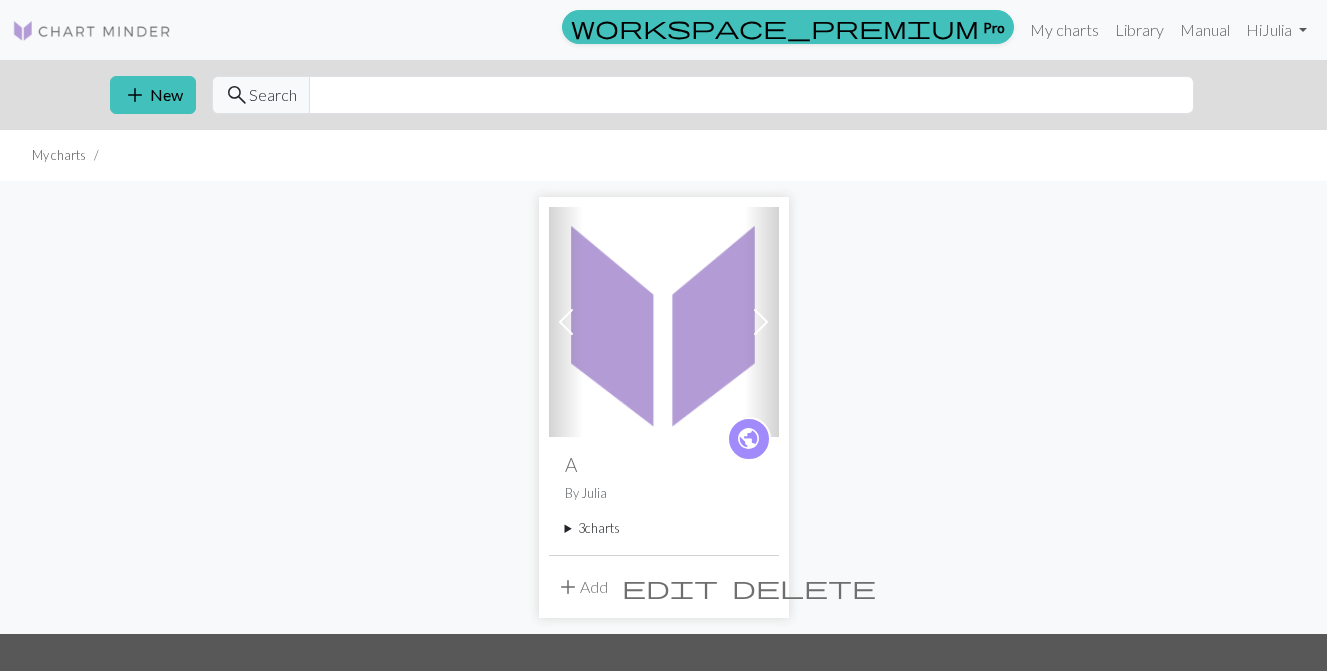 click on "add  Add" at bounding box center [582, 587] 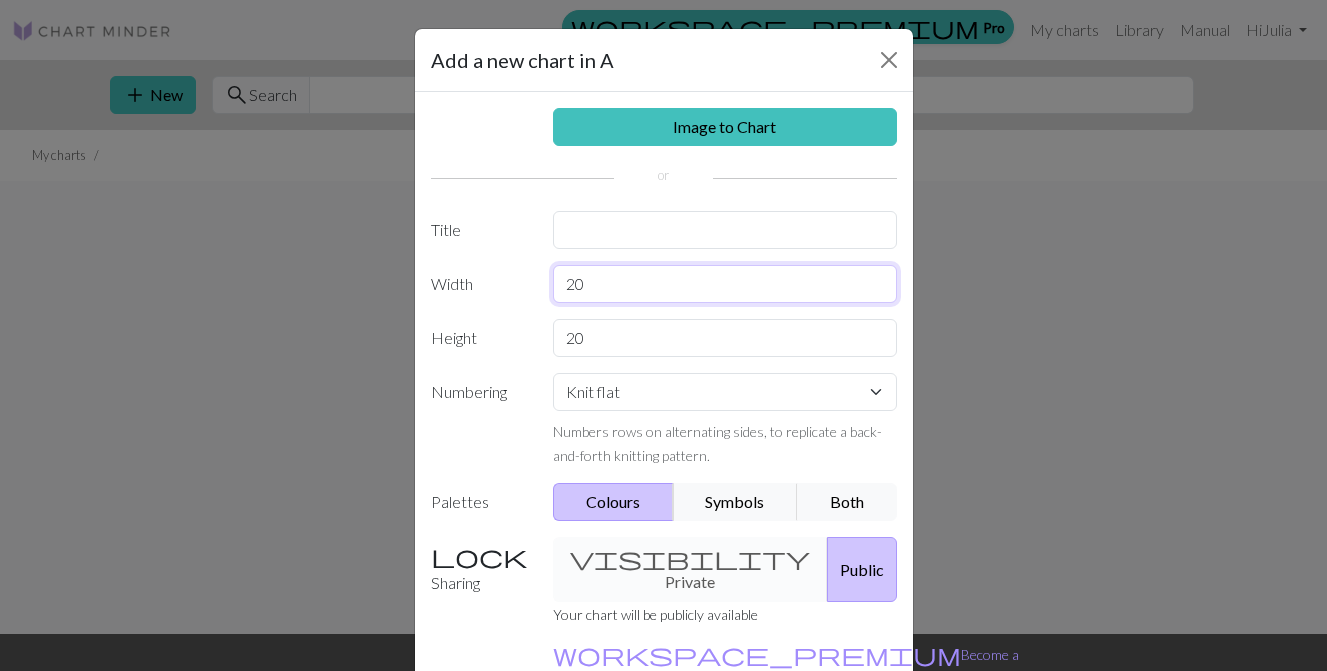 drag, startPoint x: 612, startPoint y: 280, endPoint x: 526, endPoint y: 281, distance: 86.00581 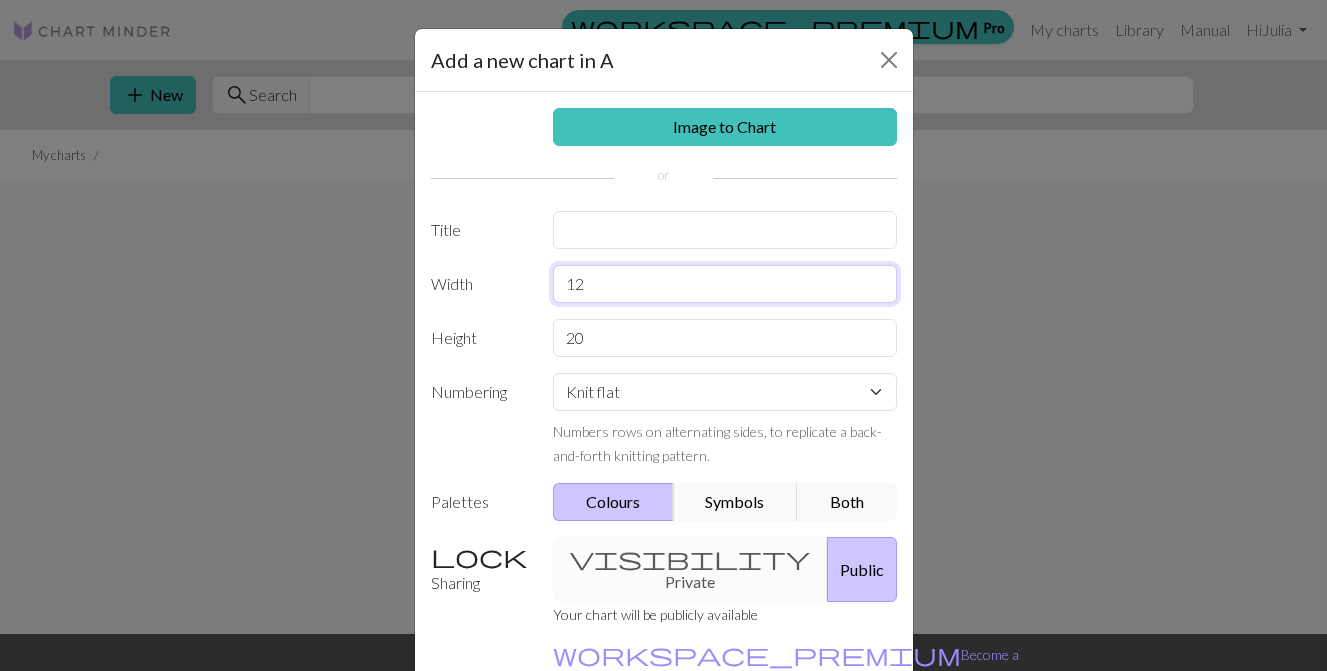 type on "12" 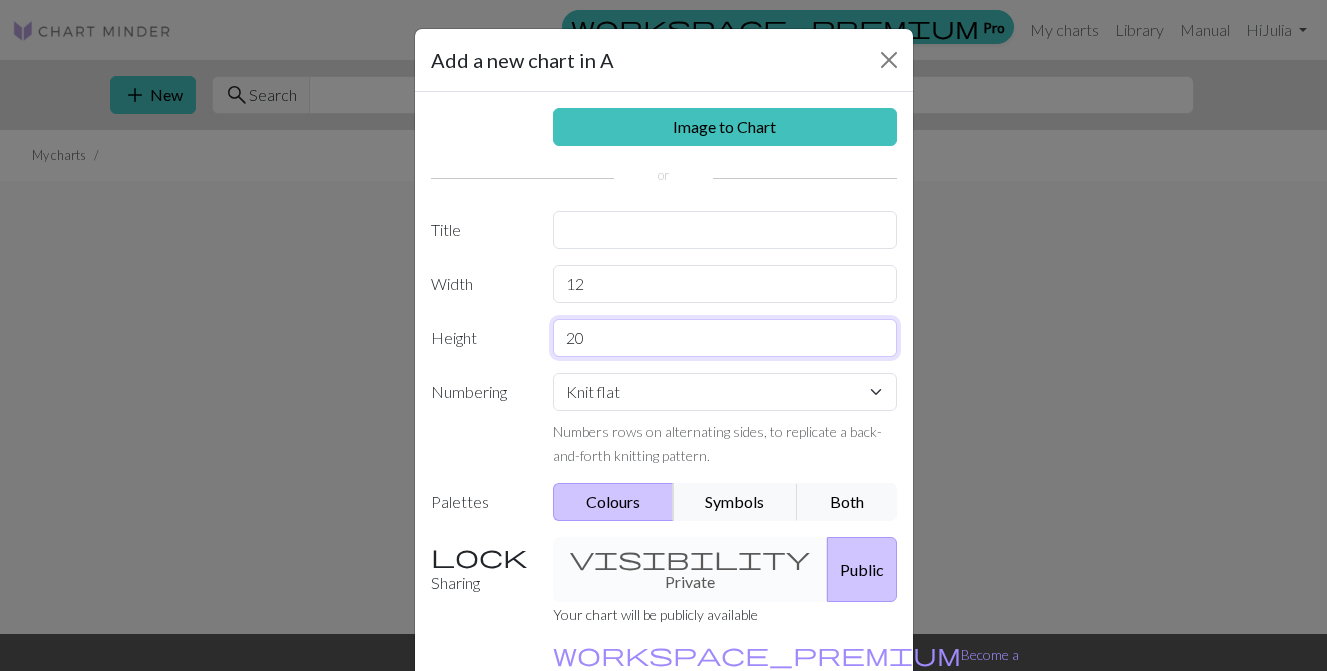 drag, startPoint x: 600, startPoint y: 328, endPoint x: 518, endPoint y: 333, distance: 82.1523 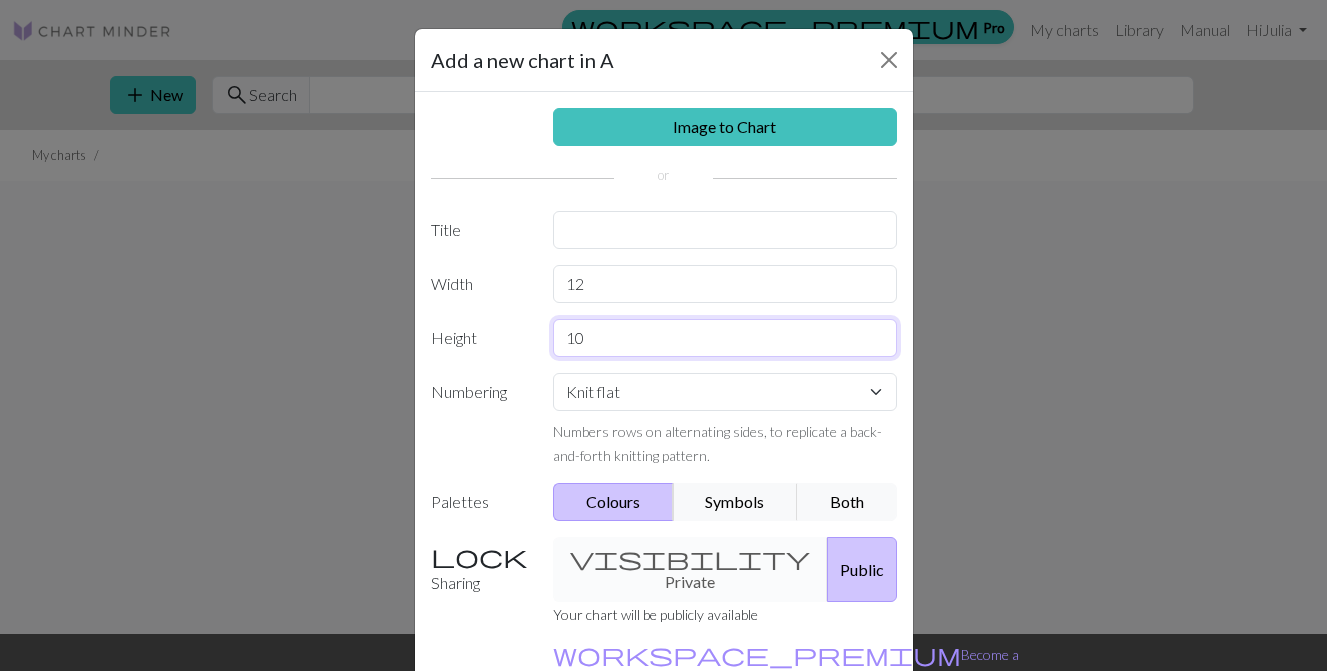 scroll, scrollTop: 118, scrollLeft: 0, axis: vertical 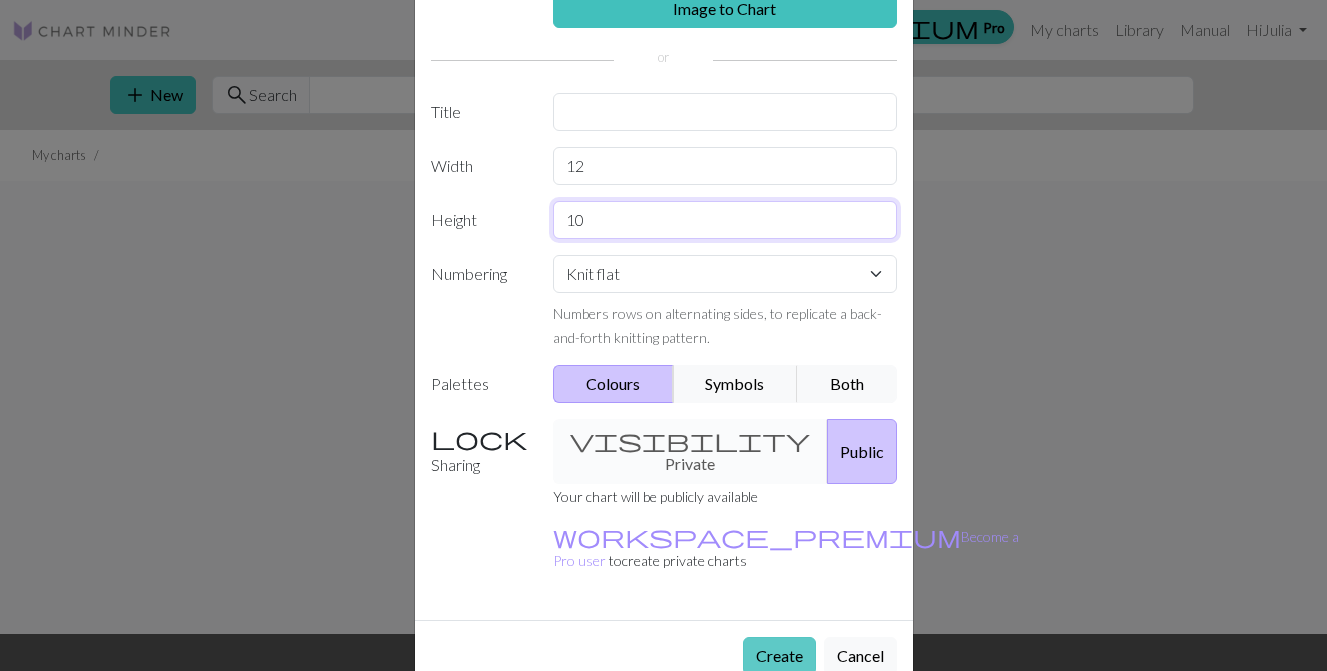 type on "10" 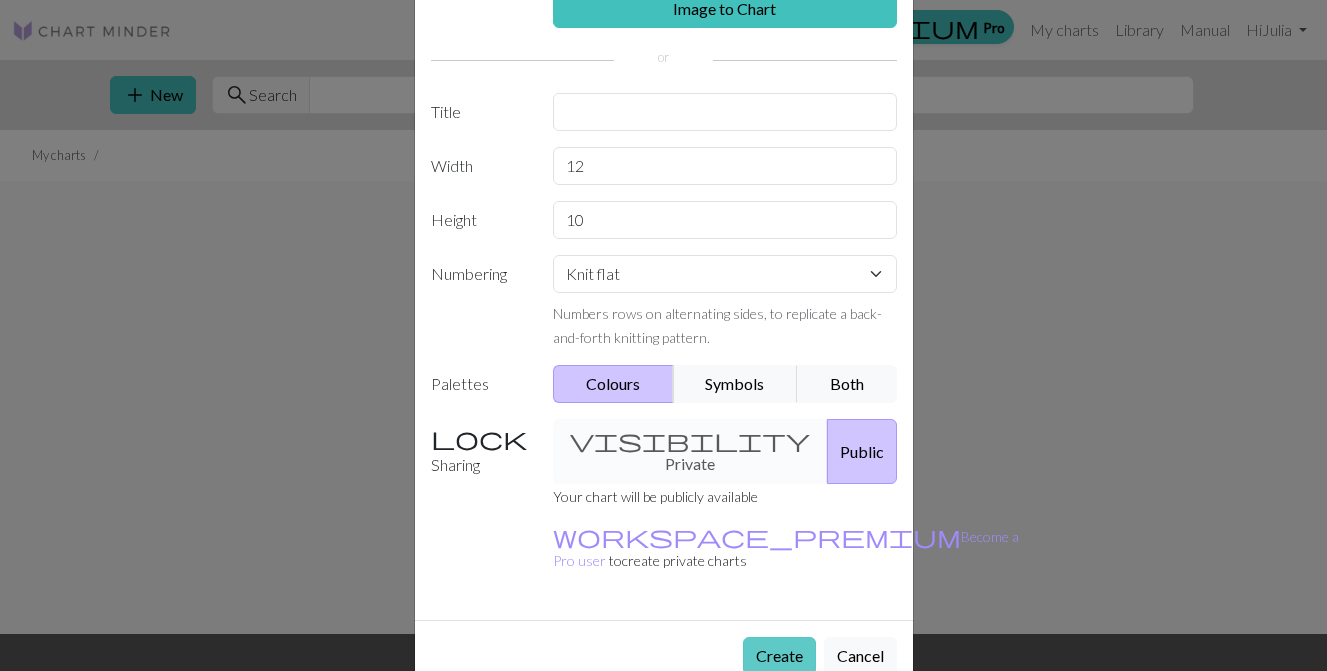 click on "Create" at bounding box center (779, 656) 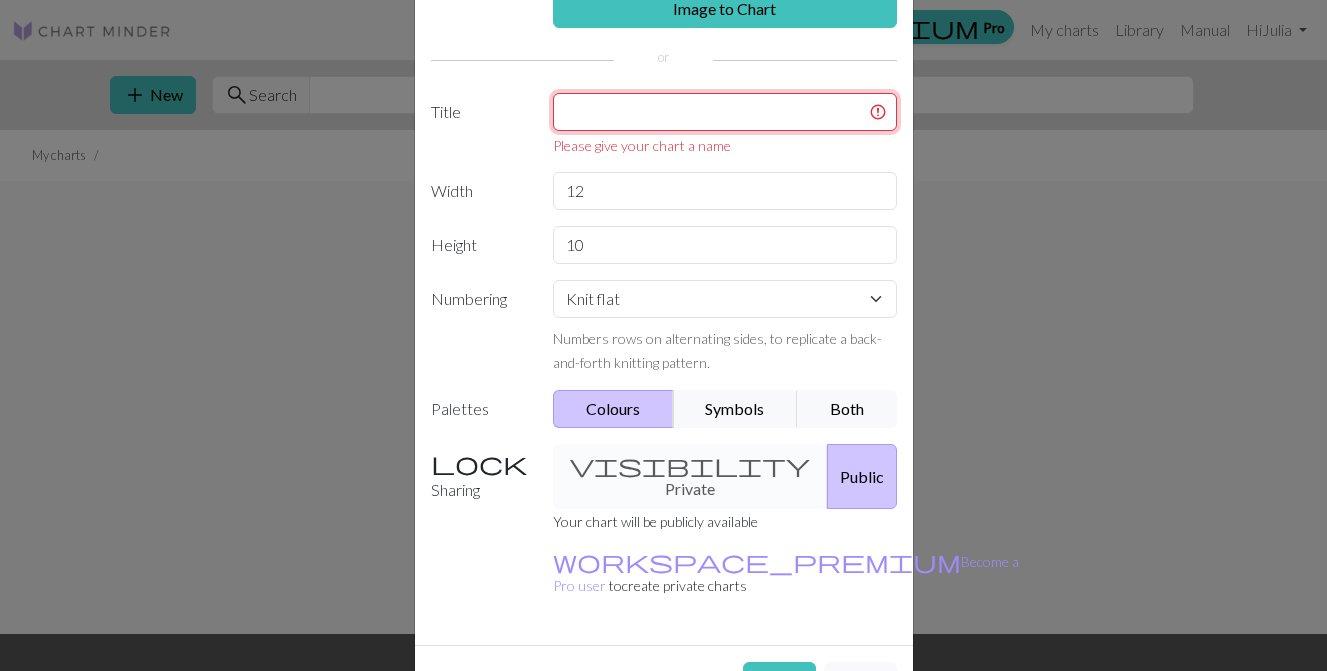 click at bounding box center [725, 112] 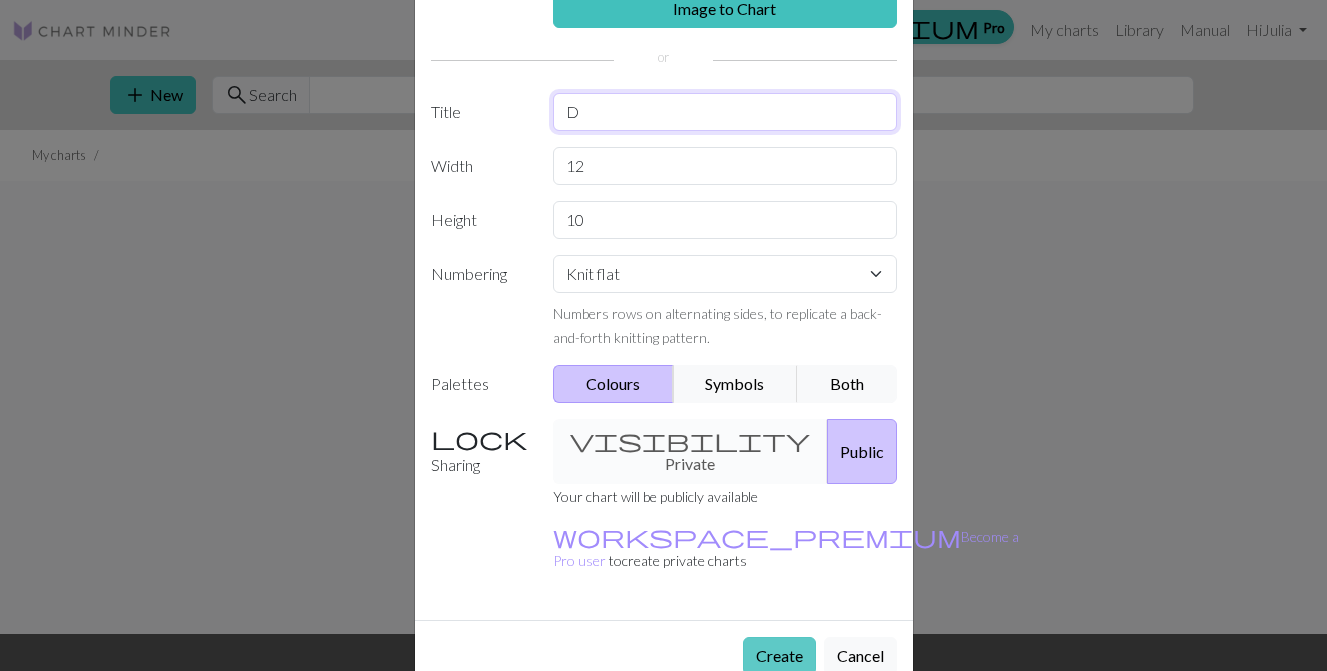 type on "D" 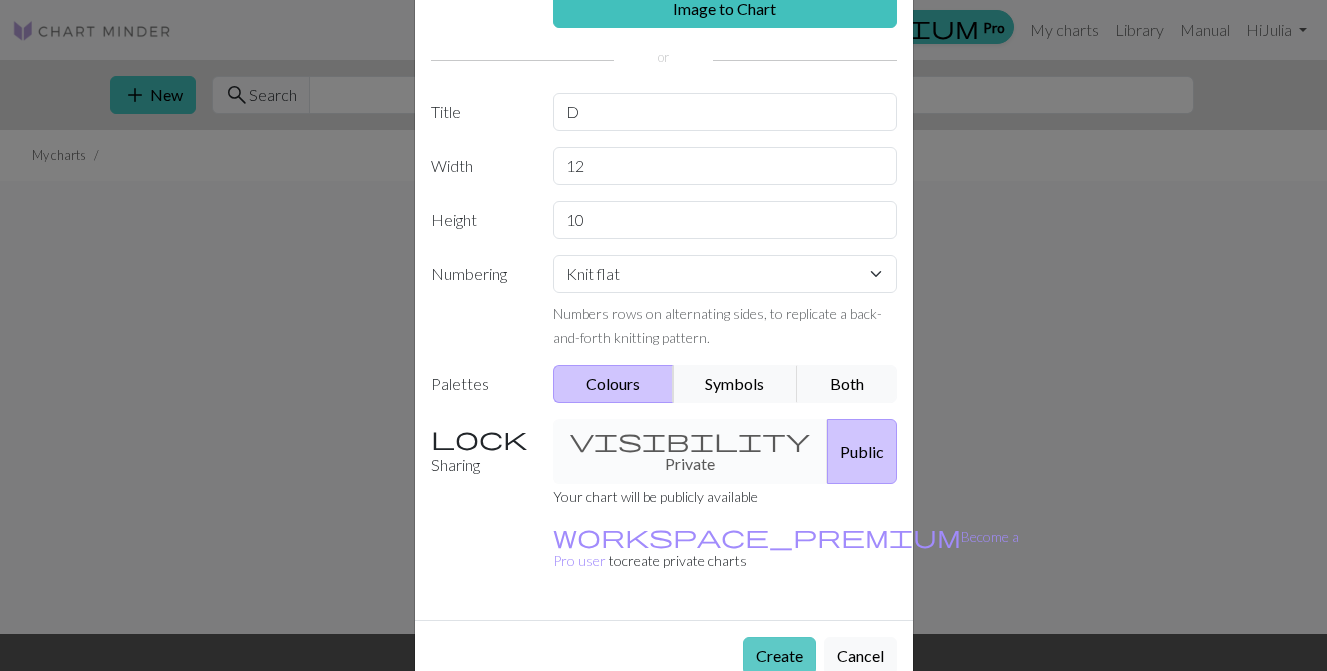 click on "Create" at bounding box center (779, 656) 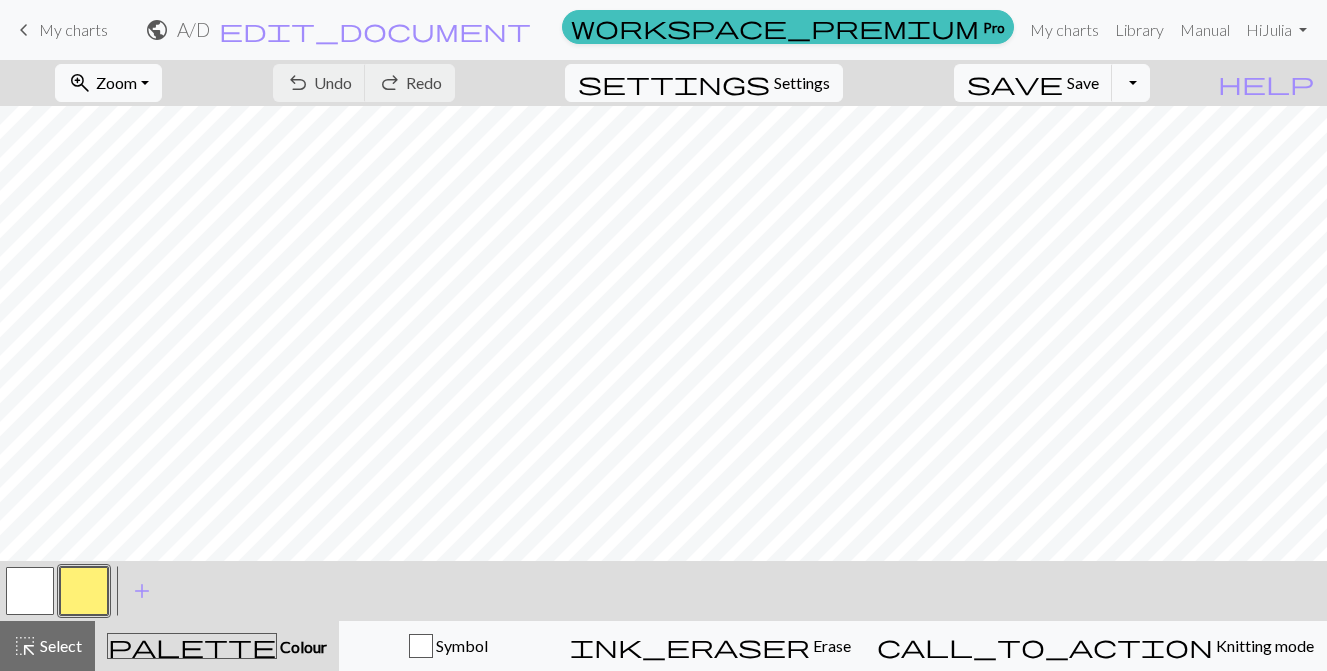 click at bounding box center [84, 591] 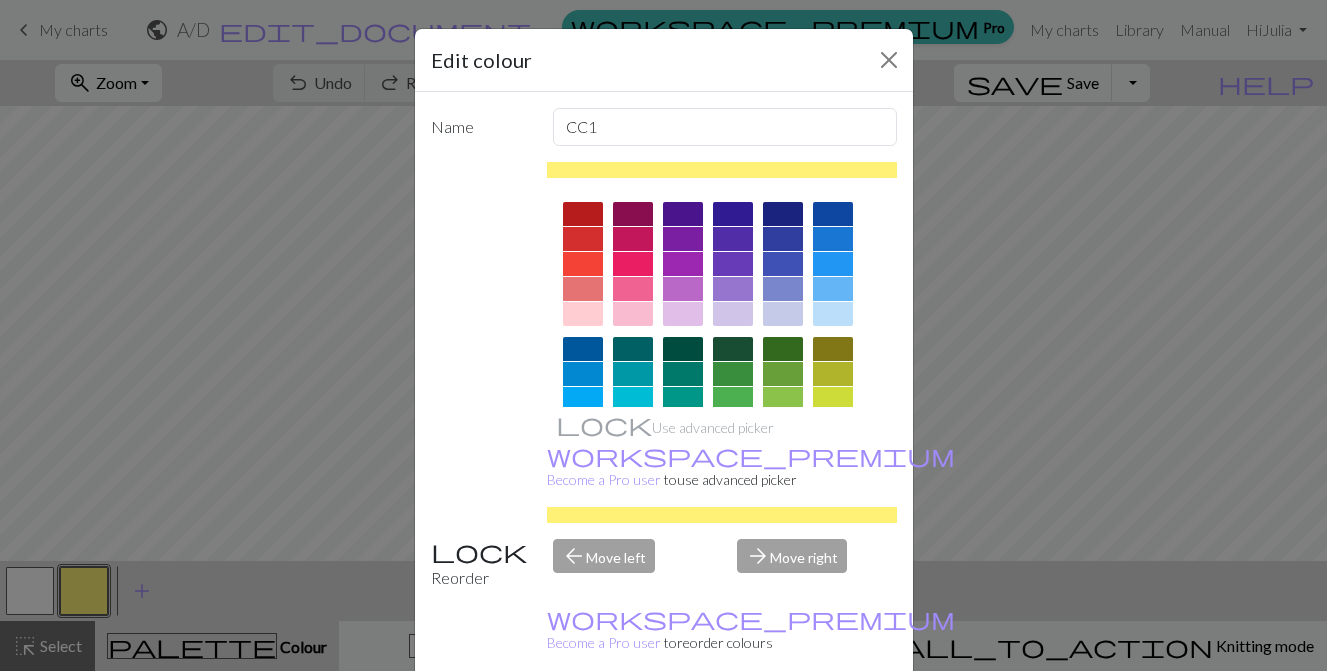 click at bounding box center (633, 214) 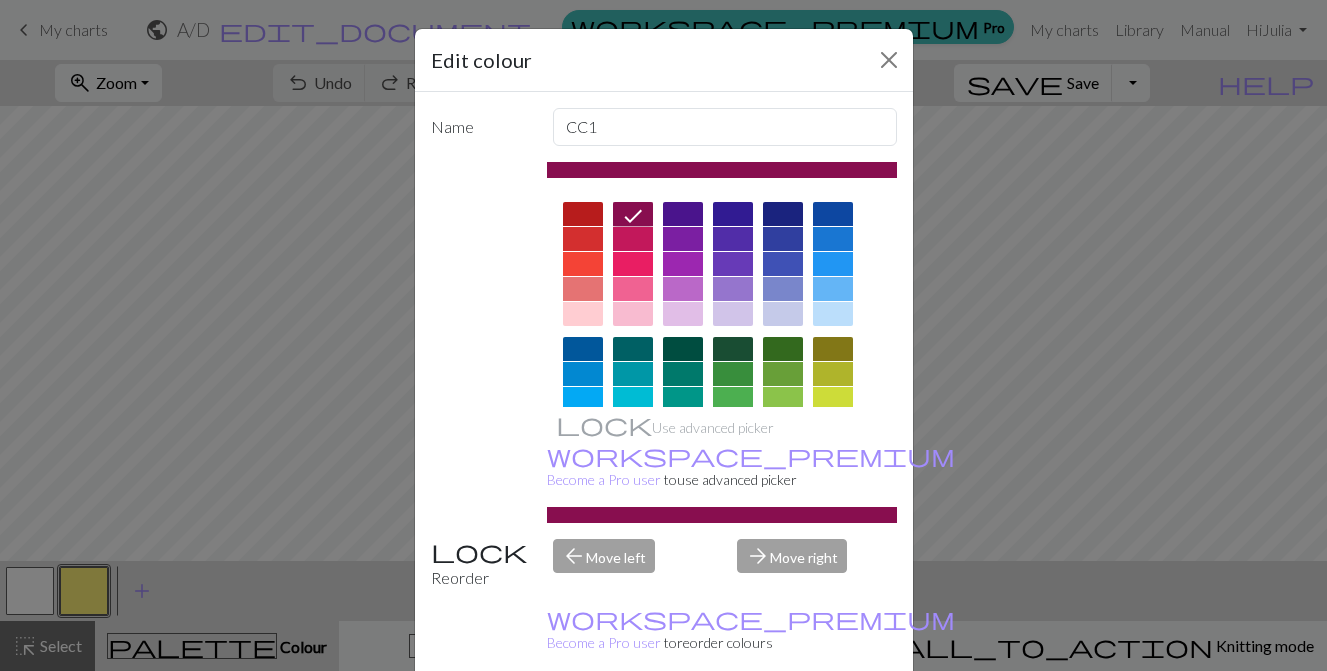 click on "Done" at bounding box center [784, 722] 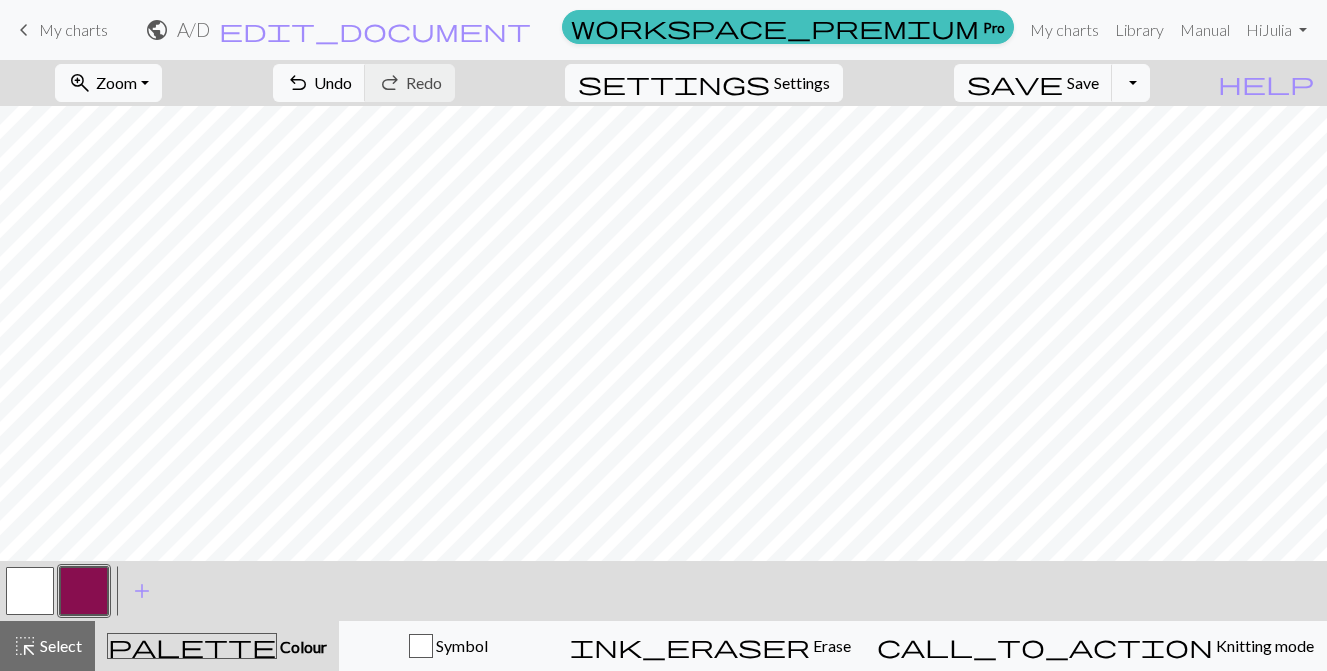 click at bounding box center (30, 591) 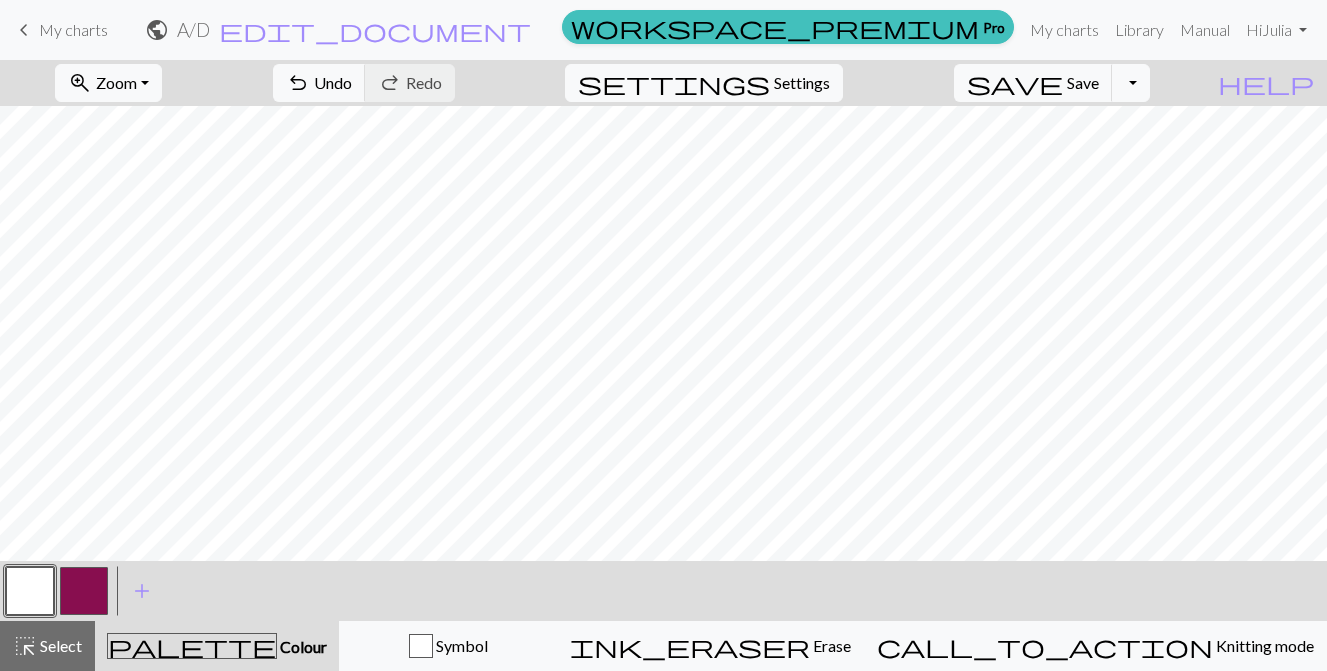 click at bounding box center [84, 591] 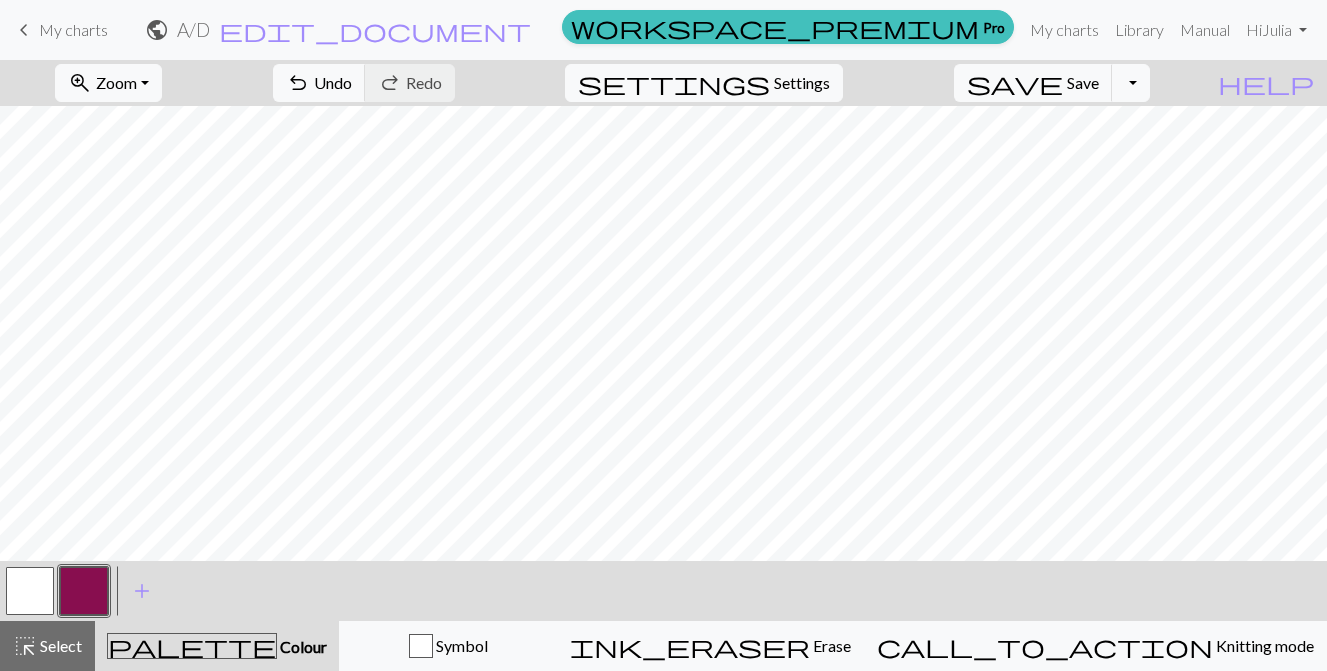click at bounding box center [30, 591] 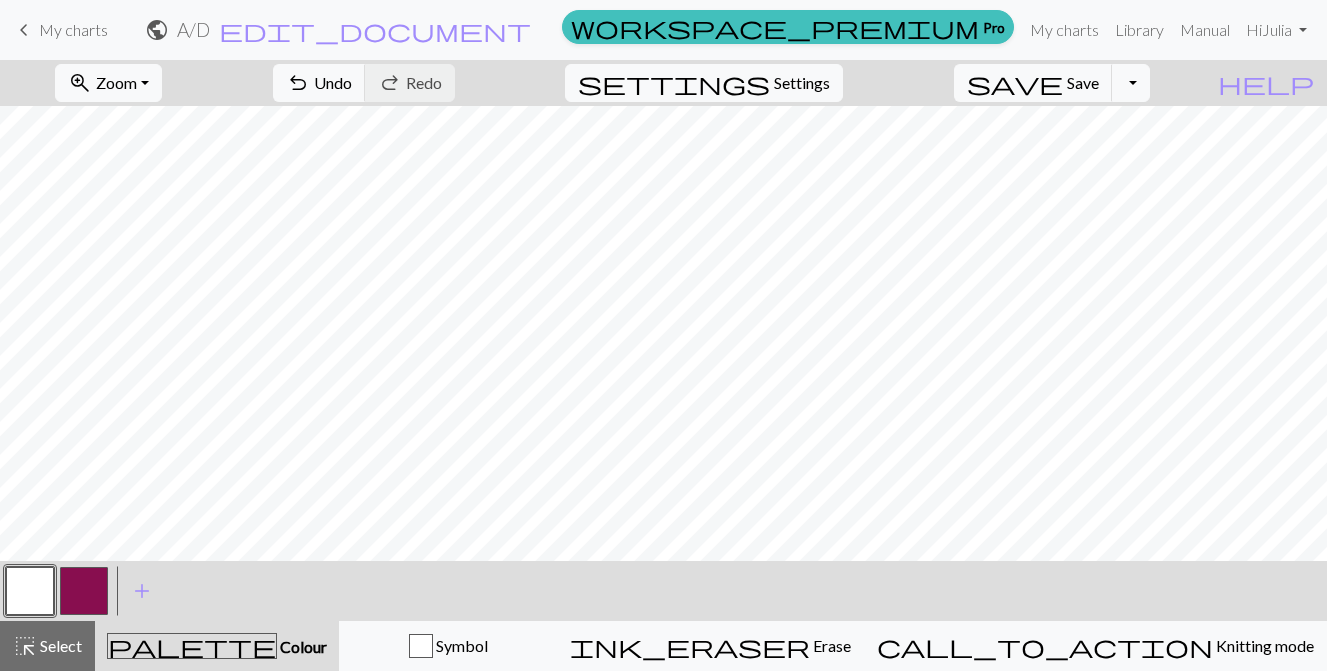 click at bounding box center [84, 591] 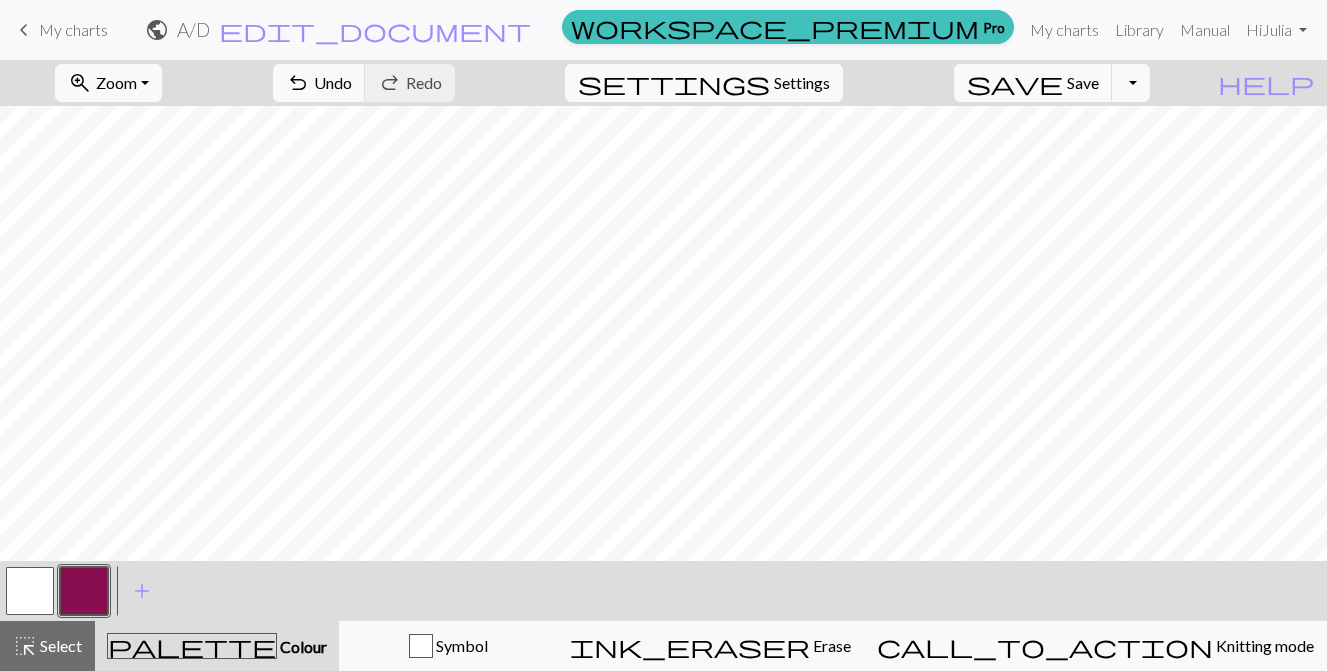 click at bounding box center [30, 591] 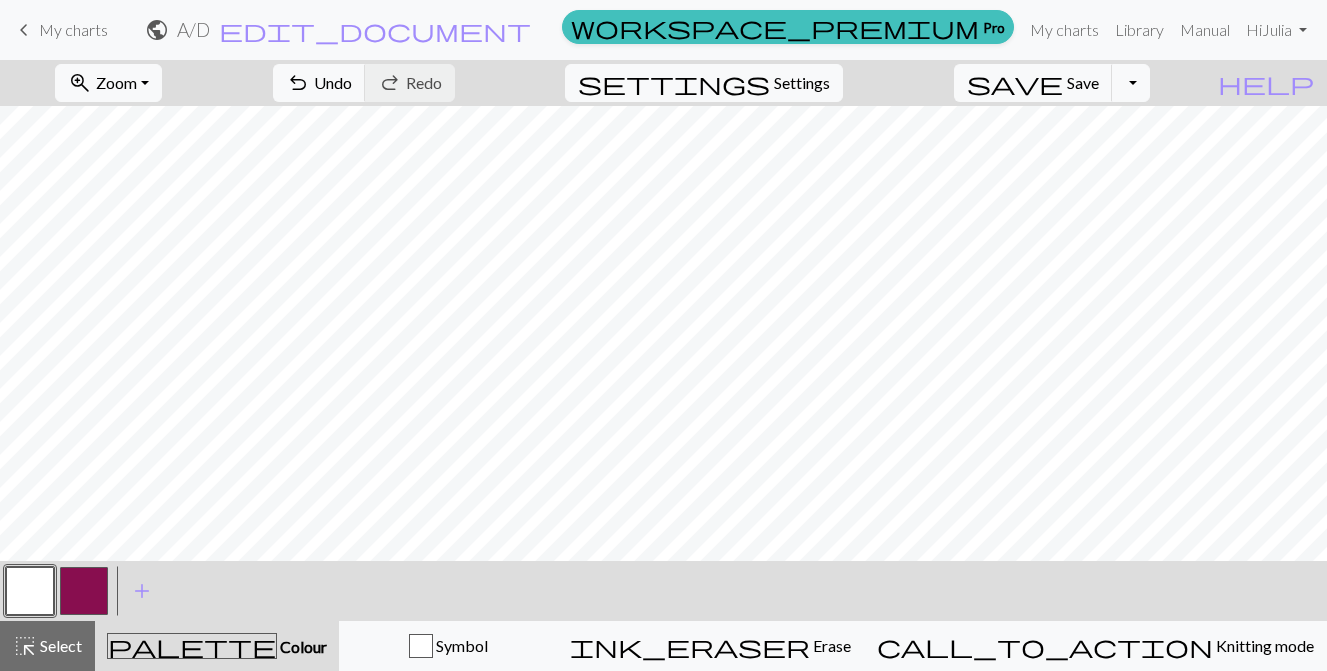click at bounding box center (84, 591) 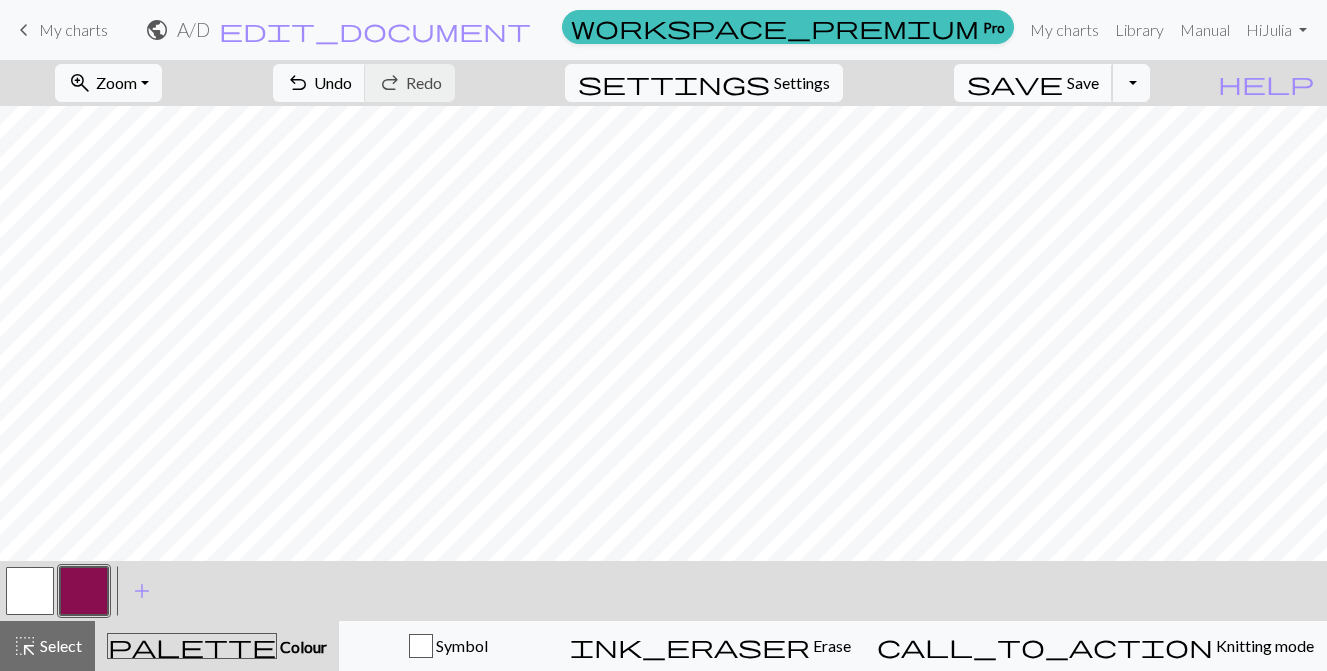 click on "Save" at bounding box center (1083, 82) 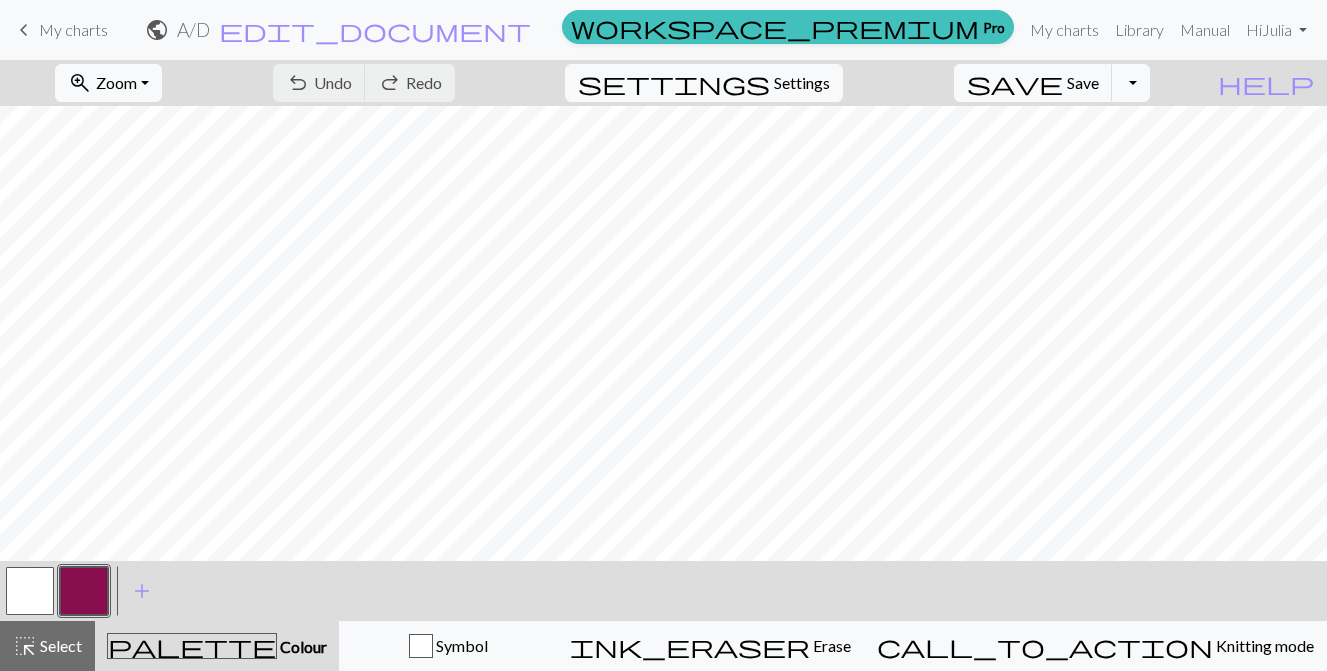 click on "My charts" at bounding box center (73, 29) 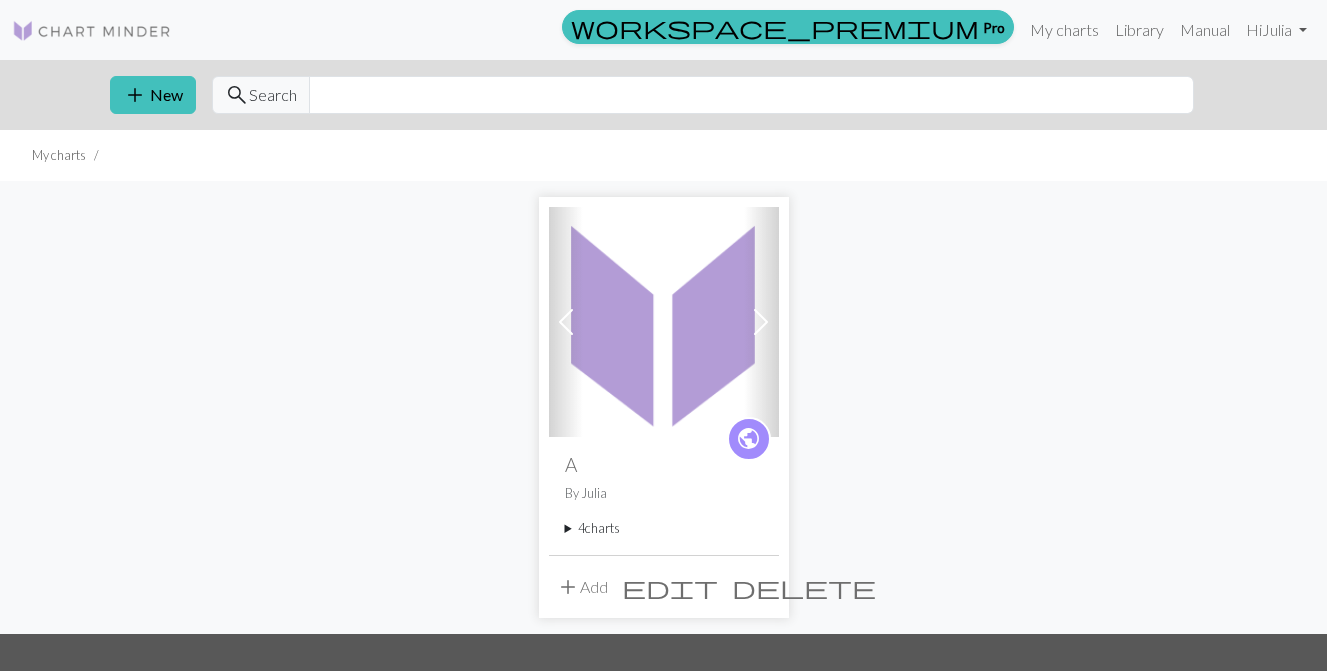 click on "add  Add" at bounding box center (582, 587) 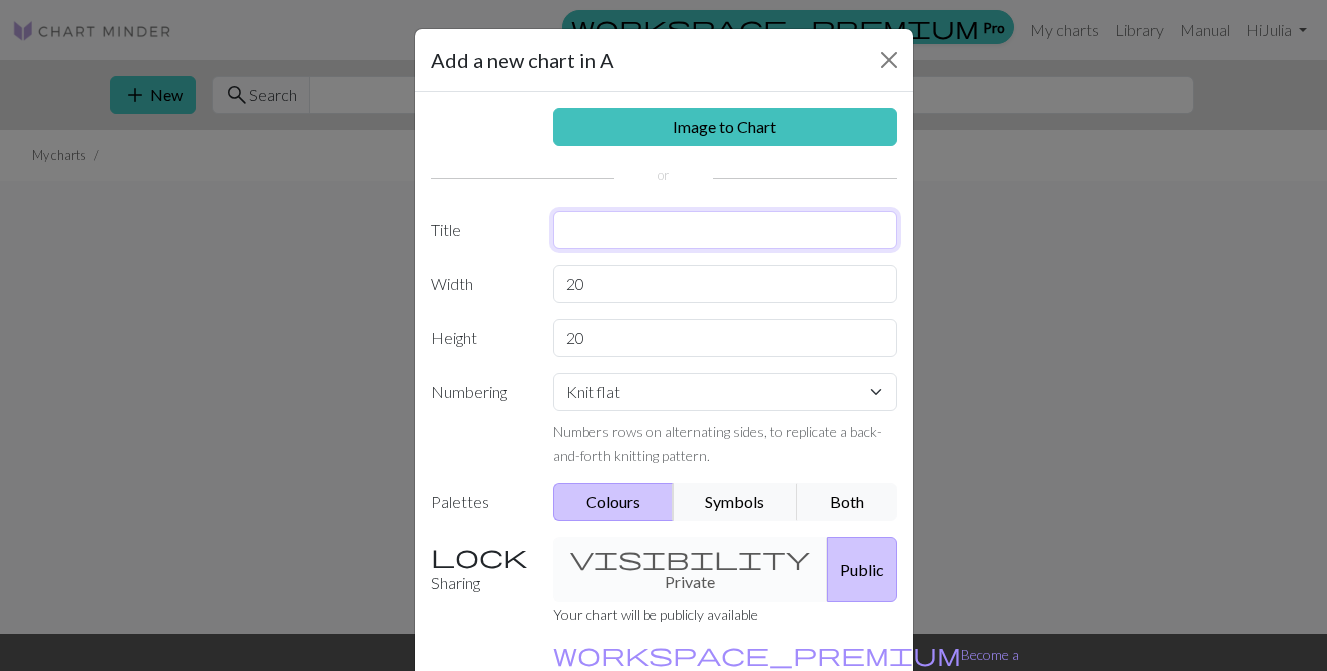 click at bounding box center (725, 230) 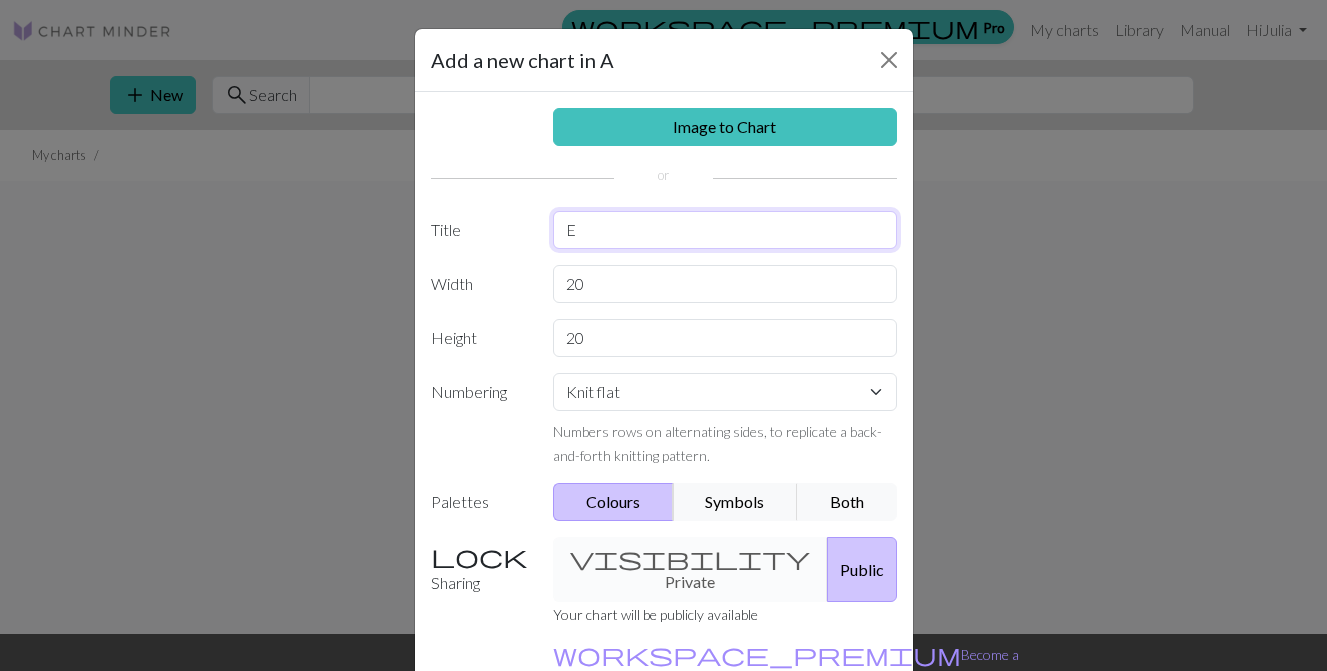 type on "E" 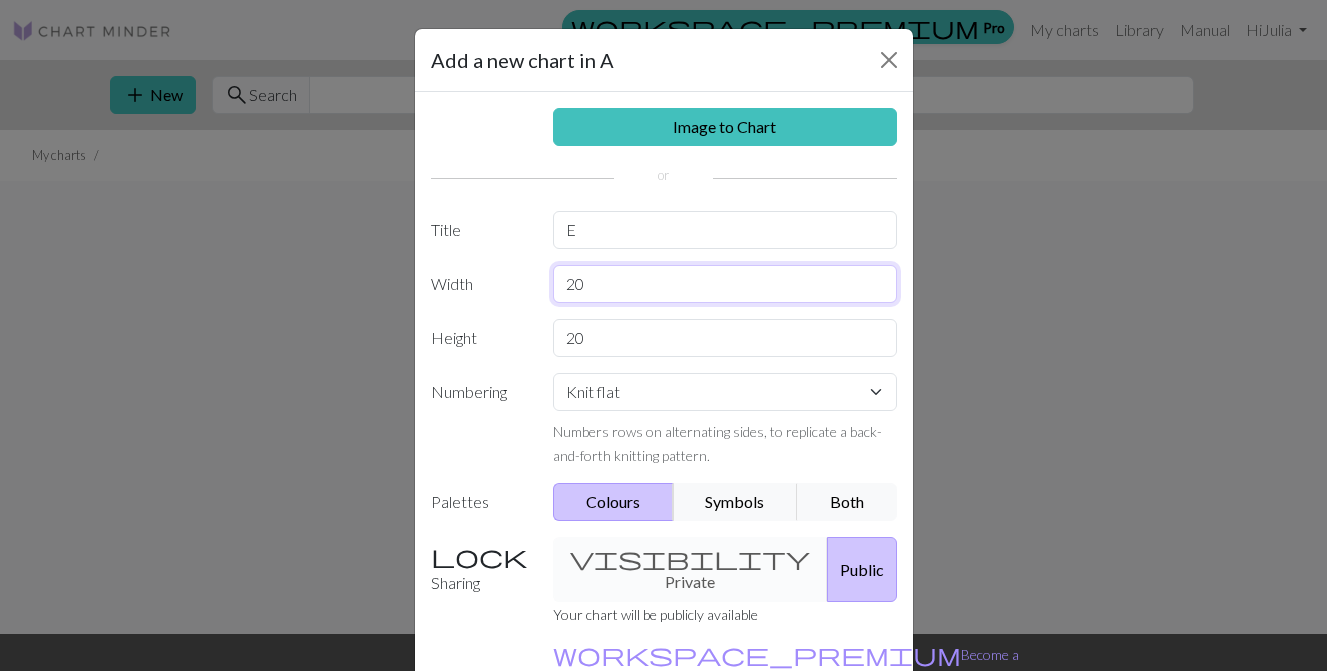 drag, startPoint x: 599, startPoint y: 294, endPoint x: 514, endPoint y: 294, distance: 85 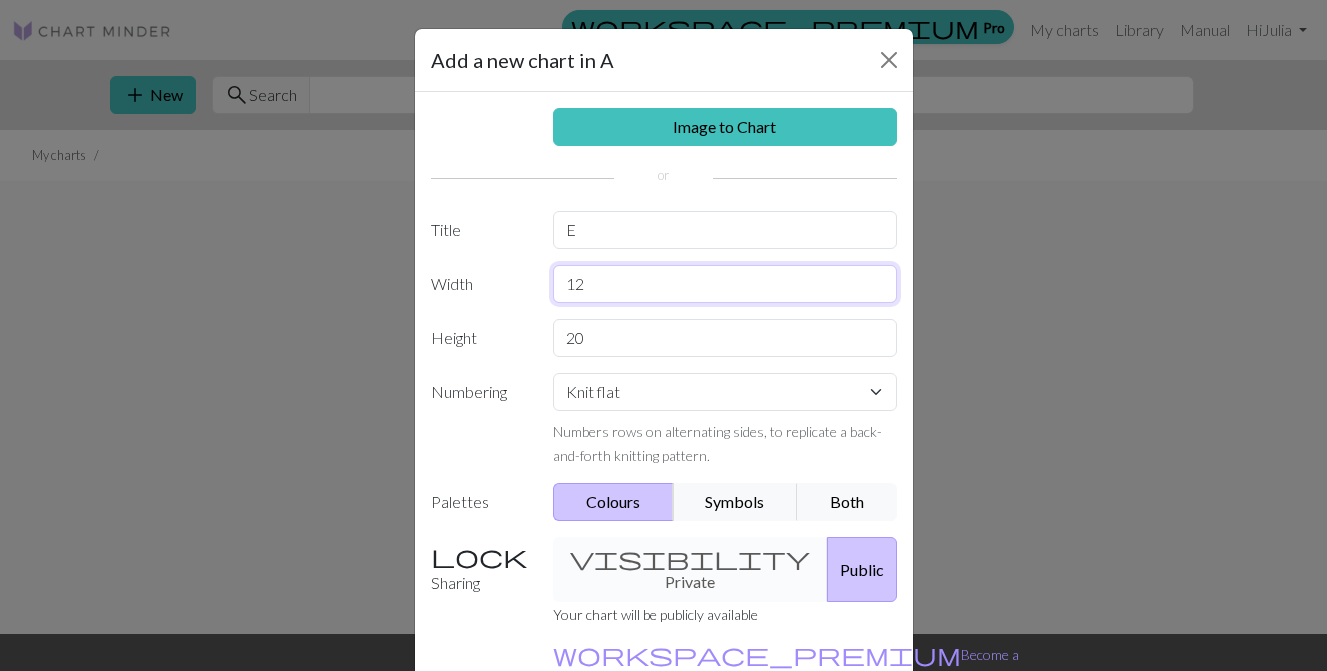 type on "12" 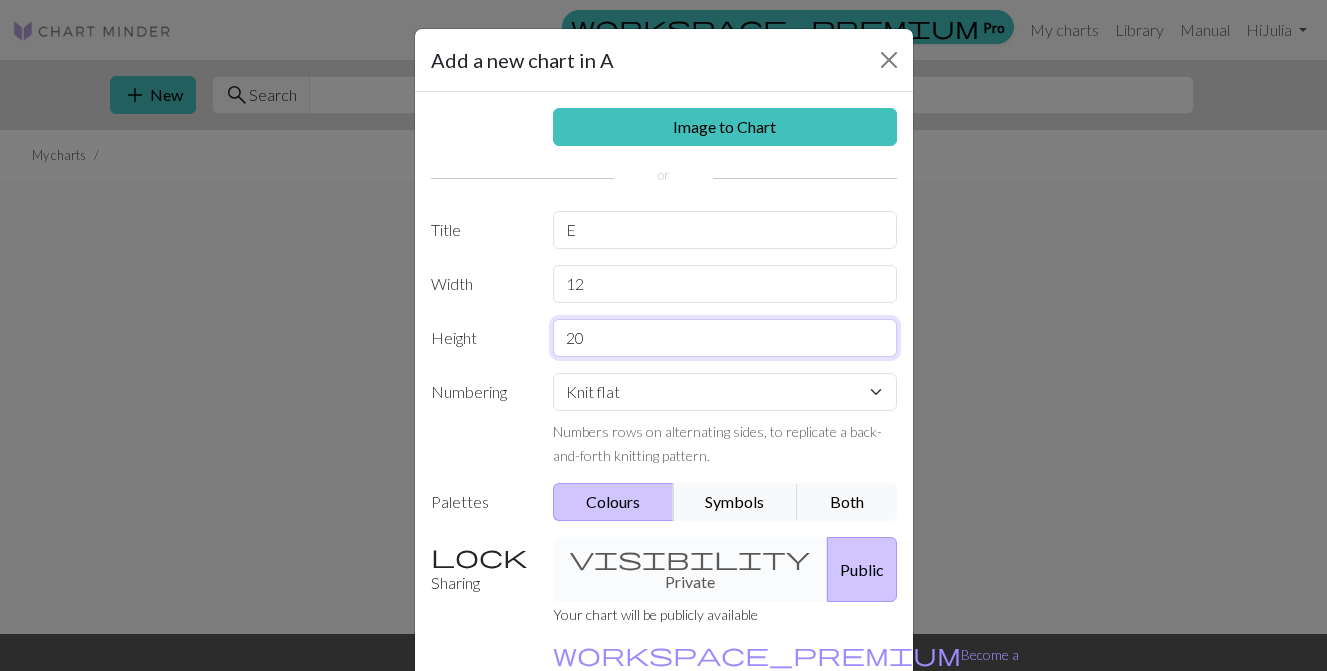 drag, startPoint x: 587, startPoint y: 340, endPoint x: 512, endPoint y: 340, distance: 75 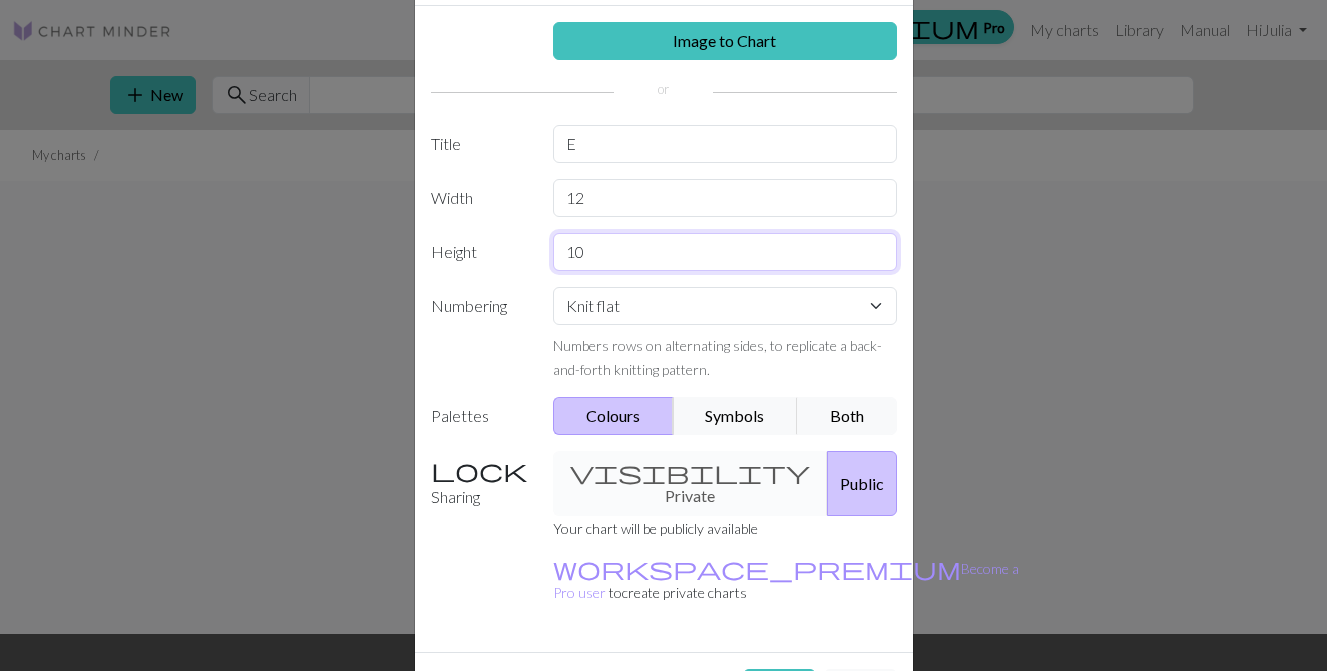 scroll, scrollTop: 118, scrollLeft: 0, axis: vertical 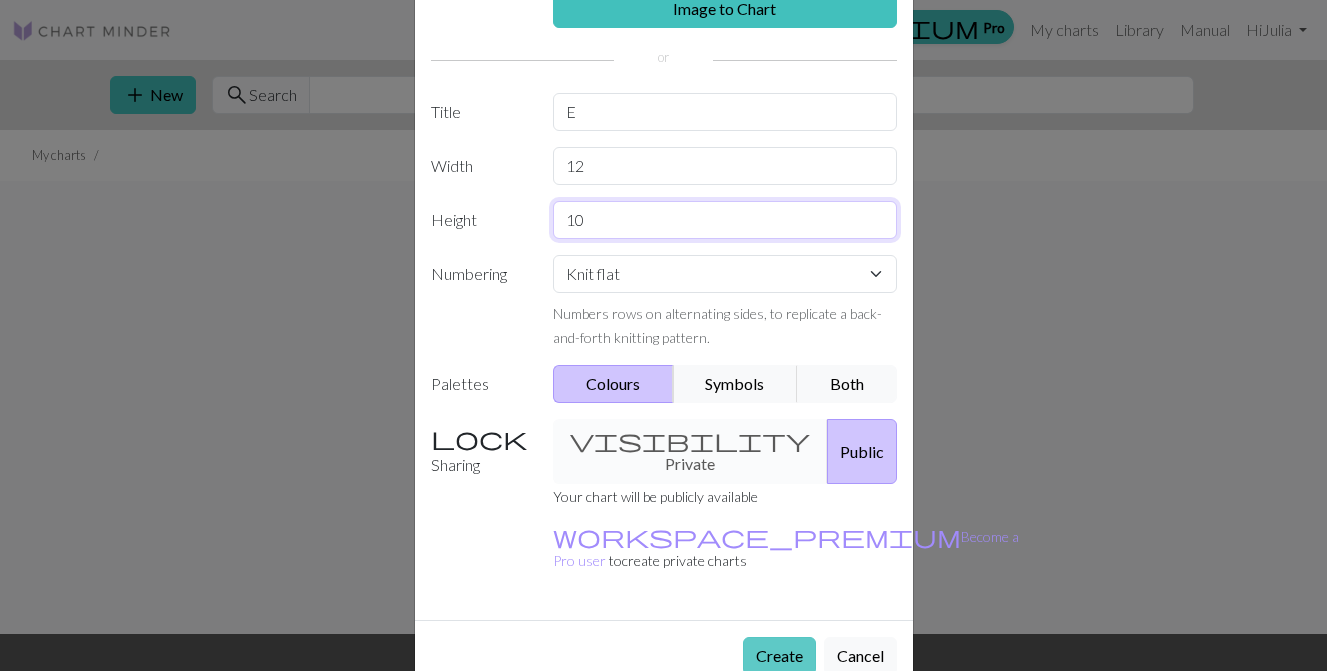 type on "10" 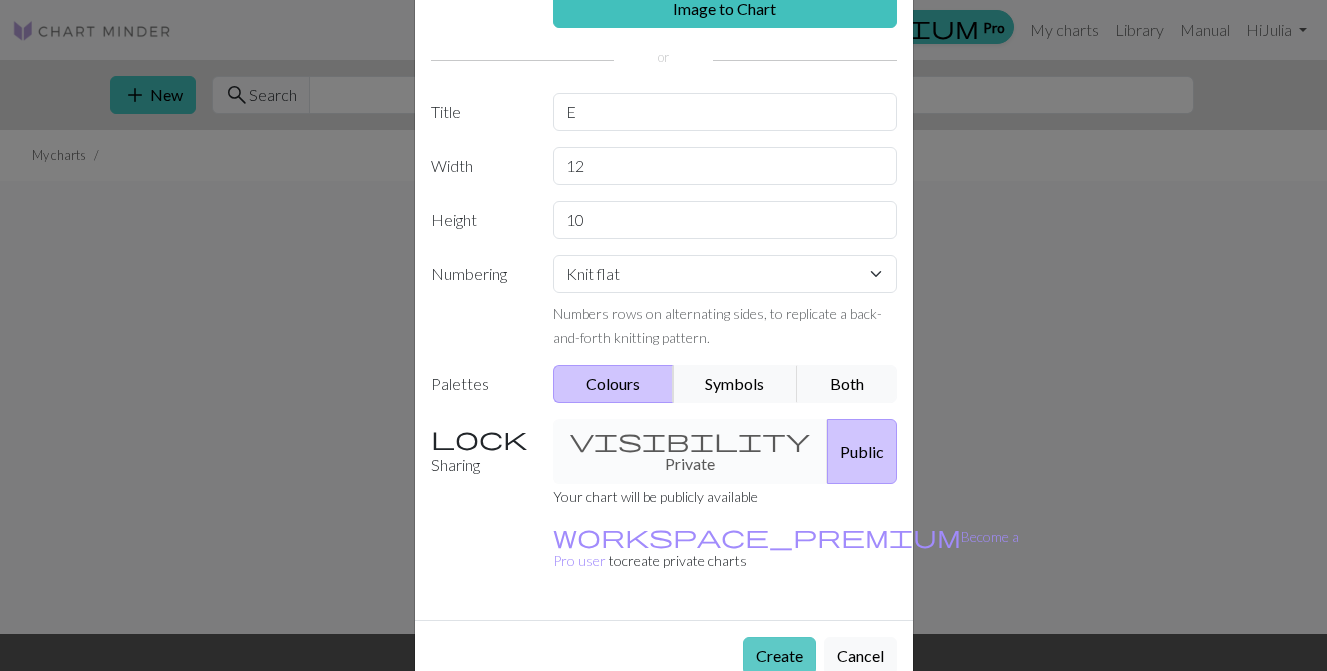 click on "Create" at bounding box center (779, 656) 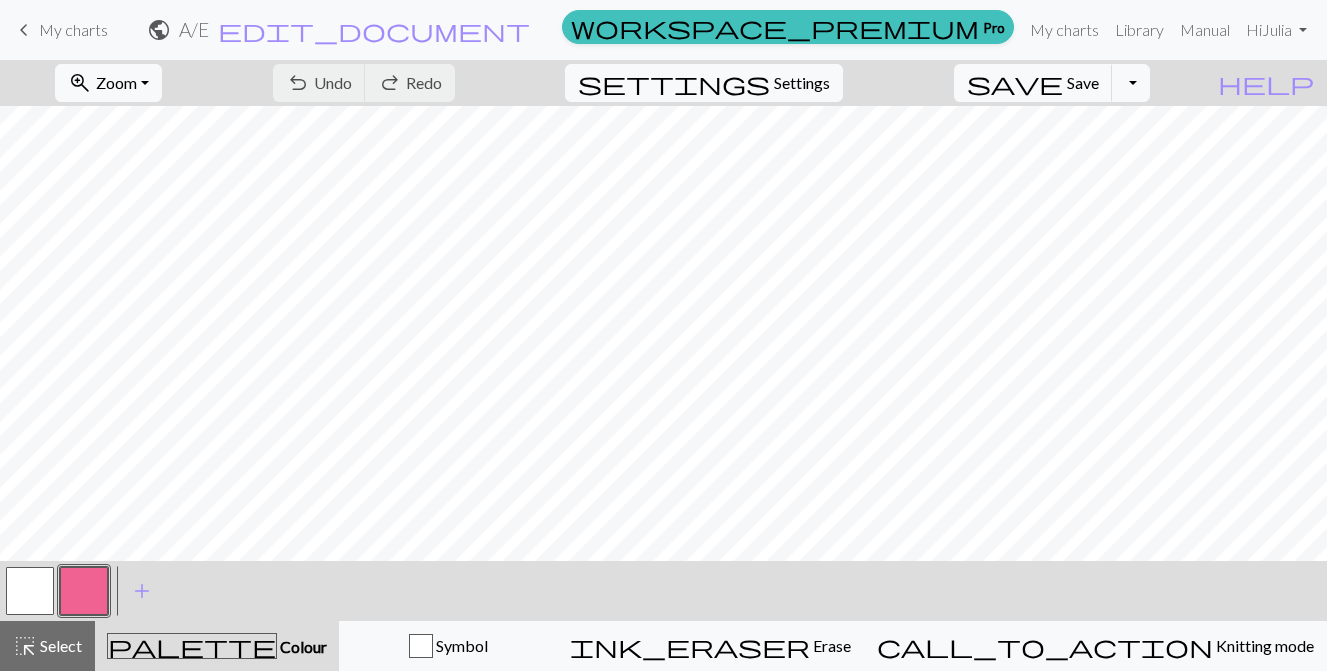 click at bounding box center (84, 591) 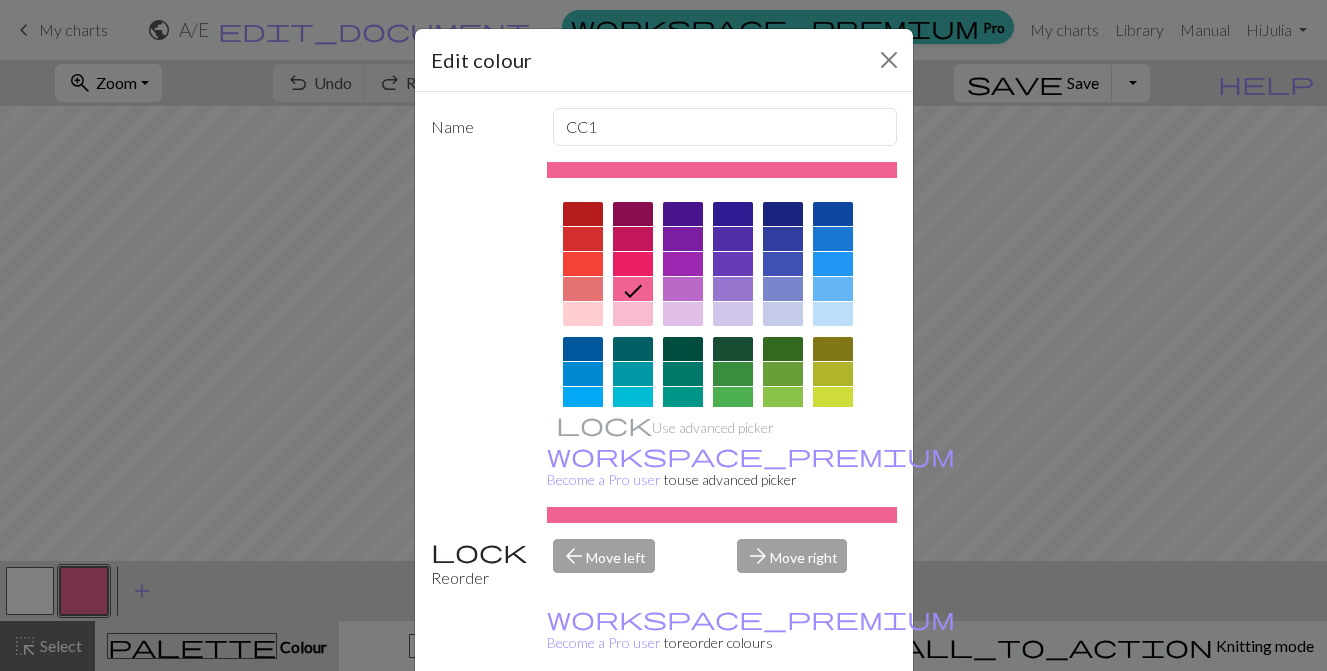 click at bounding box center [633, 214] 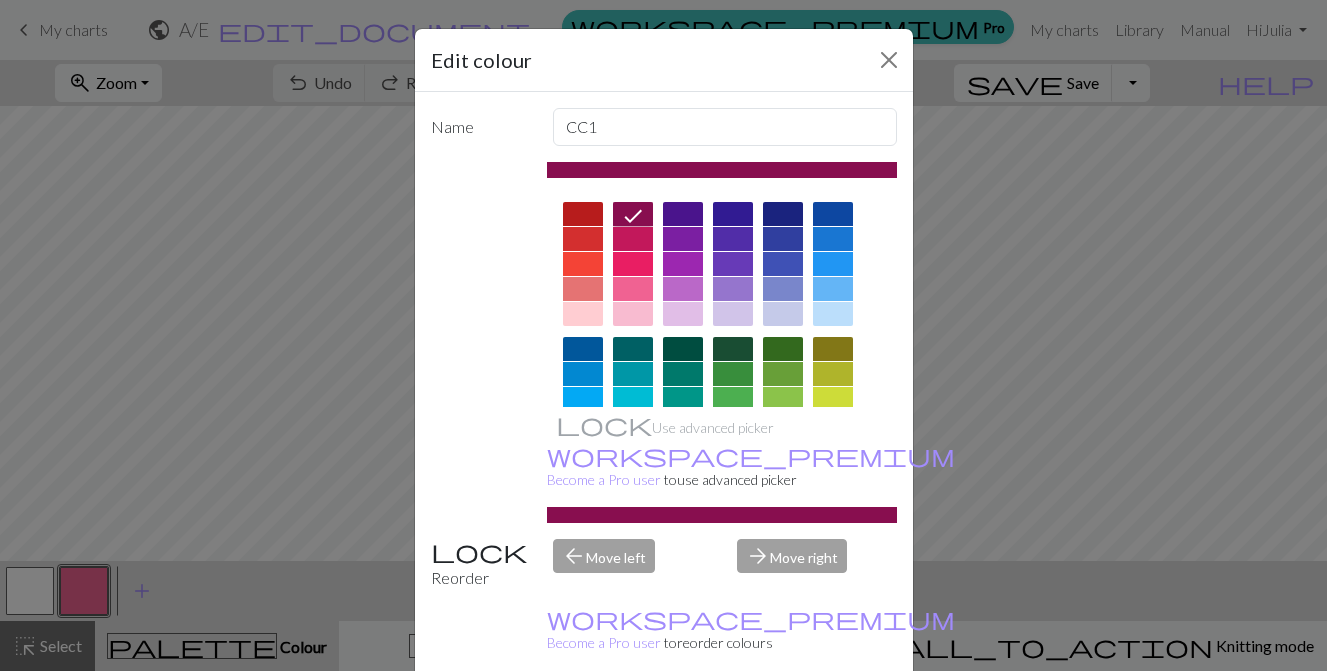click on "Done" at bounding box center (784, 722) 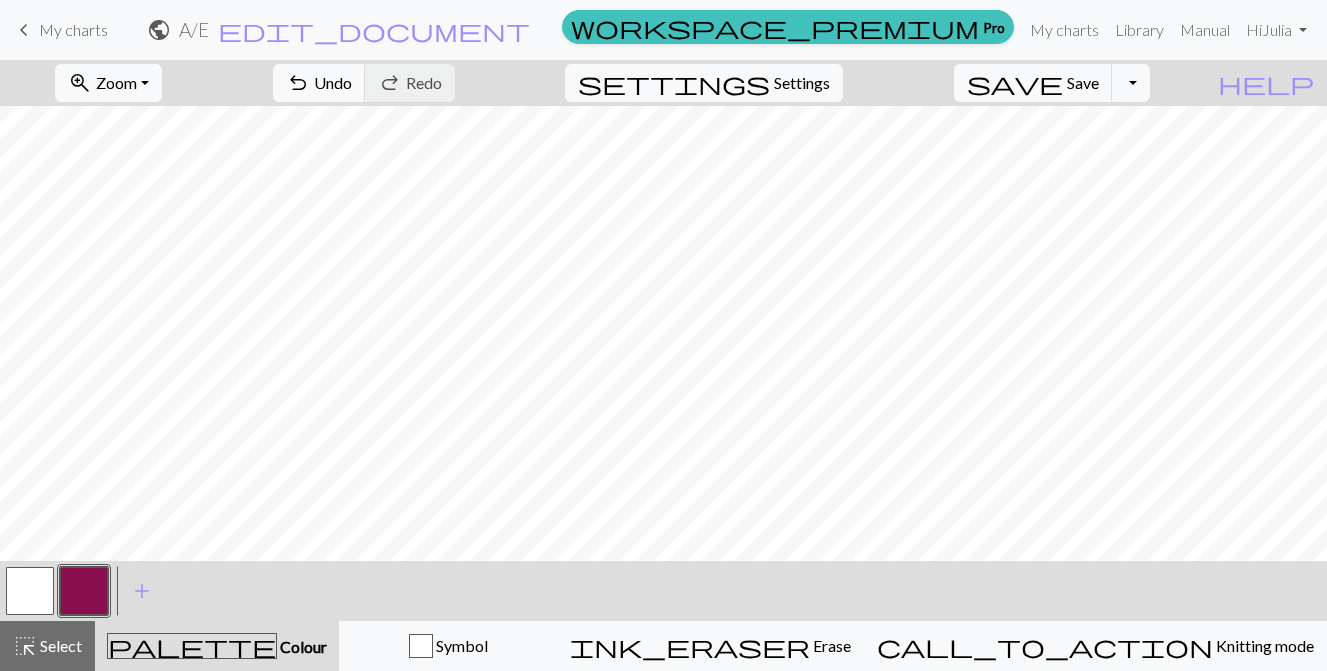 click at bounding box center [30, 591] 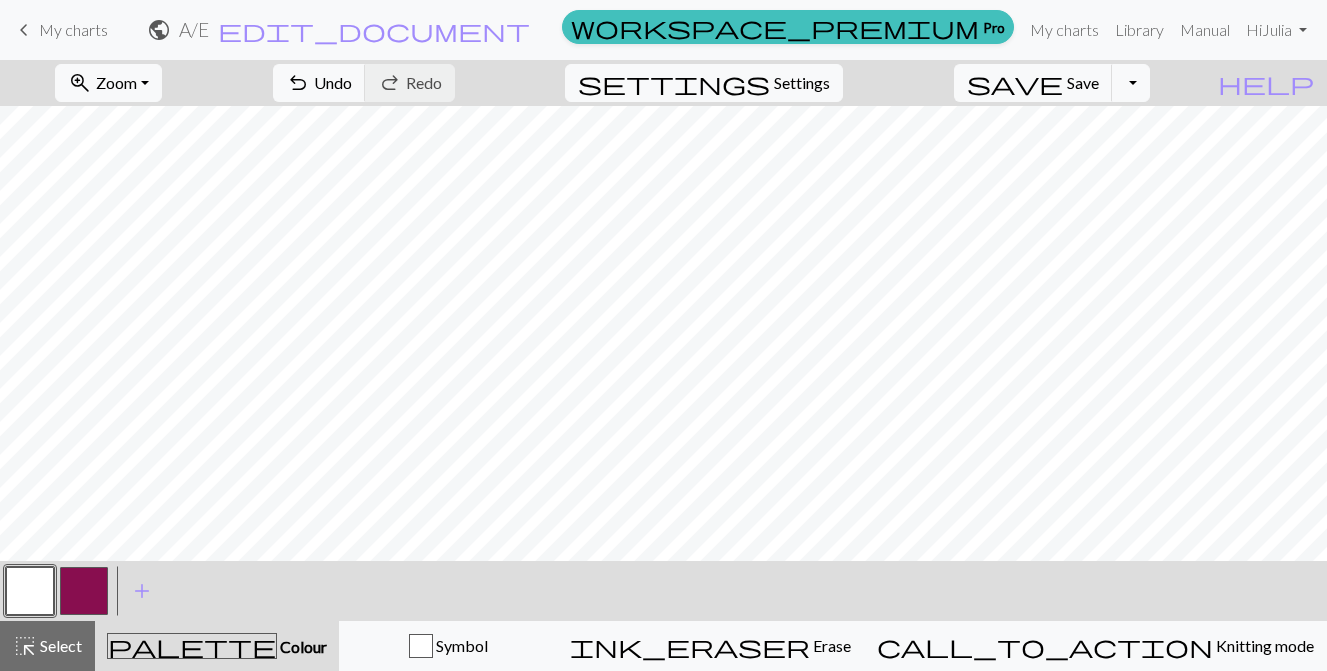 click at bounding box center [84, 591] 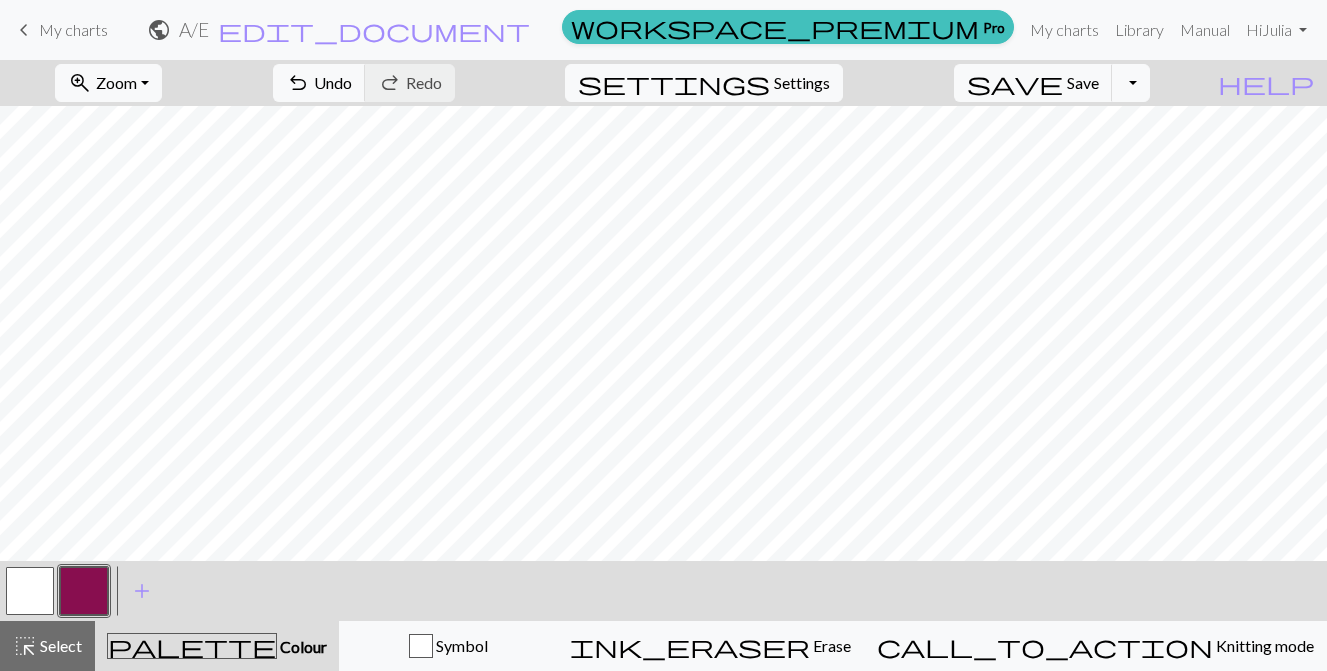 click at bounding box center [30, 591] 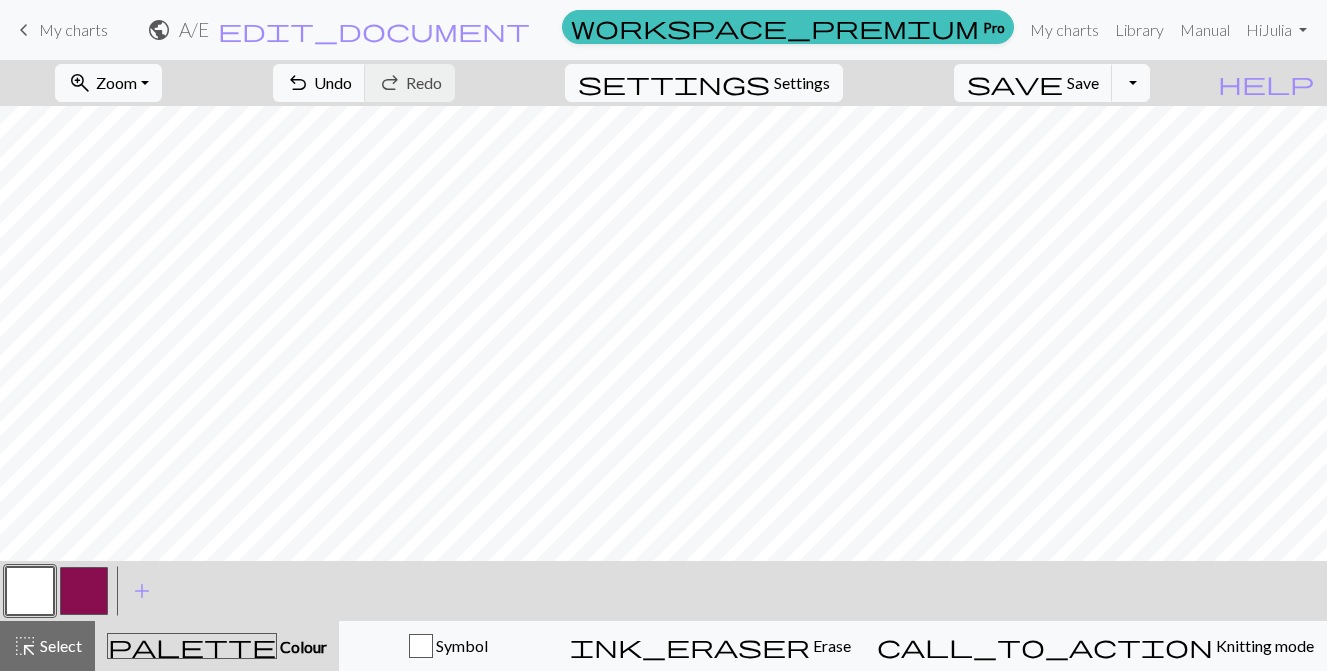 click at bounding box center (84, 591) 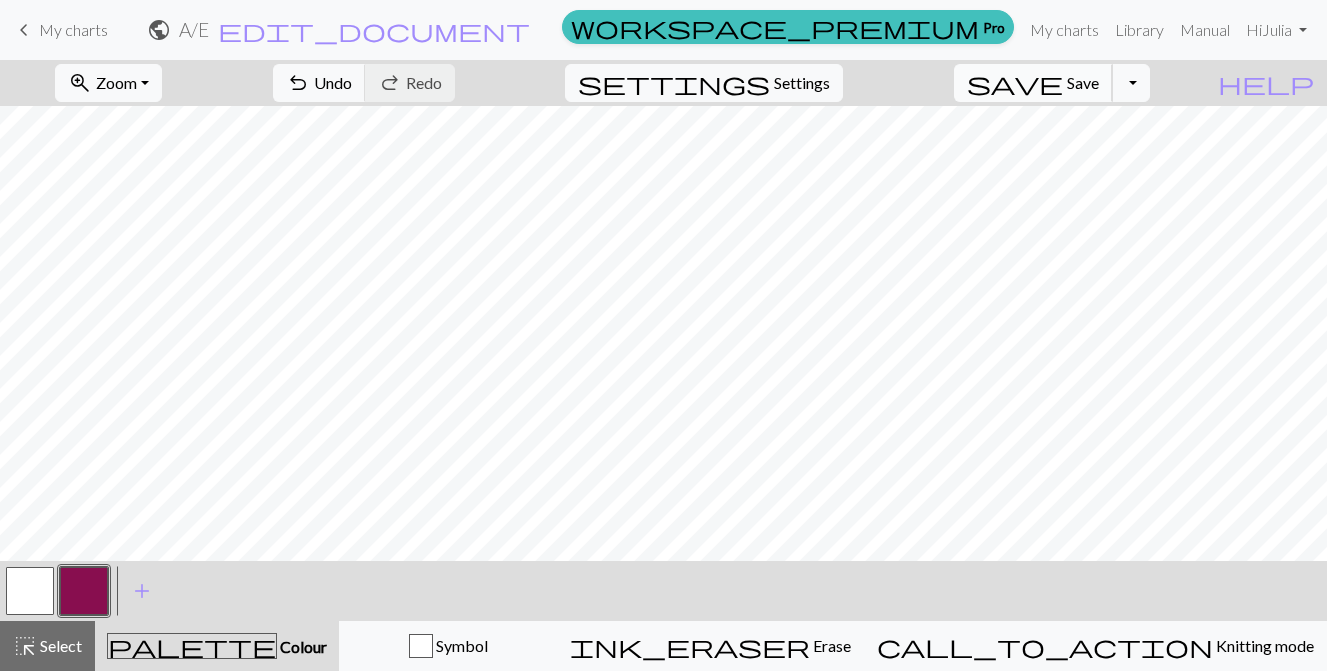 click on "save Save Save" at bounding box center (1033, 83) 